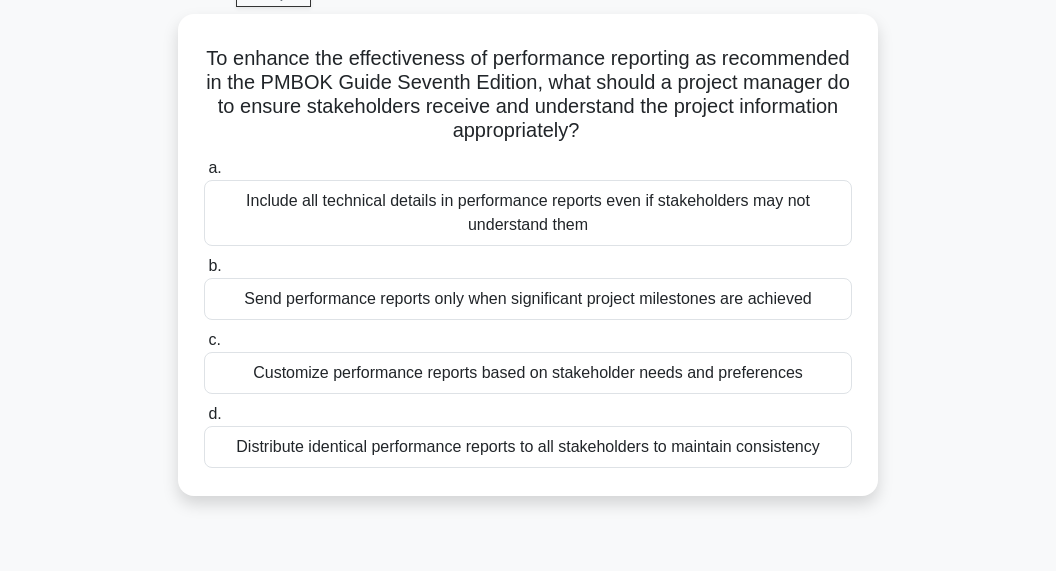 scroll, scrollTop: 146, scrollLeft: 0, axis: vertical 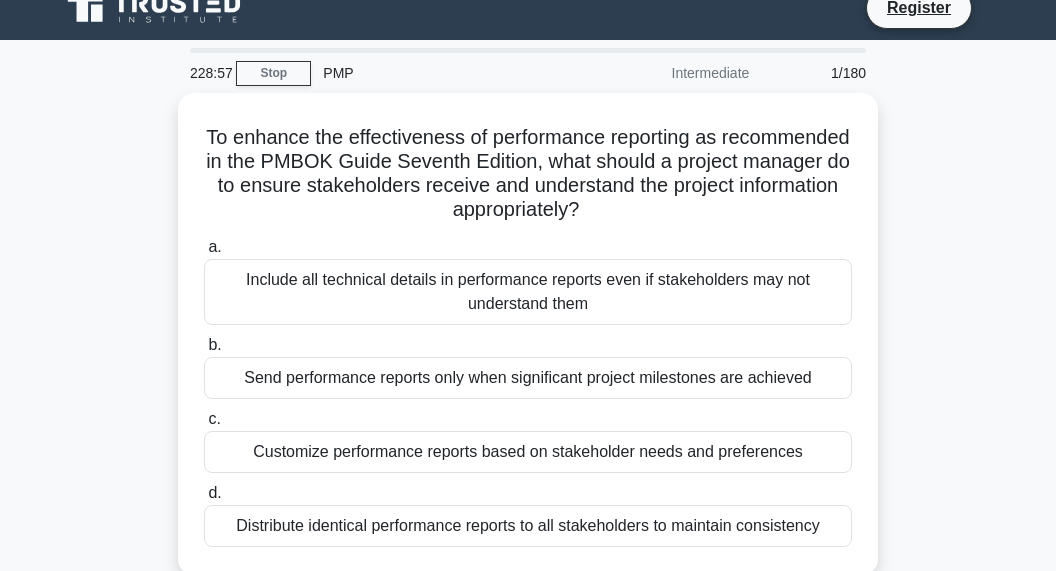 click on "To enhance the effectiveness of performance reporting as recommended in the PMBOK Guide Seventh Edition, what should a project manager do to ensure stakeholders receive and understand the project information appropriately?
.spinner_0XTQ{transform-origin:center;animation:spinner_y6GP .75s linear infinite}@keyframes spinner_y6GP{100%{transform:rotate(360deg)}}
a.
b. c. d." at bounding box center [528, 346] 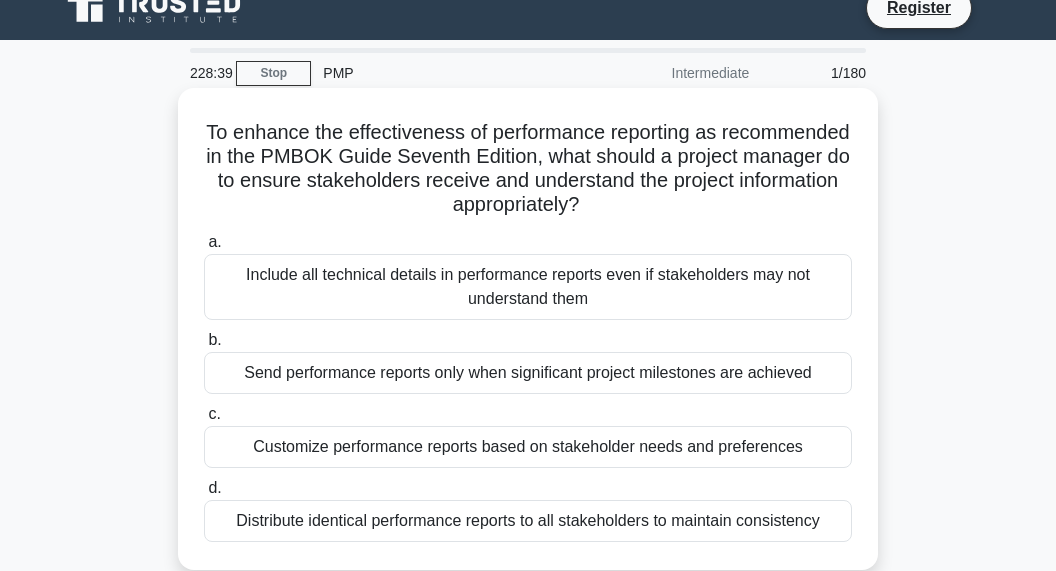 click on "Customize performance reports based on stakeholder needs and preferences" at bounding box center [528, 447] 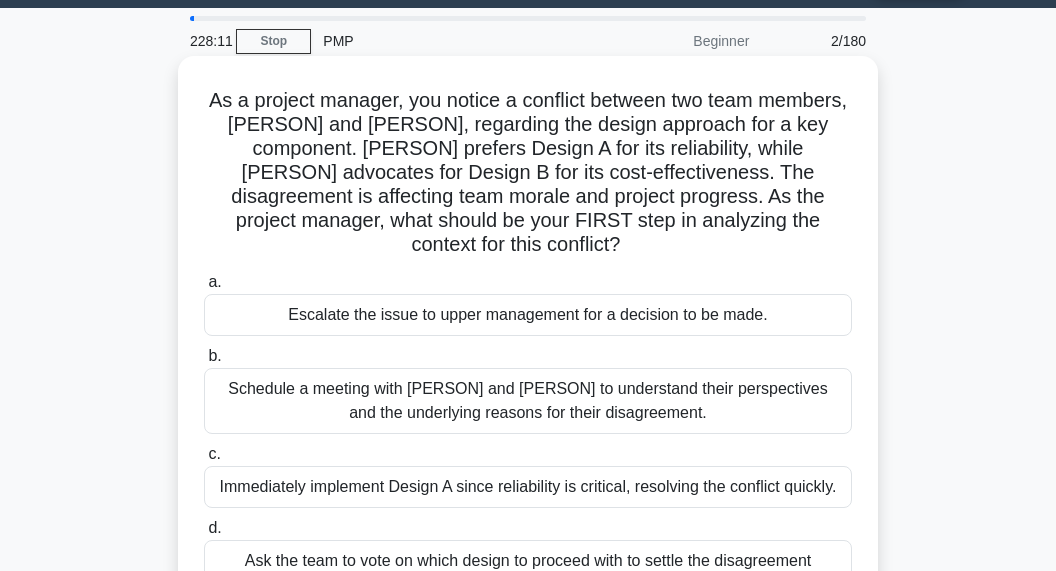 scroll, scrollTop: 96, scrollLeft: 0, axis: vertical 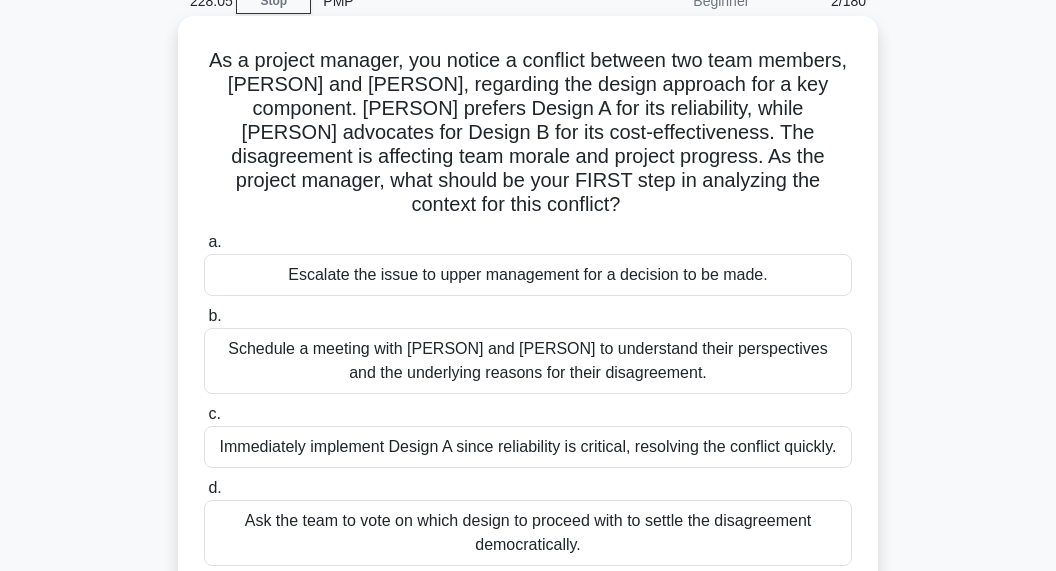 click on "Schedule a meeting with Sarah and John to understand their perspectives and the underlying reasons for their disagreement." at bounding box center (528, 361) 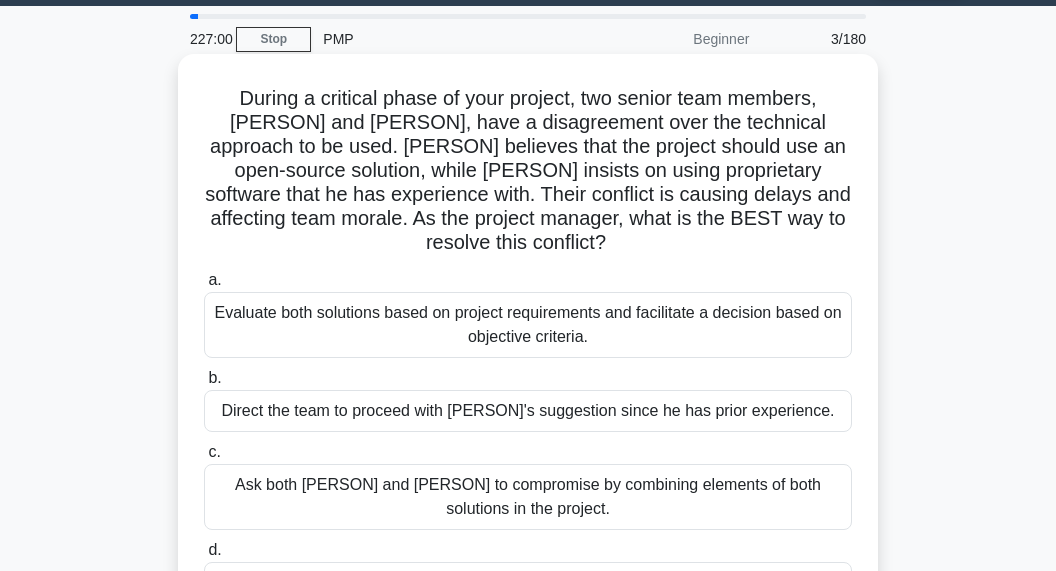 scroll, scrollTop: 96, scrollLeft: 0, axis: vertical 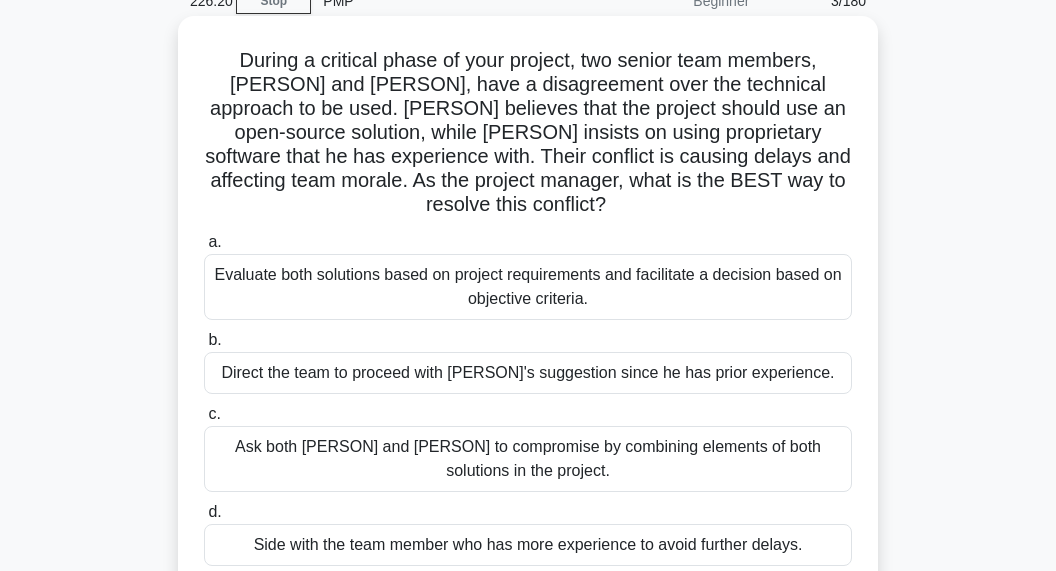 click on "Ask both Alice and Bob to compromise by combining elements of both solutions in the project." at bounding box center (528, 459) 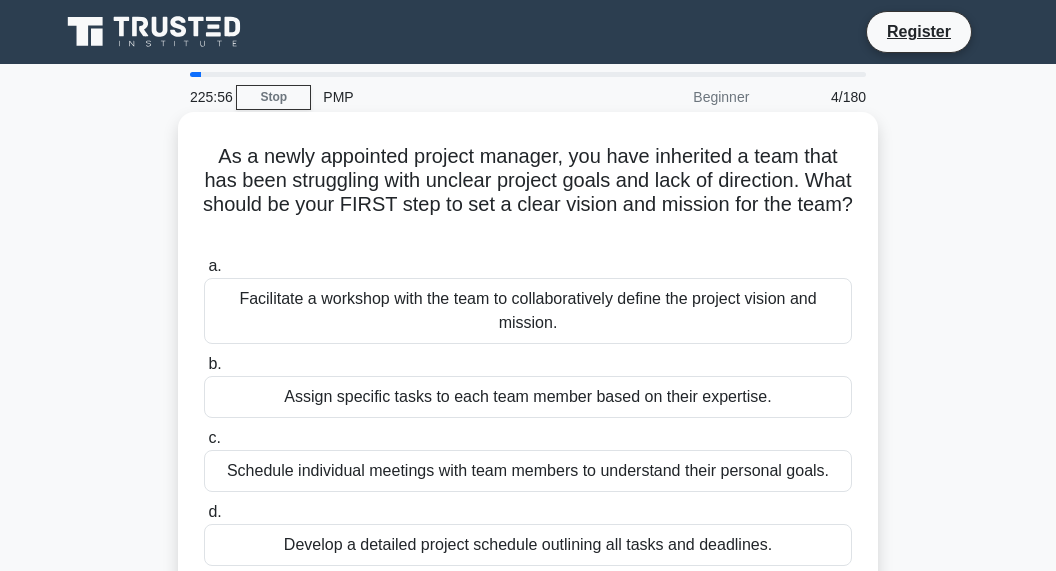 scroll, scrollTop: 24, scrollLeft: 0, axis: vertical 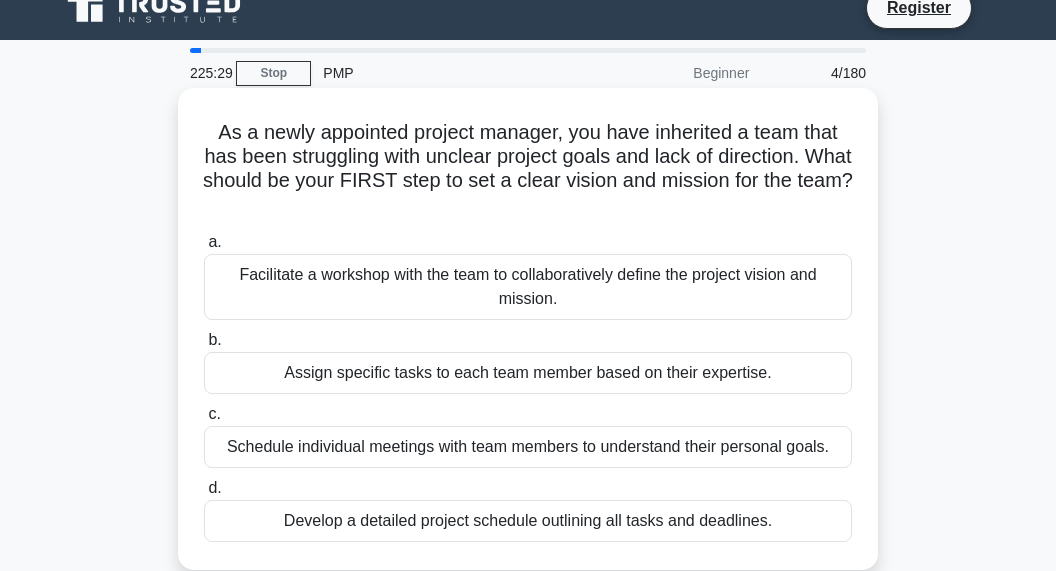 click on "Facilitate a workshop with the team to collaboratively define the project vision and mission." at bounding box center (528, 287) 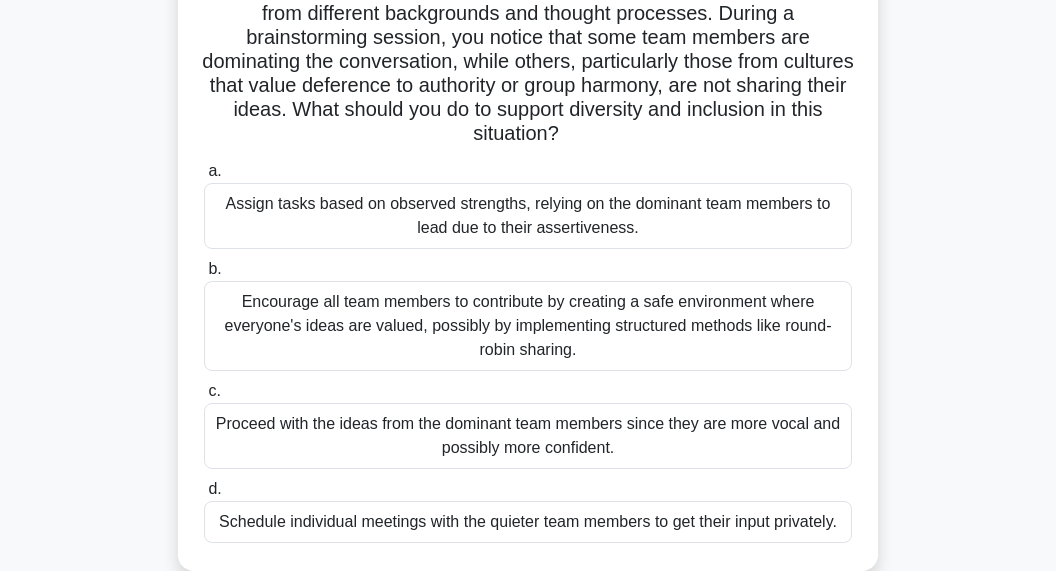 scroll, scrollTop: 168, scrollLeft: 0, axis: vertical 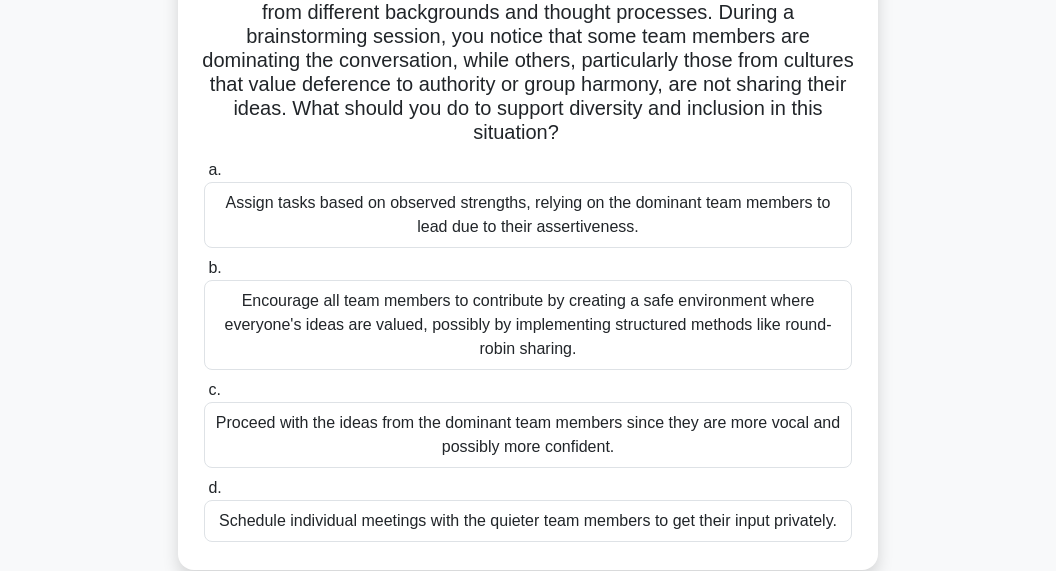 click on "Encourage all team members to contribute by creating a safe environment where everyone's ideas are valued, possibly by implementing structured methods like round-robin sharing." at bounding box center [528, 325] 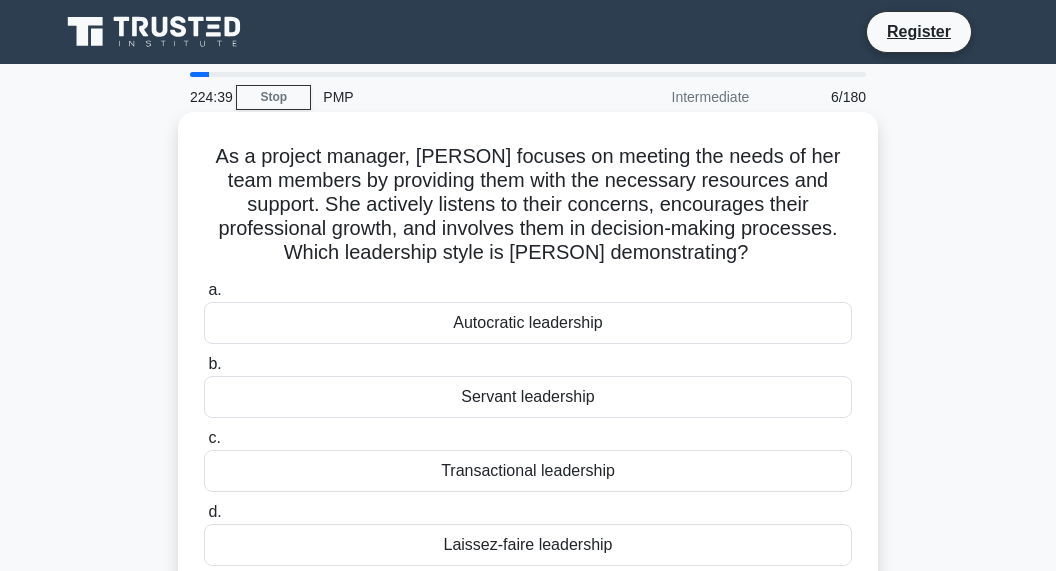 scroll, scrollTop: 0, scrollLeft: 0, axis: both 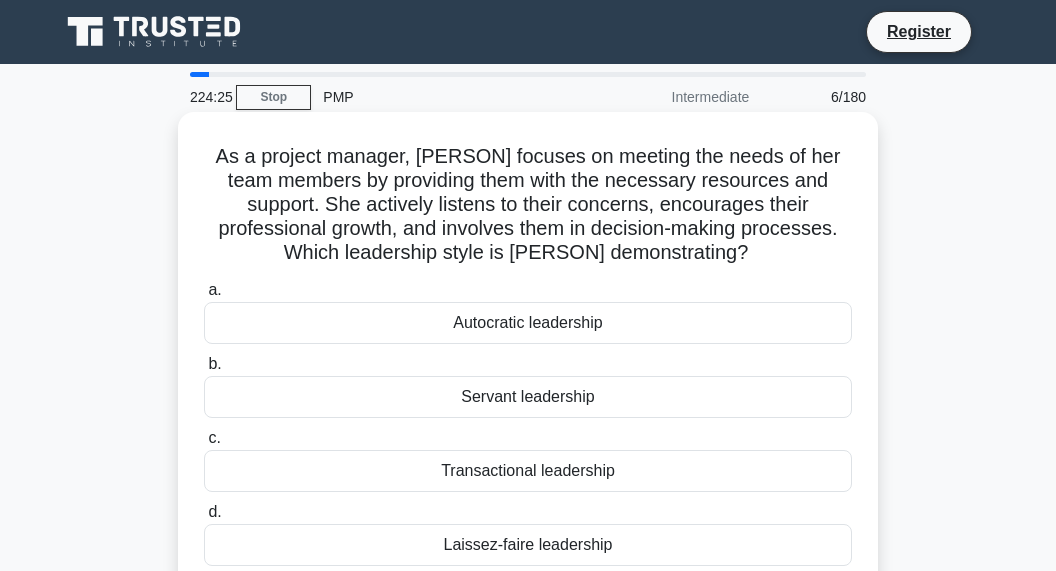 click on "Servant leadership" at bounding box center (528, 397) 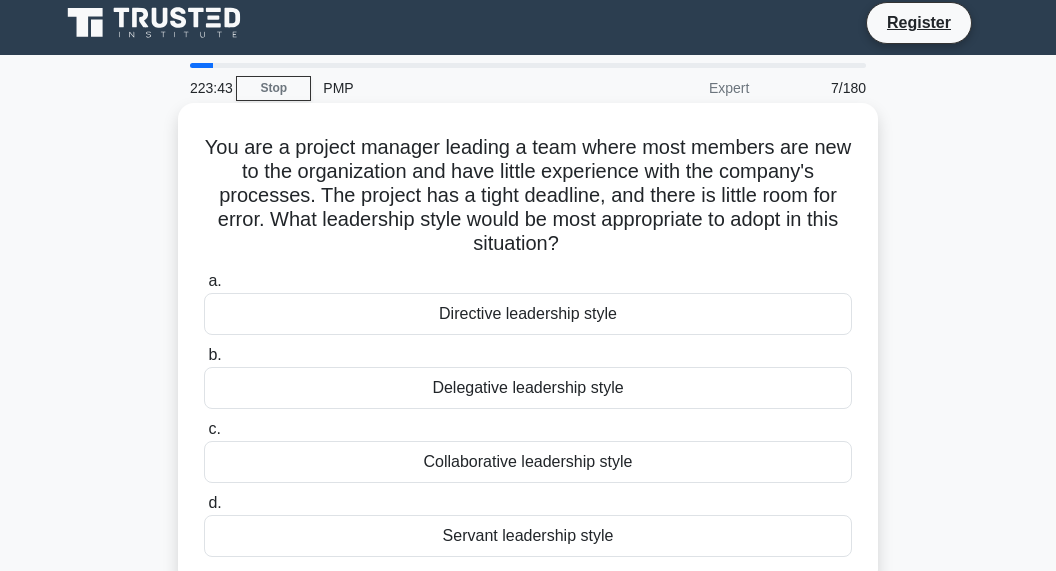 scroll, scrollTop: 24, scrollLeft: 0, axis: vertical 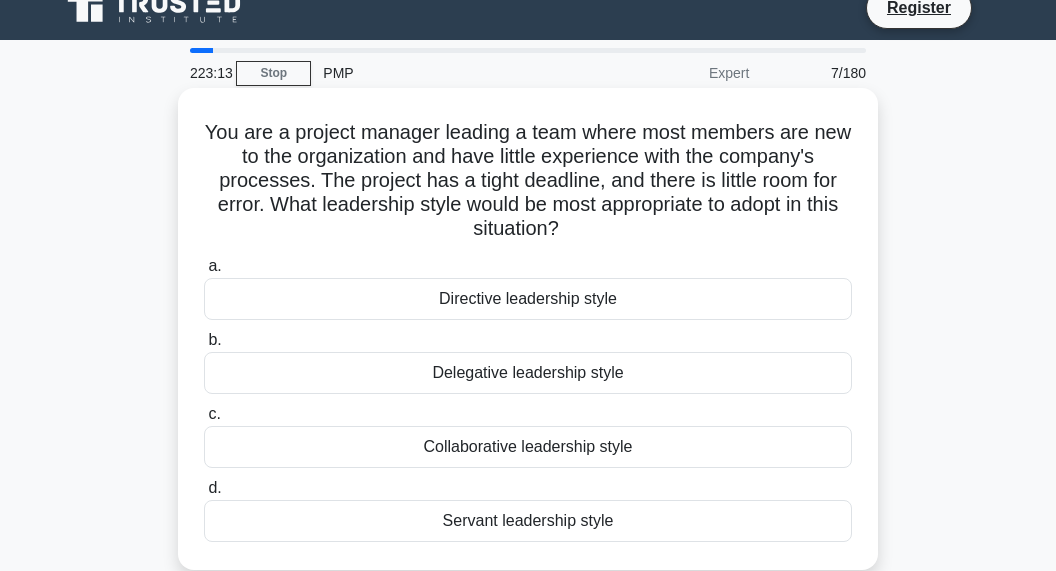 click on "Directive leadership style" at bounding box center (528, 299) 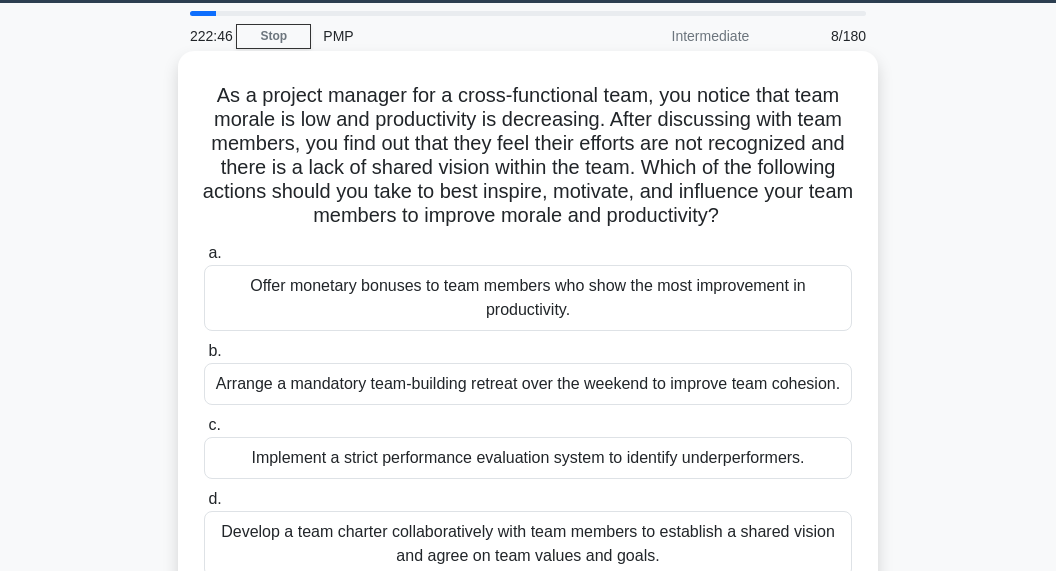 scroll, scrollTop: 96, scrollLeft: 0, axis: vertical 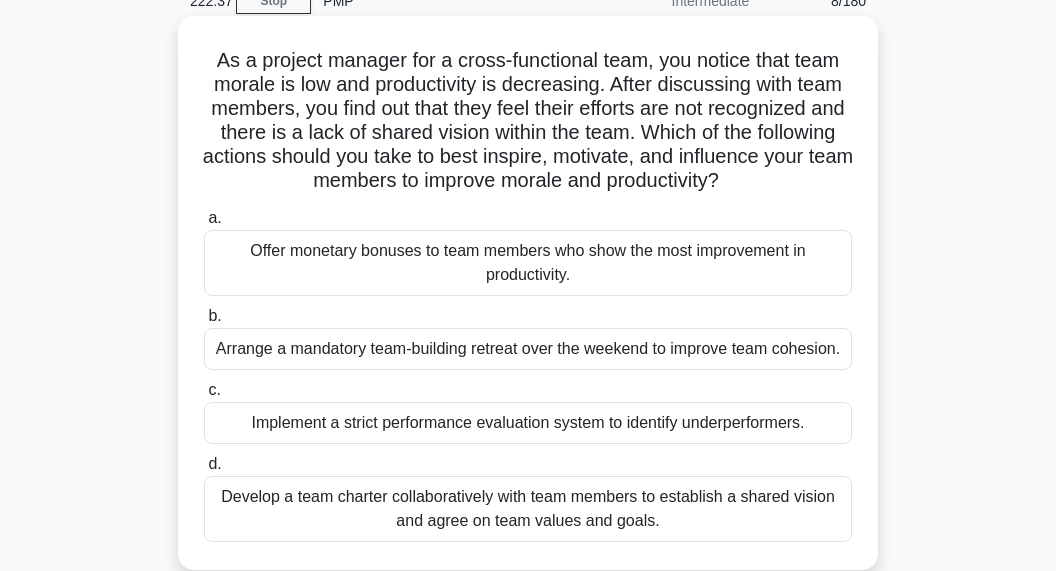 click on "Develop a team charter collaboratively with team members to establish a shared vision and agree on team values and goals." at bounding box center (528, 509) 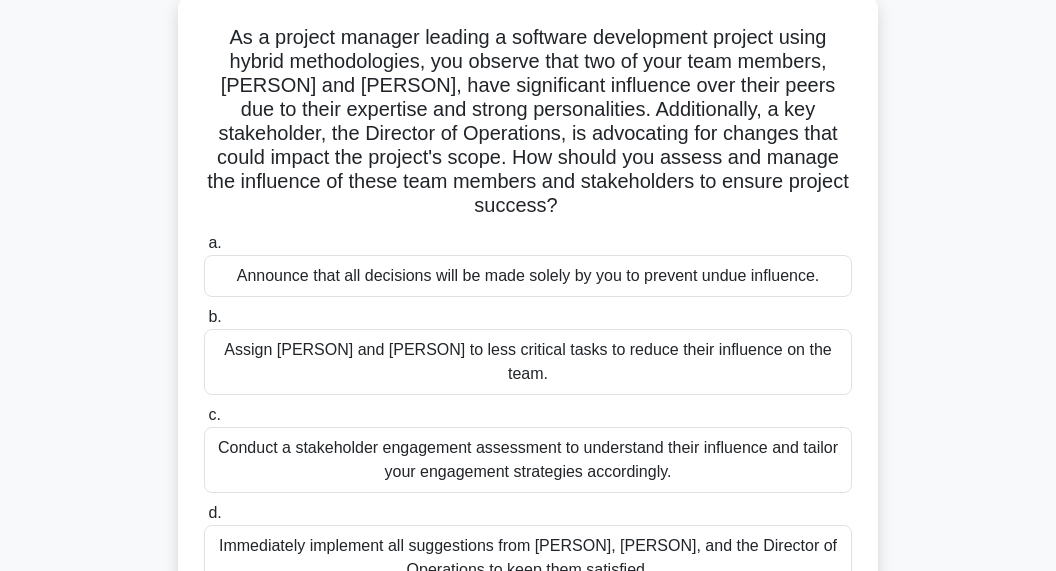 scroll, scrollTop: 120, scrollLeft: 0, axis: vertical 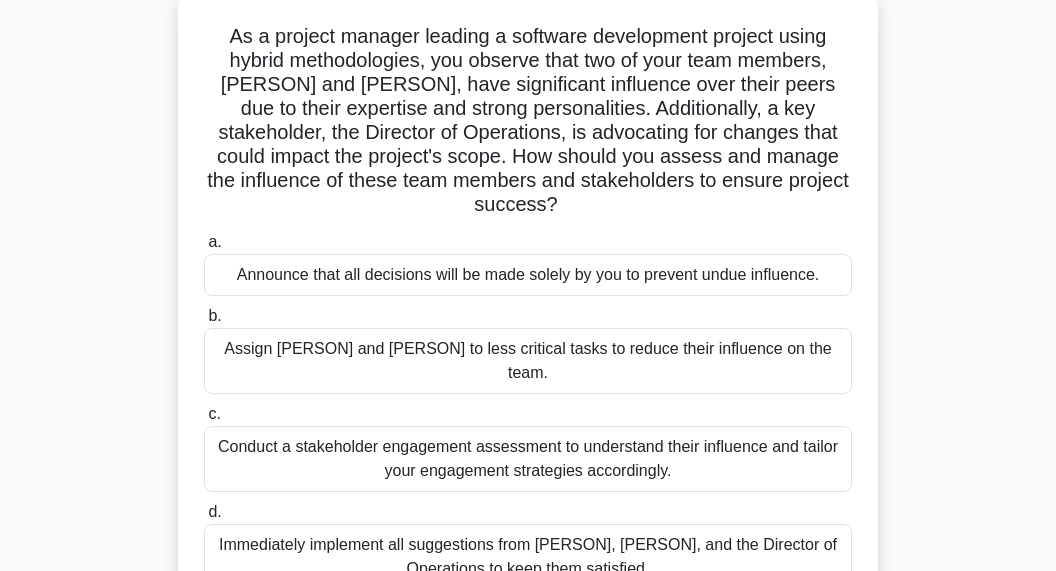 click on "Conduct a stakeholder engagement assessment to understand their influence and tailor your engagement strategies accordingly." at bounding box center (528, 459) 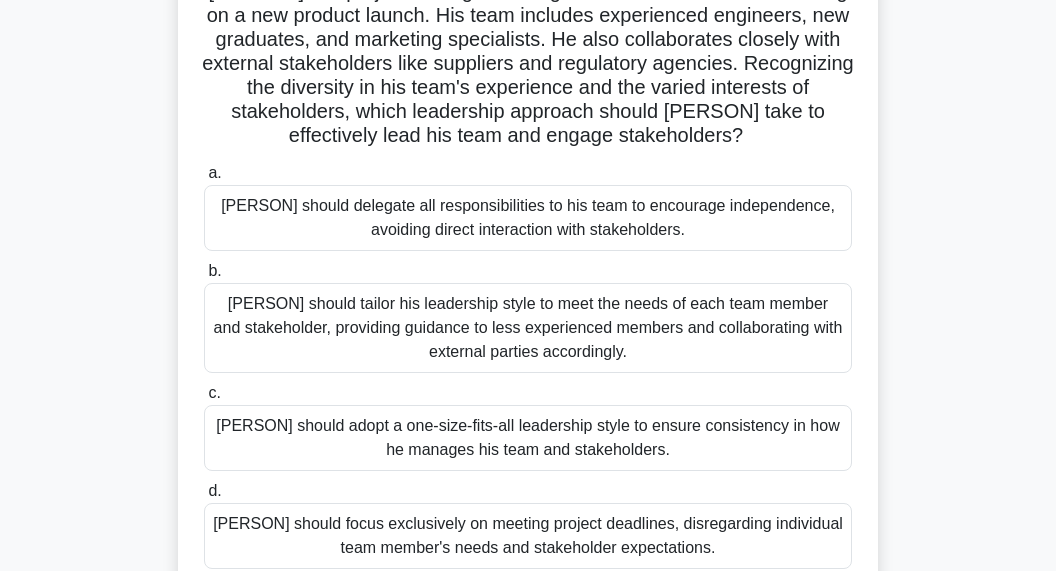 scroll, scrollTop: 192, scrollLeft: 0, axis: vertical 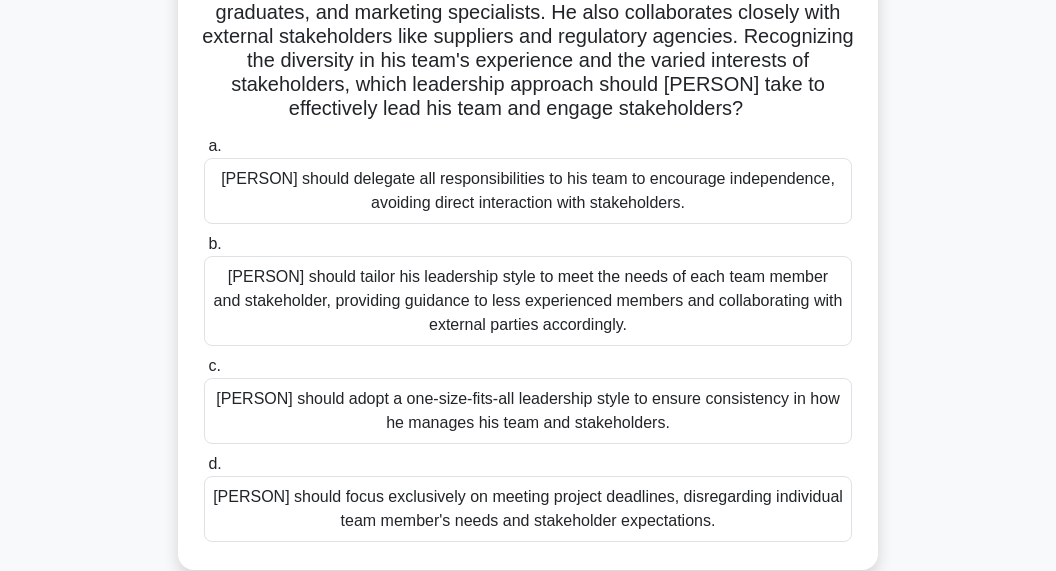 click on "John should tailor his leadership style to meet the needs of each team member and stakeholder, providing guidance to less experienced members and collaborating with external parties accordingly." at bounding box center (528, 301) 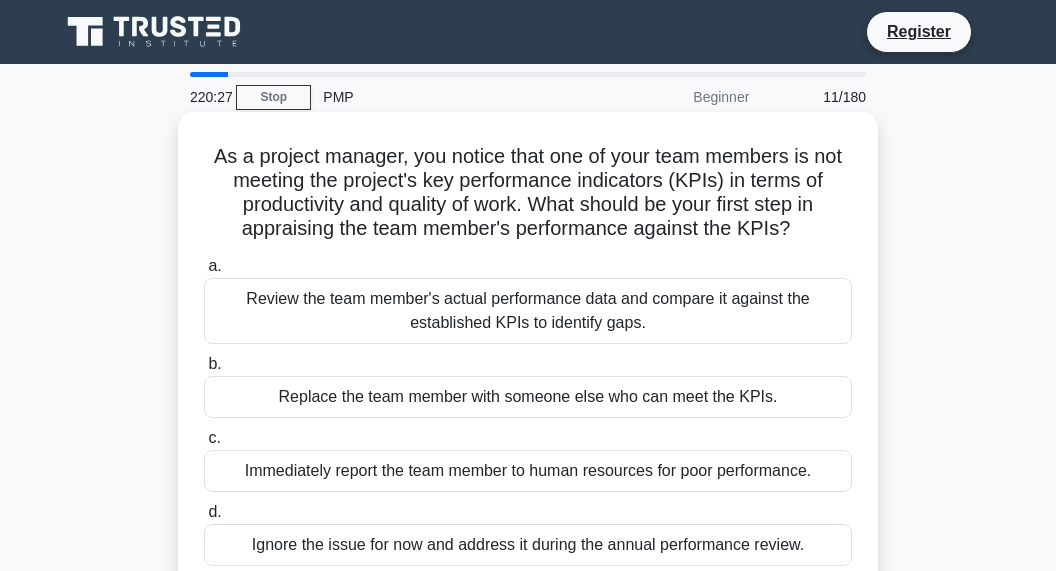 scroll, scrollTop: 24, scrollLeft: 0, axis: vertical 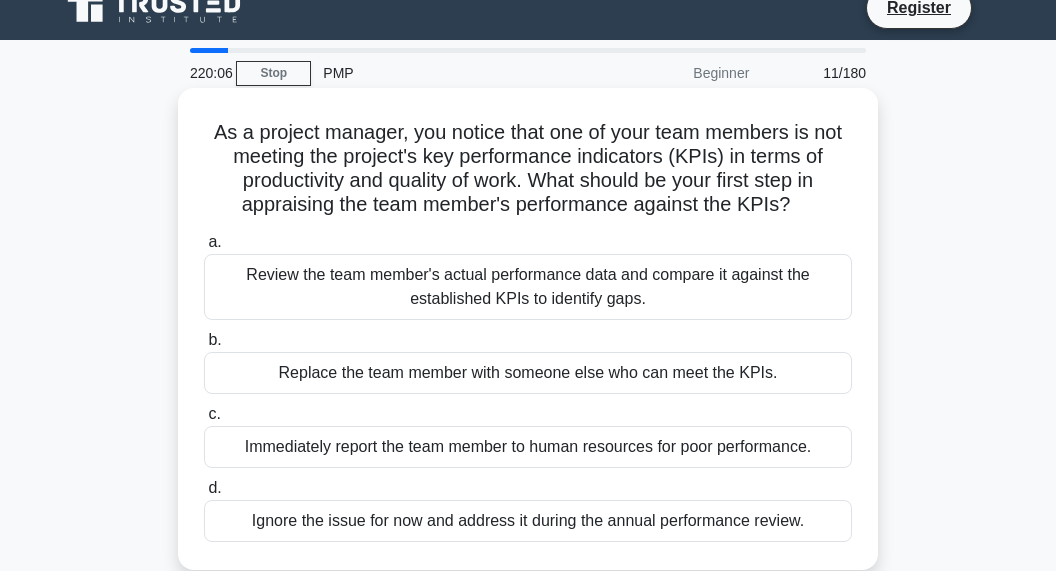 click on "Review the team member's actual performance data and compare it against the established KPIs to identify gaps." at bounding box center [528, 287] 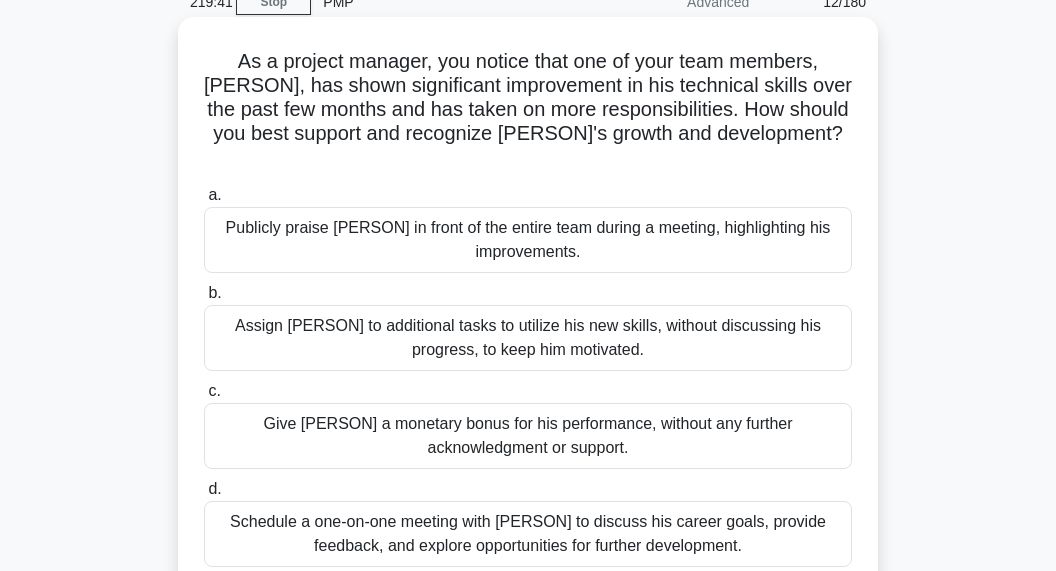 scroll, scrollTop: 96, scrollLeft: 0, axis: vertical 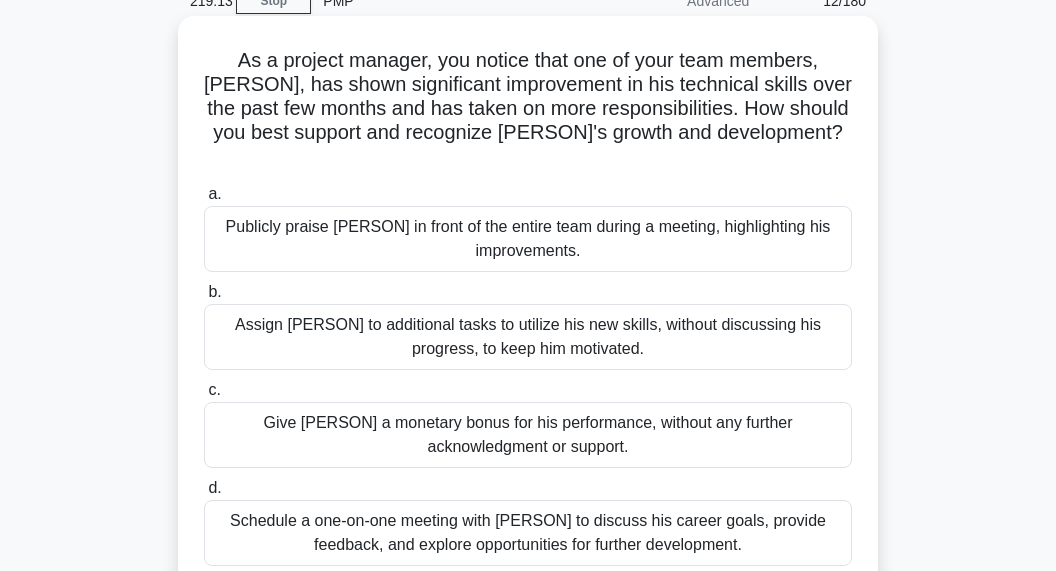 click on "Schedule a one-on-one meeting with Alex to discuss his career goals, provide feedback, and explore opportunities for further development." at bounding box center (528, 533) 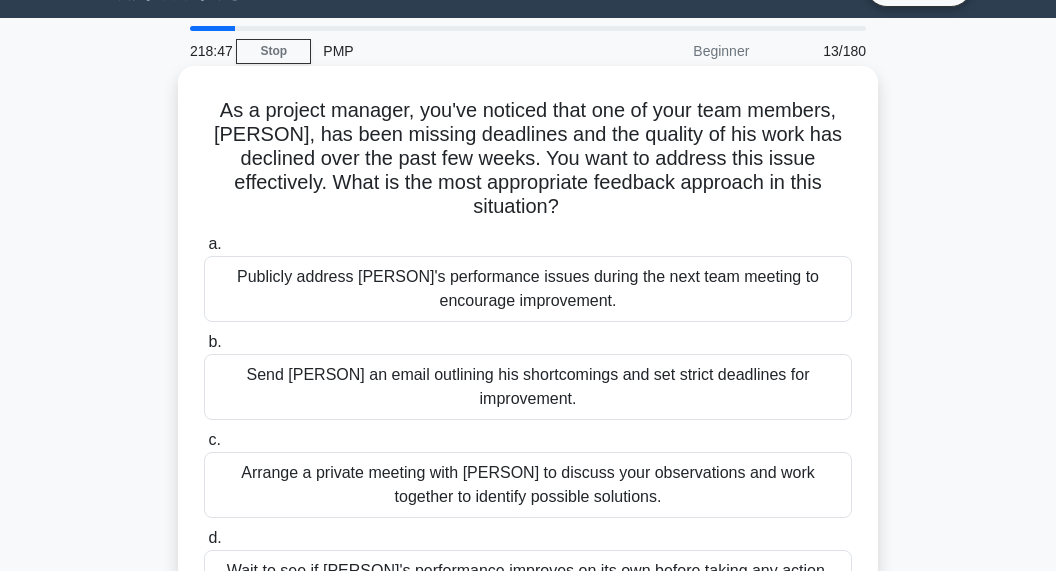scroll, scrollTop: 48, scrollLeft: 0, axis: vertical 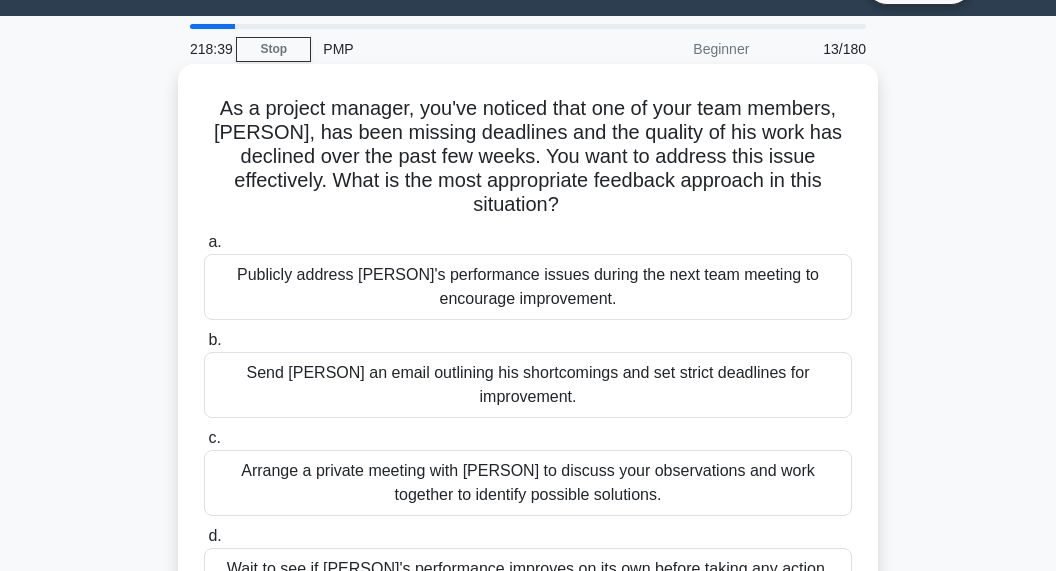 click on "Arrange a private meeting with [PERSON] to discuss your observations and work together to identify possible solutions." at bounding box center (528, 483) 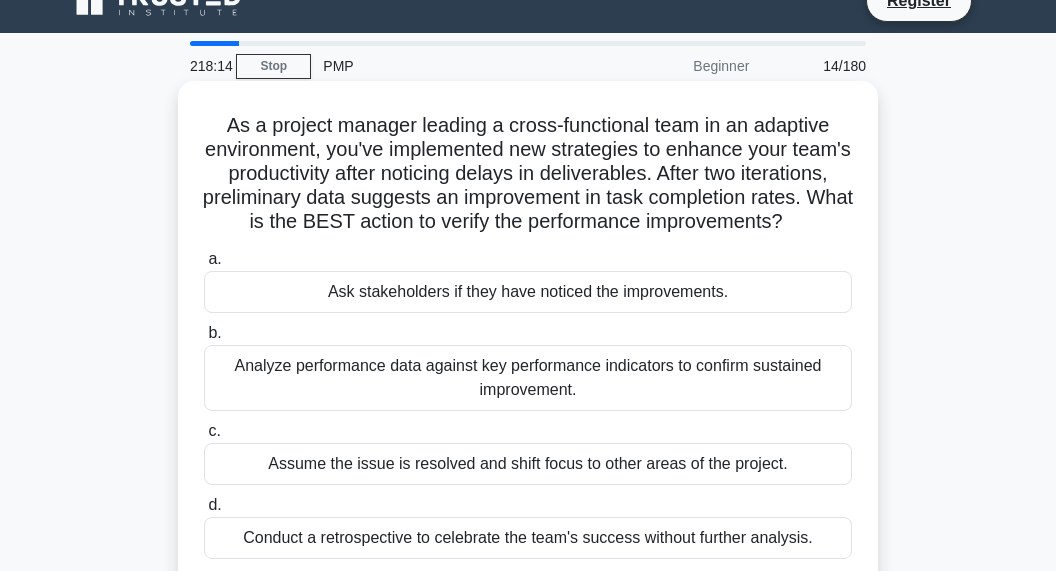 scroll, scrollTop: 48, scrollLeft: 0, axis: vertical 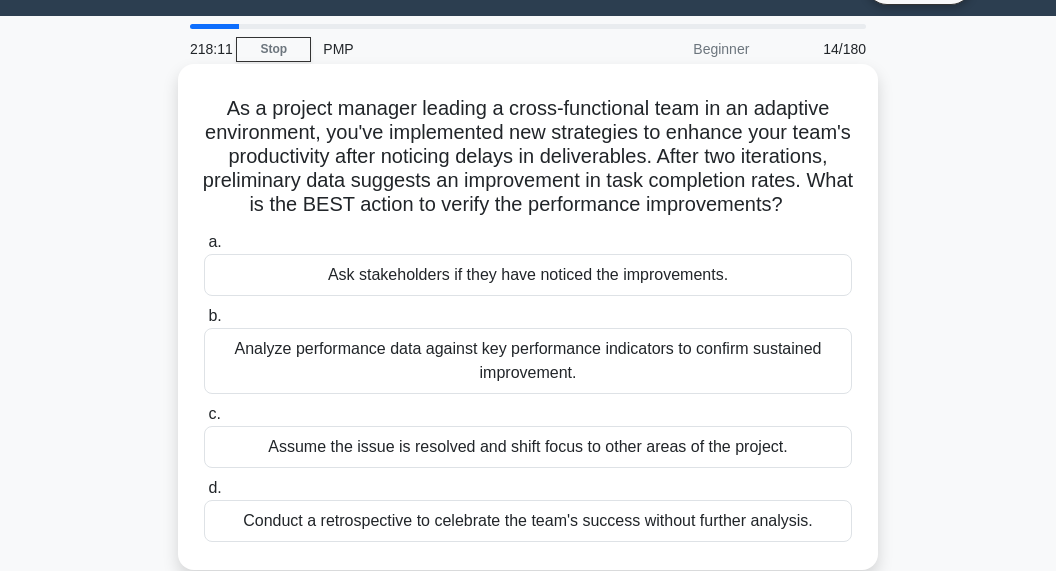 click on "Analyze performance data against key performance indicators to confirm sustained improvement." at bounding box center [528, 361] 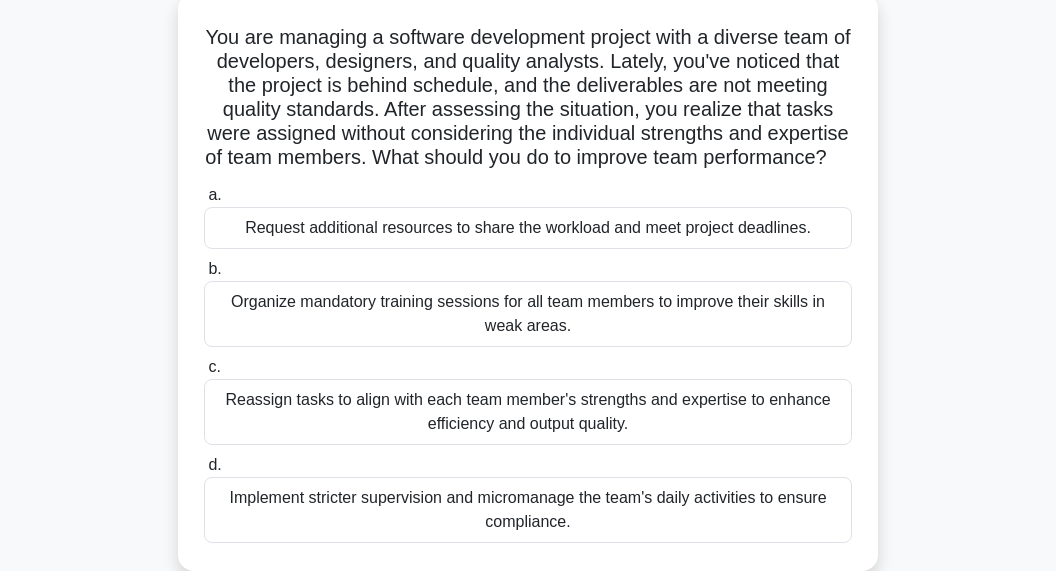 scroll, scrollTop: 120, scrollLeft: 0, axis: vertical 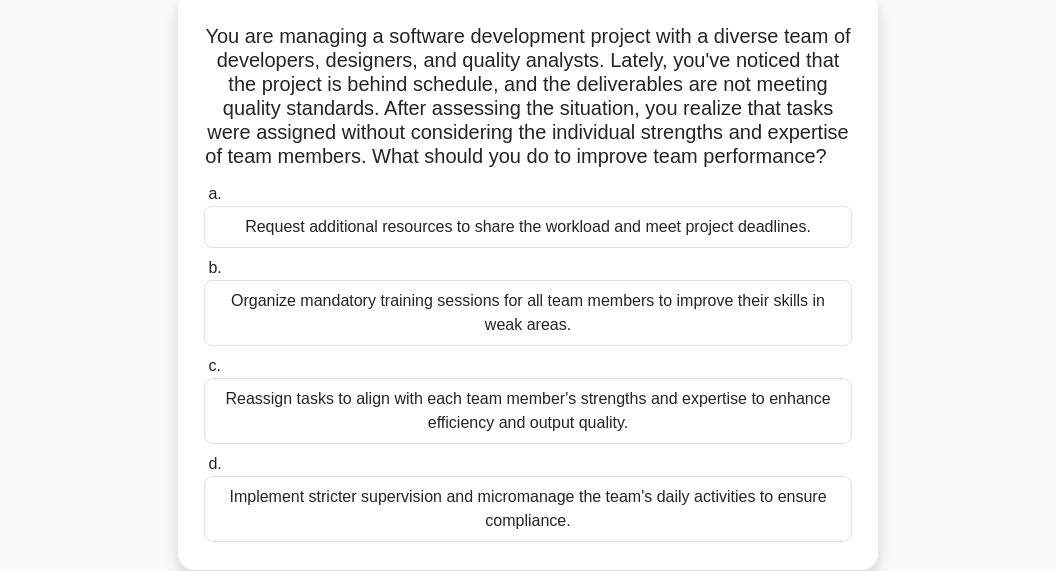 click on "Reassign tasks to align with each team member's strengths and expertise to enhance efficiency and output quality." at bounding box center (528, 411) 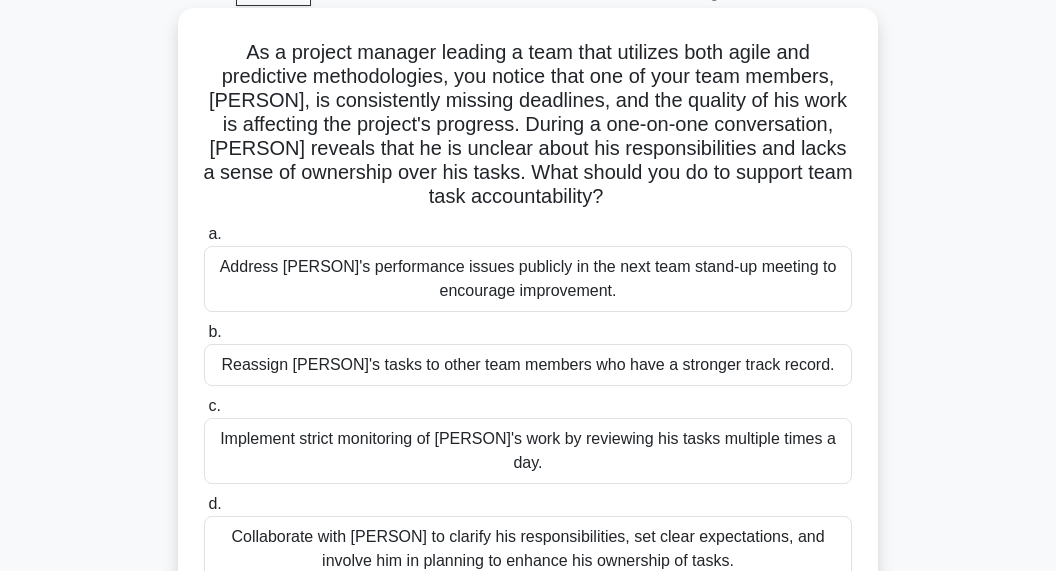 scroll, scrollTop: 105, scrollLeft: 0, axis: vertical 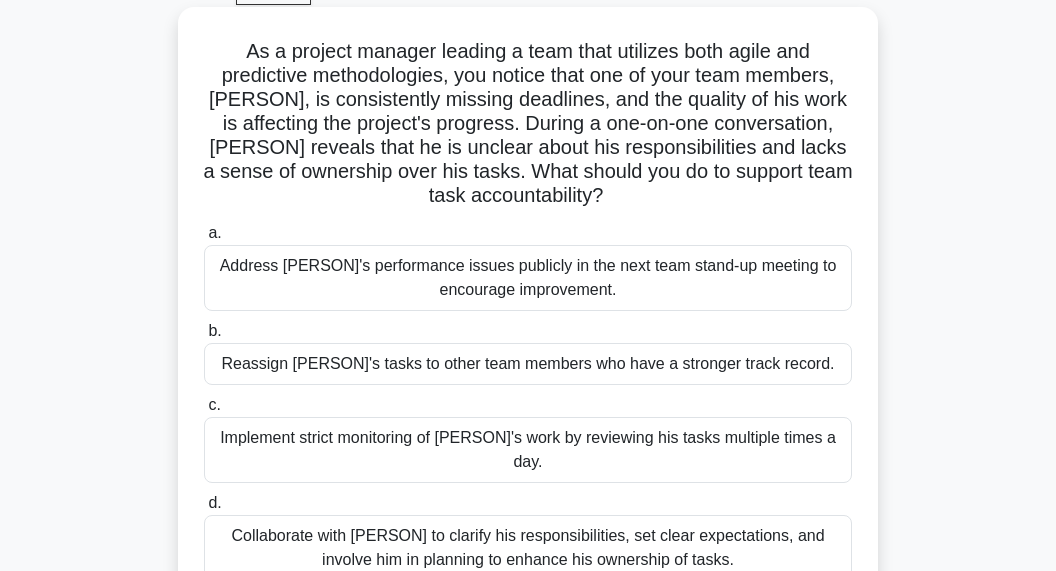 click on "Collaborate with [PERSON] to clarify his responsibilities, set clear expectations, and involve him in planning to enhance his ownership of tasks." at bounding box center [528, 548] 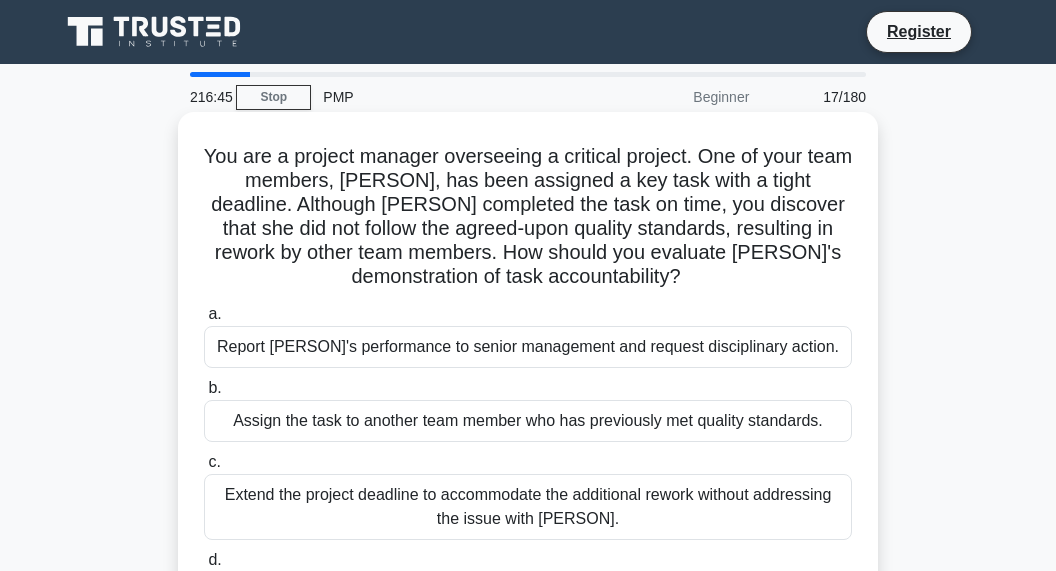 scroll, scrollTop: 96, scrollLeft: 0, axis: vertical 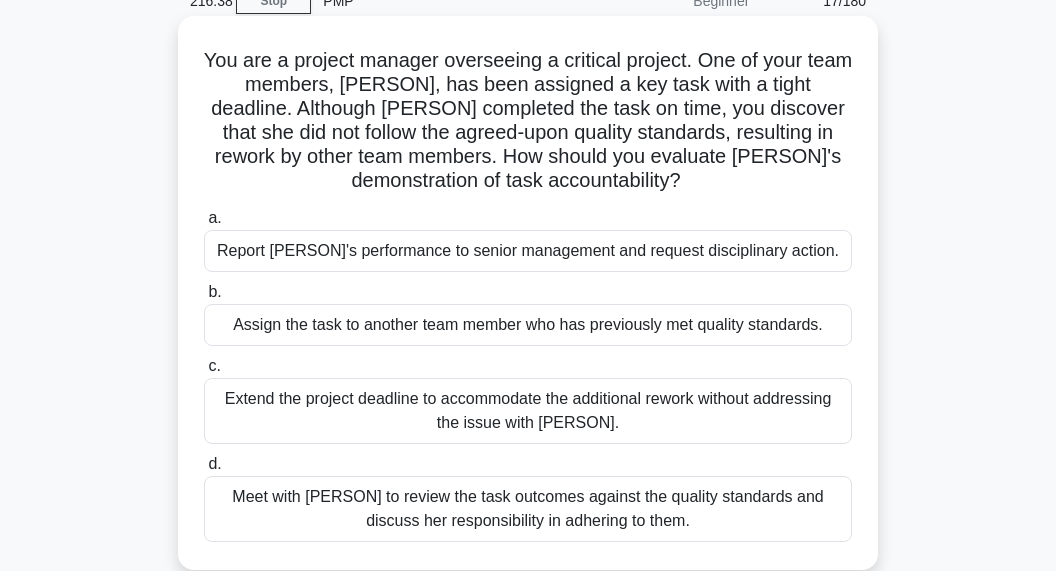click on "Meet with [PERSON] to review the task outcomes against the quality standards and discuss his responsibility in adhering to them." at bounding box center [528, 509] 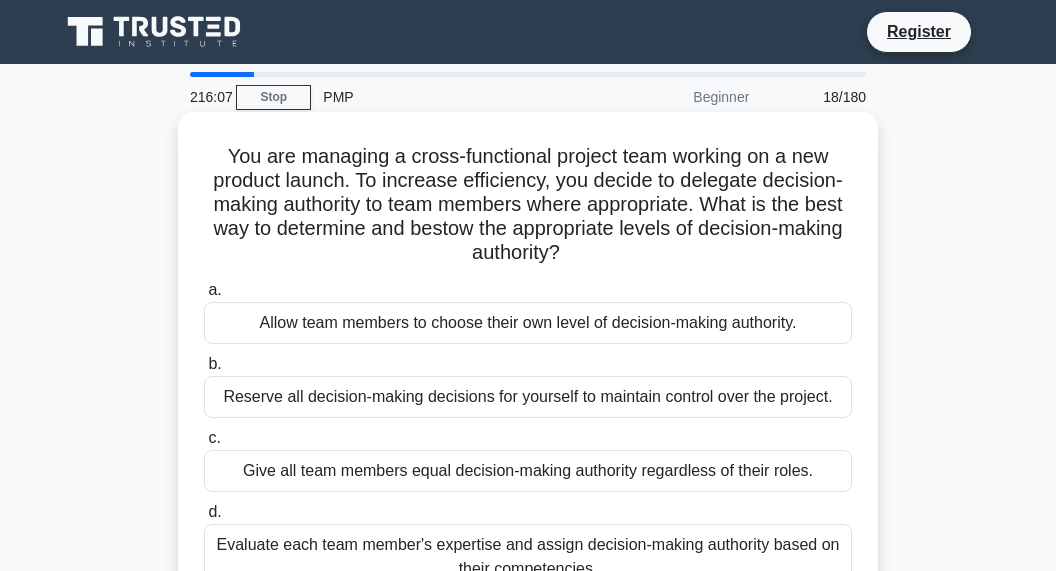 scroll, scrollTop: 48, scrollLeft: 0, axis: vertical 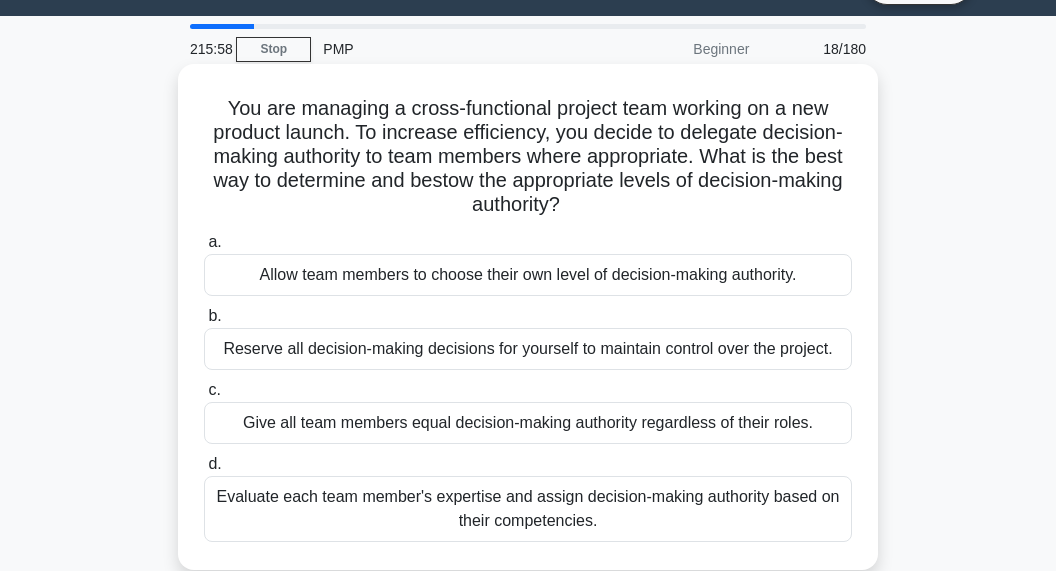 click on "Evaluate each team member's expertise and assign decision-making authority based on their competencies." at bounding box center [528, 509] 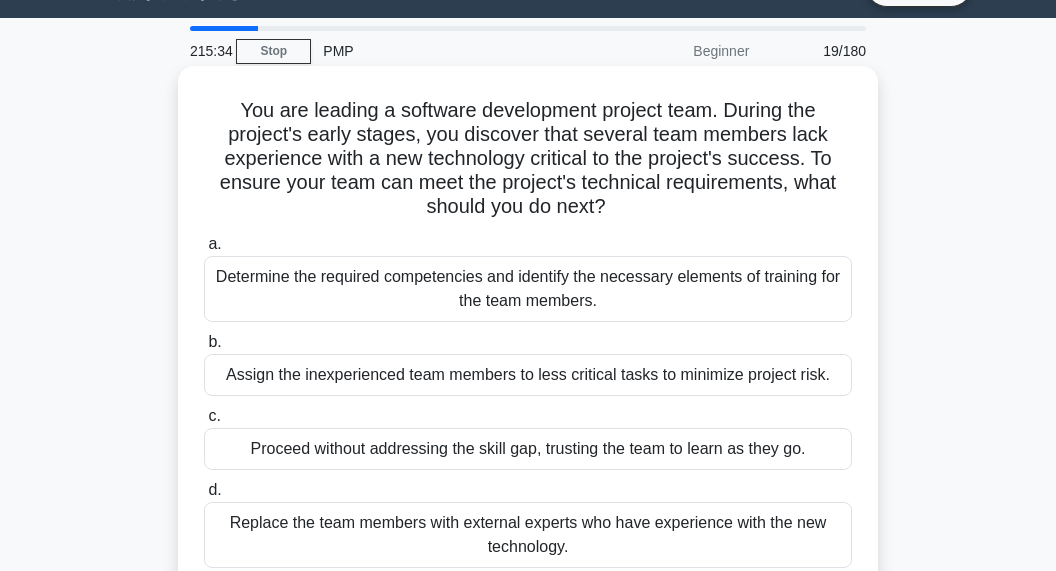 scroll, scrollTop: 72, scrollLeft: 0, axis: vertical 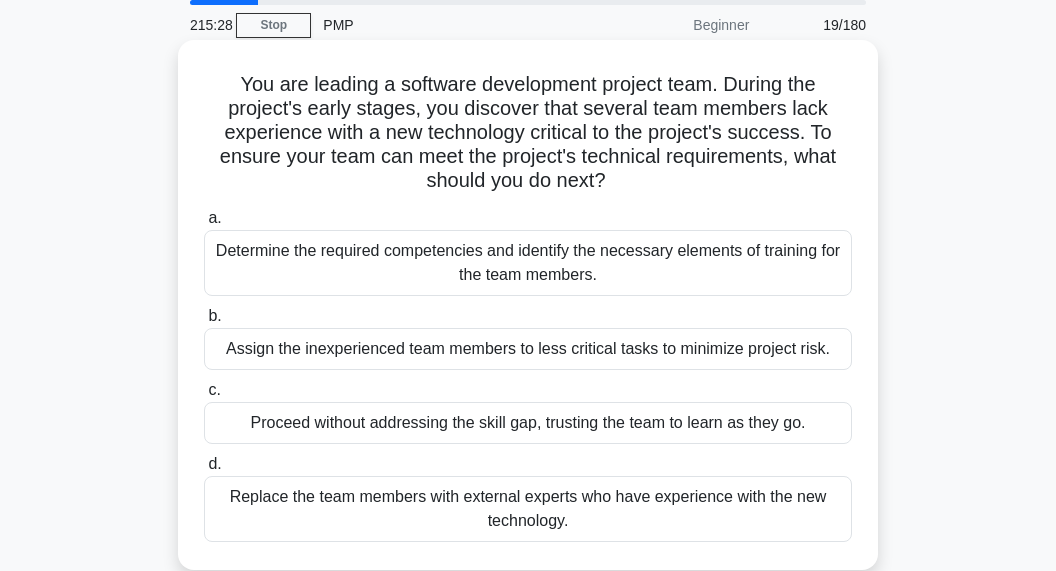 click on "Determine the required competencies and identify the necessary elements of training for the team members." at bounding box center (528, 263) 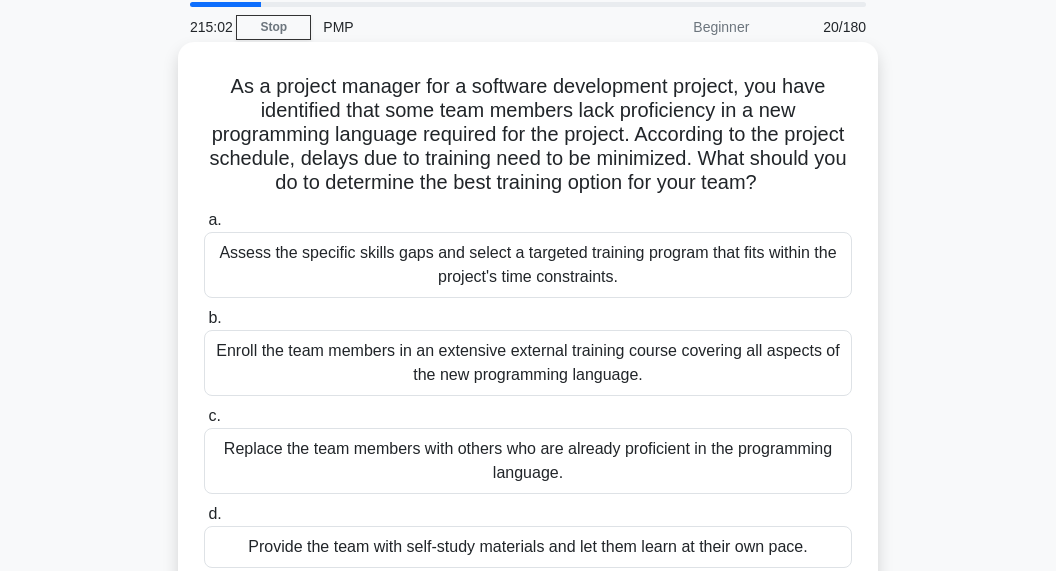 scroll, scrollTop: 96, scrollLeft: 0, axis: vertical 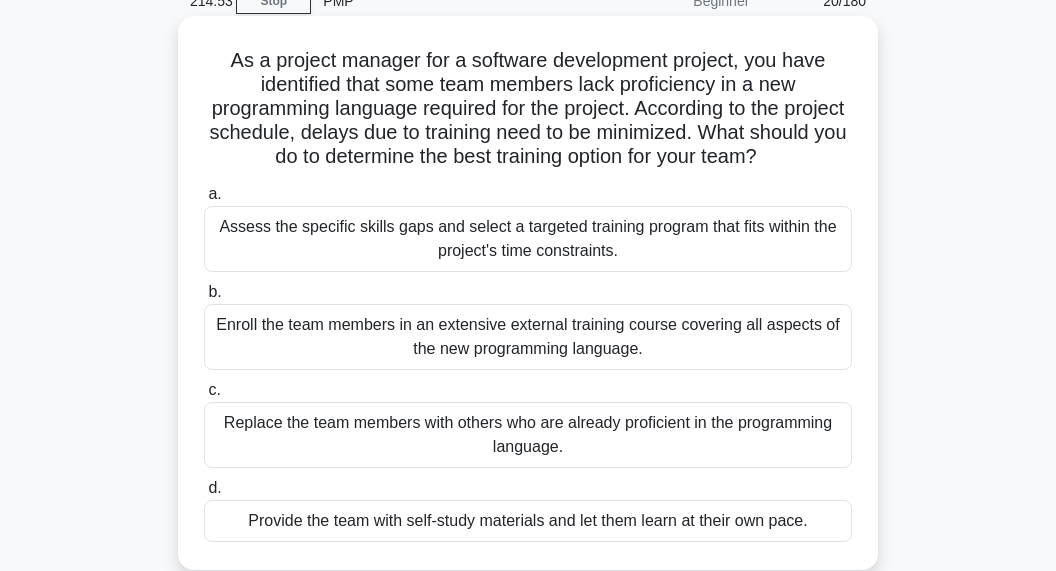 click on "Assess the specific skills gaps and select a targeted training program that fits within the project's time constraints." at bounding box center [528, 239] 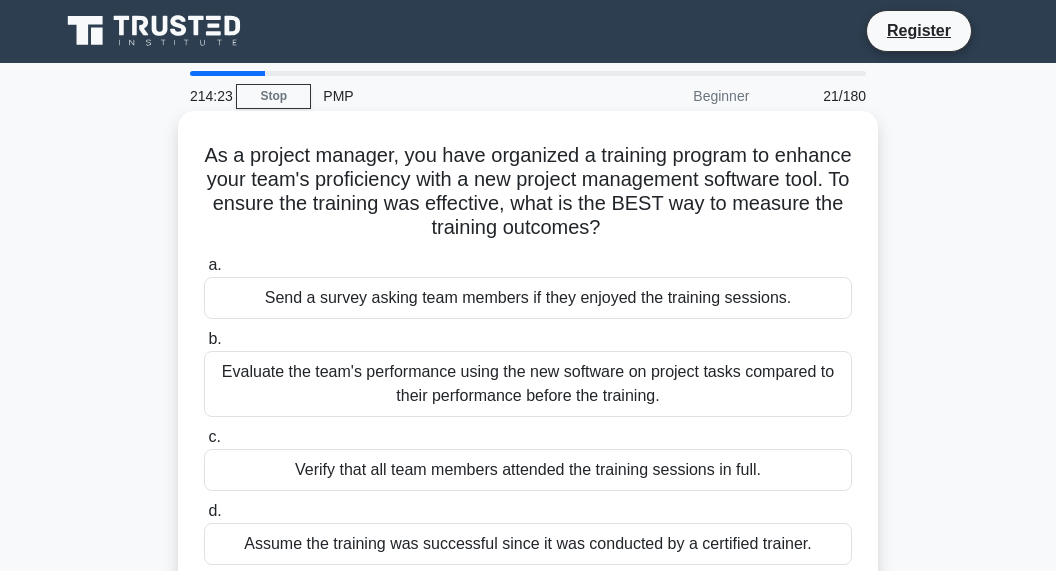 scroll, scrollTop: 24, scrollLeft: 0, axis: vertical 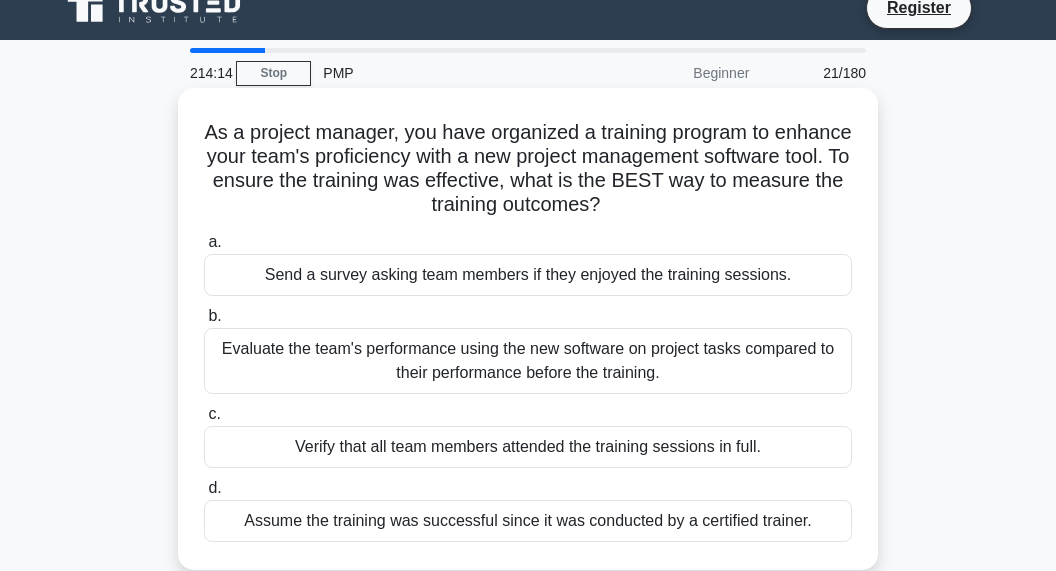 click on "Evaluate the team's performance using the new software on project tasks compared to their performance before the training." at bounding box center [528, 361] 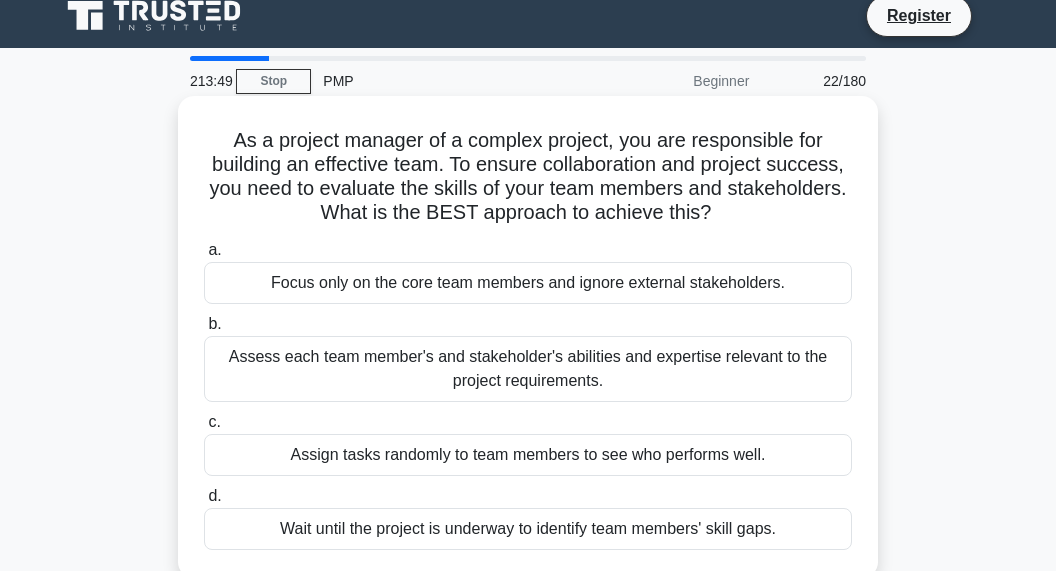 scroll, scrollTop: 24, scrollLeft: 0, axis: vertical 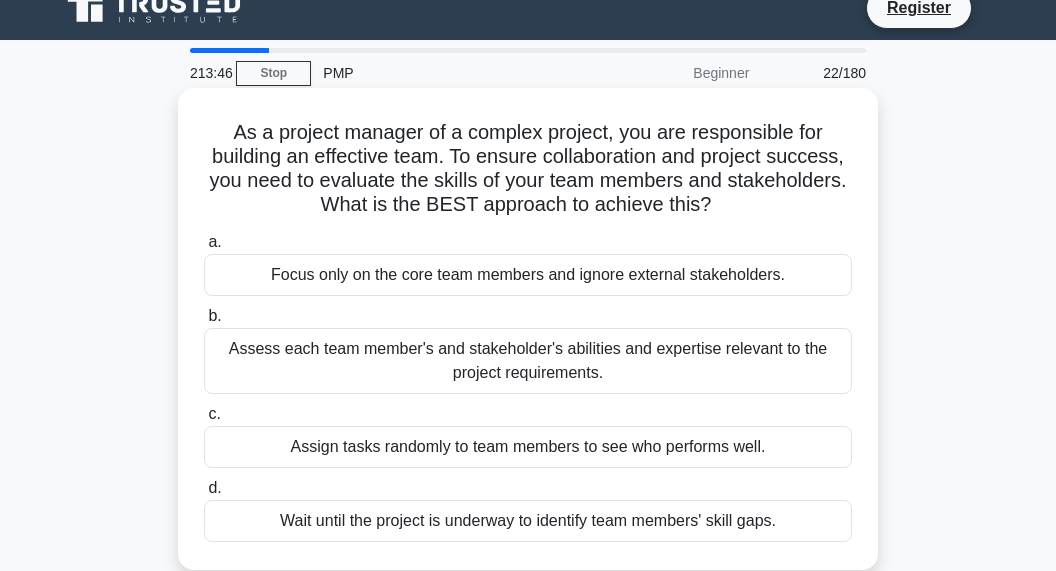 click on "Assess each team member's and stakeholder's abilities and expertise relevant to the project requirements." at bounding box center (528, 361) 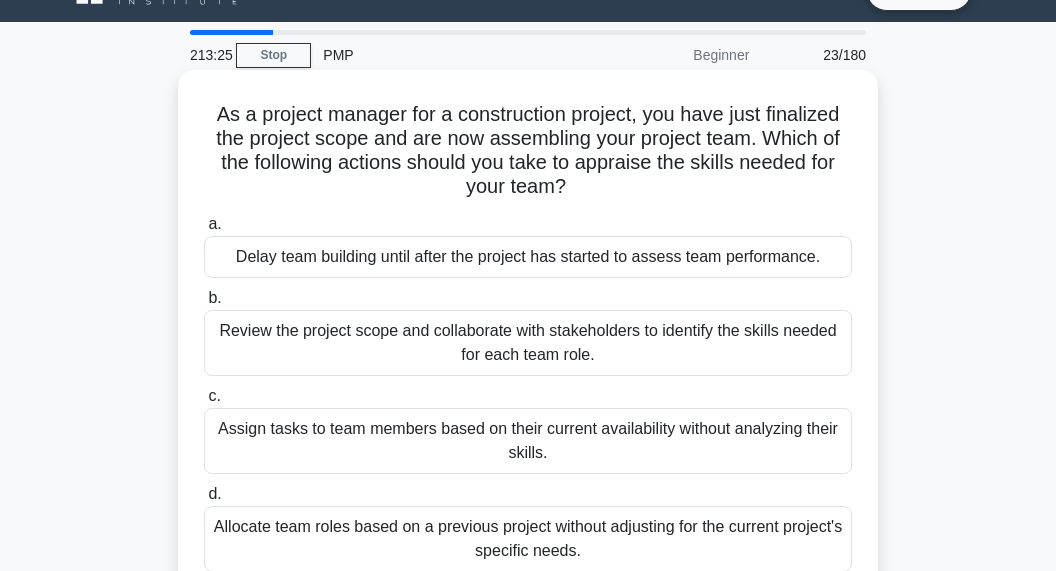 scroll, scrollTop: 72, scrollLeft: 0, axis: vertical 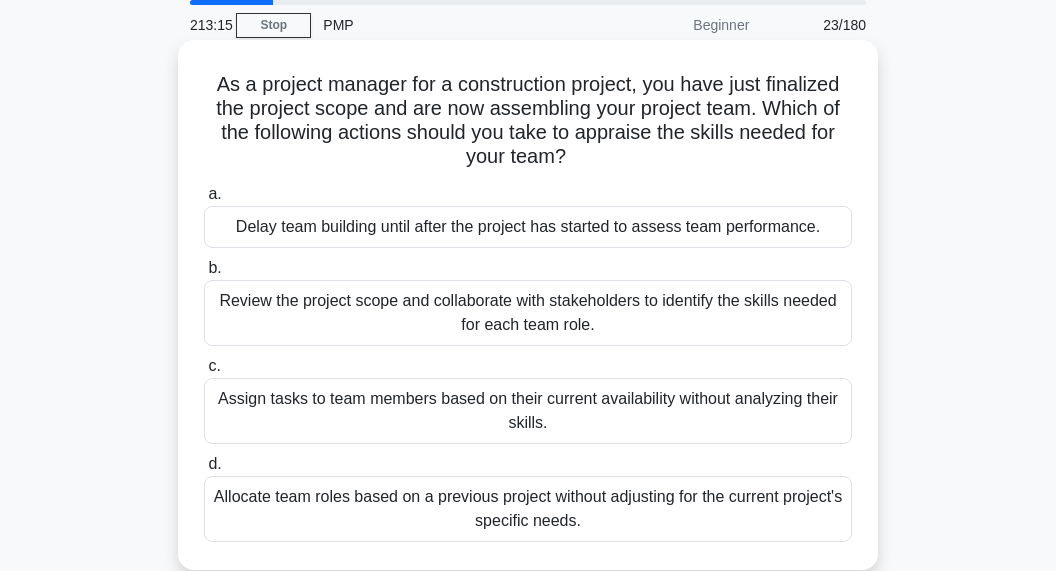 click on "Review the project scope and collaborate with stakeholders to identify the skills needed for each team role." at bounding box center (528, 313) 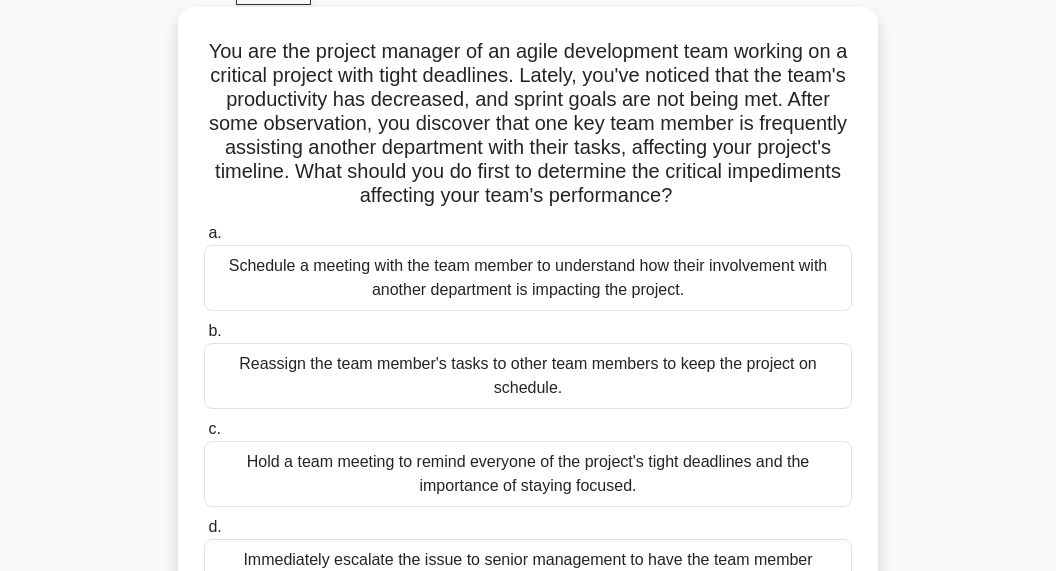 scroll, scrollTop: 168, scrollLeft: 0, axis: vertical 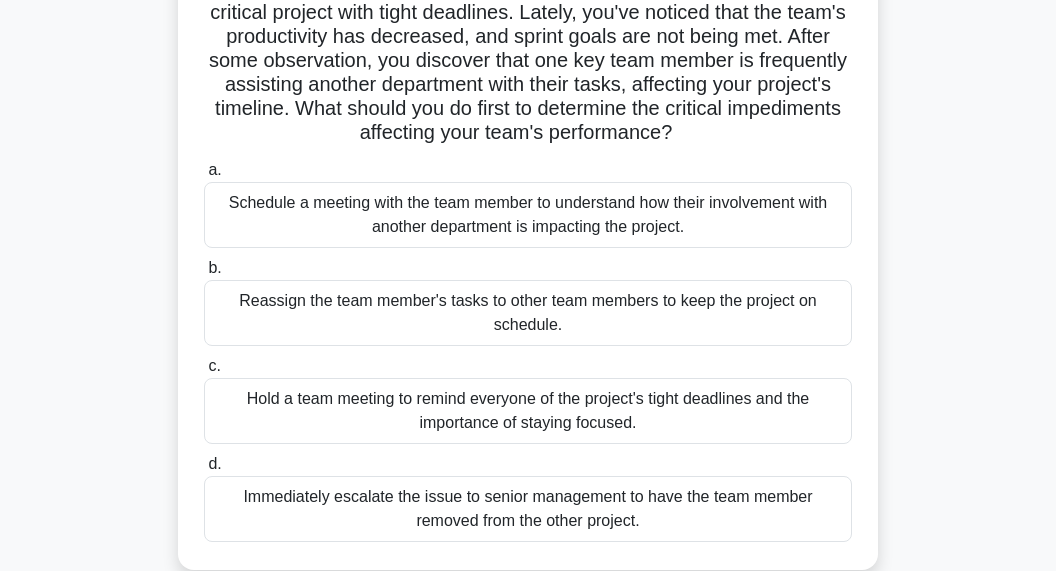 click on "Schedule a meeting with the team member to understand how their involvement with another department is impacting the project." at bounding box center (528, 215) 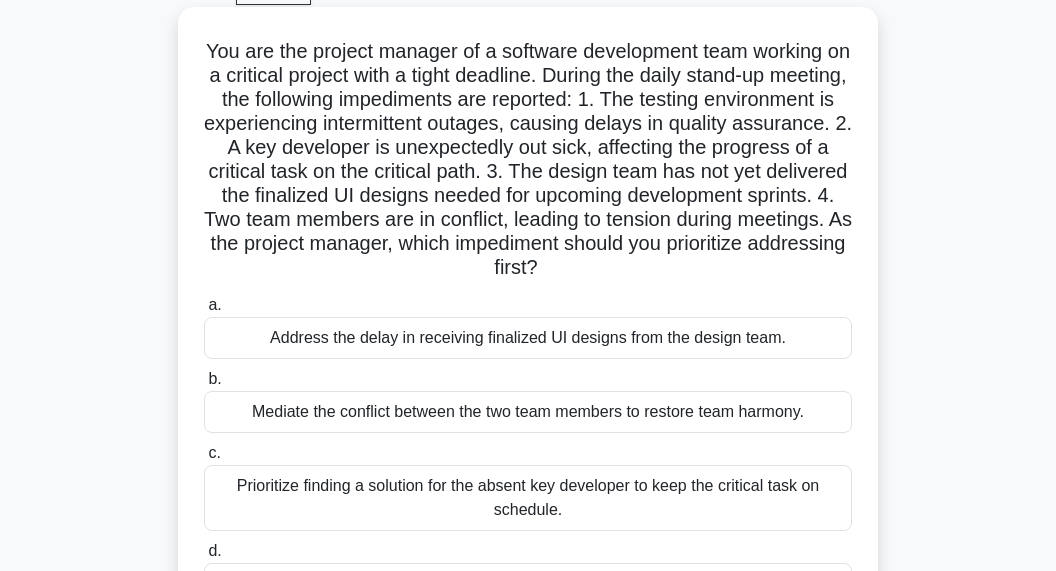 scroll, scrollTop: 168, scrollLeft: 0, axis: vertical 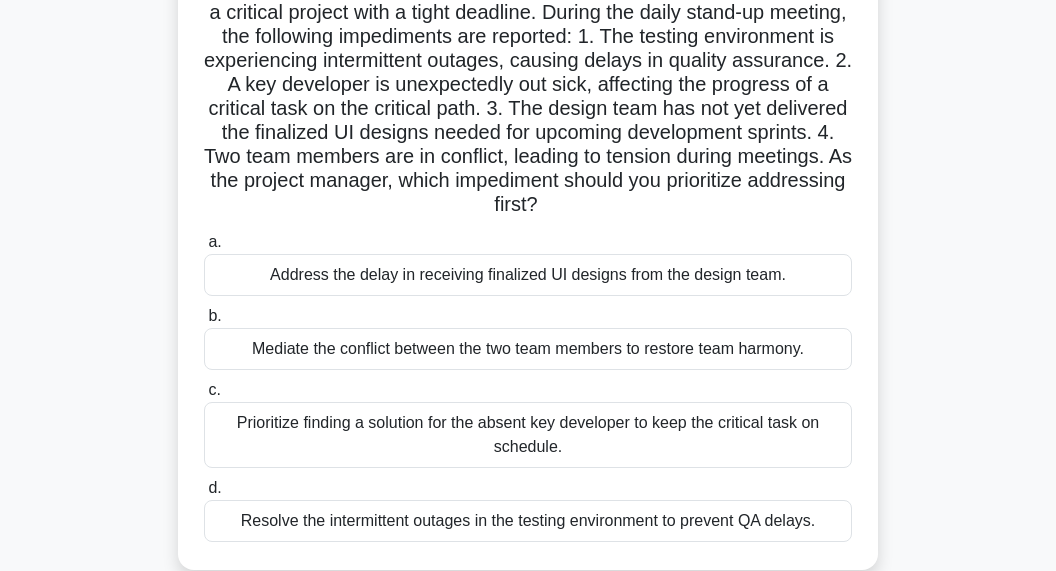click on "Prioritize finding a solution for the absent key developer to keep the critical task on schedule." at bounding box center (528, 435) 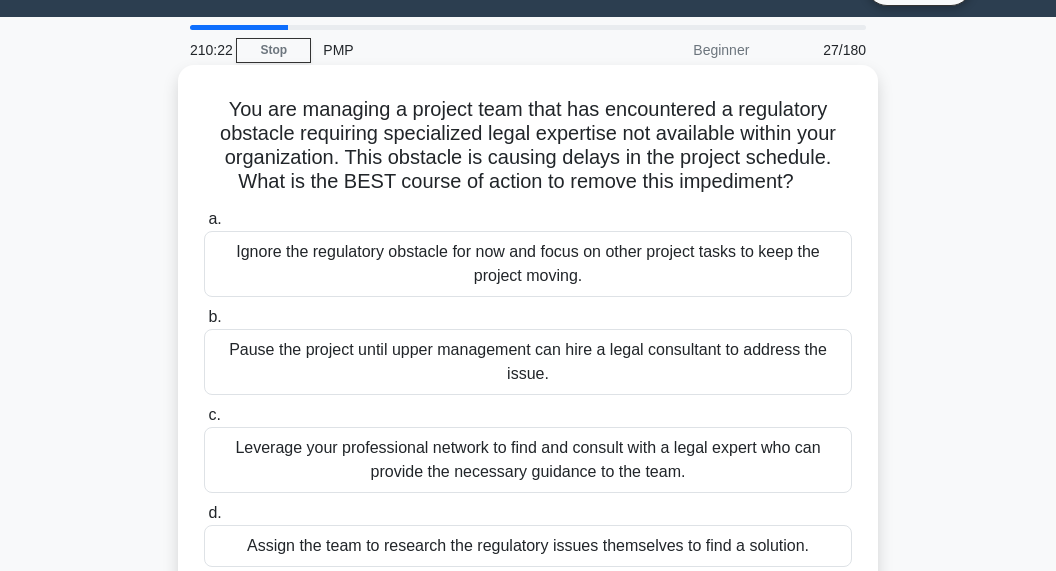 scroll, scrollTop: 72, scrollLeft: 0, axis: vertical 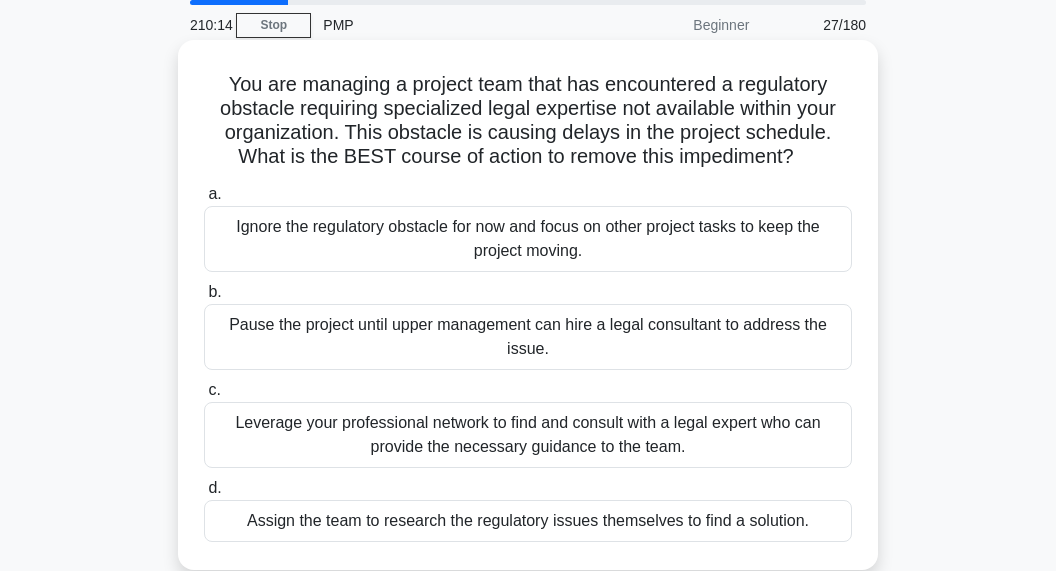 click on "Leverage your professional network to find and consult with a legal expert who can provide the necessary guidance to the team." at bounding box center [528, 435] 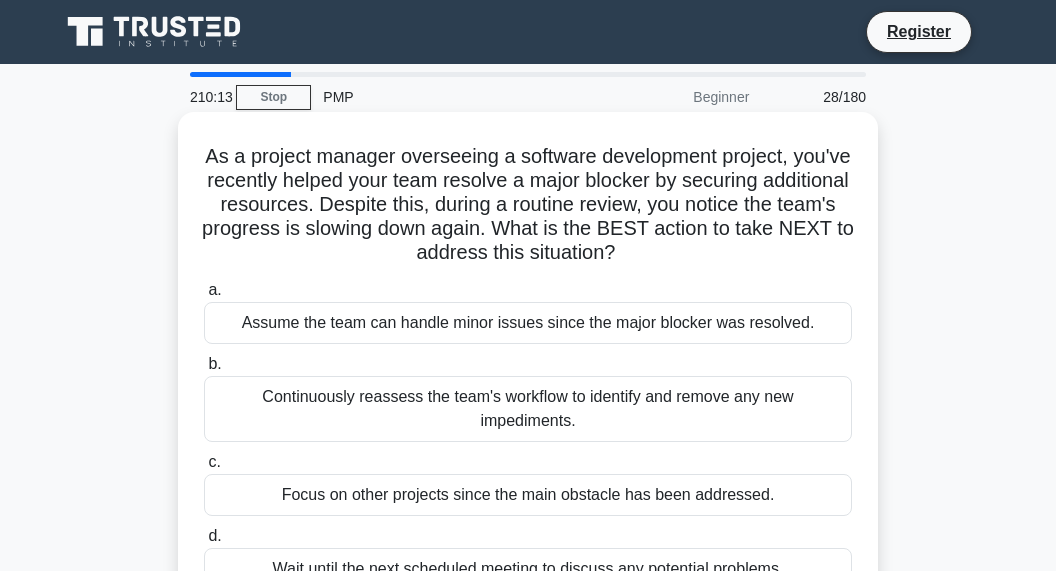 scroll, scrollTop: 0, scrollLeft: 0, axis: both 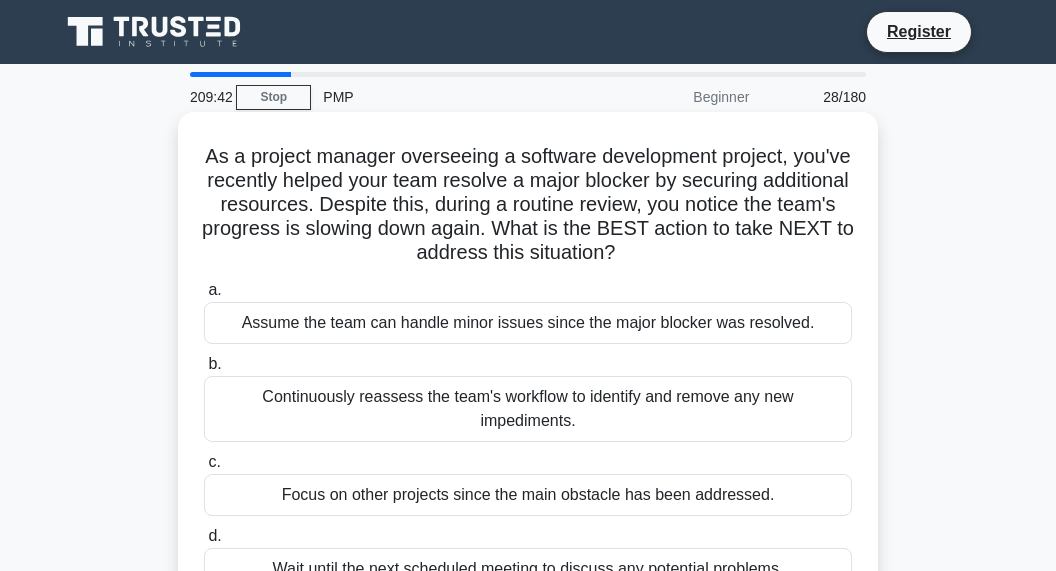 click on "Continuously reassess the team's workflow to identify and remove any new impediments." at bounding box center [528, 409] 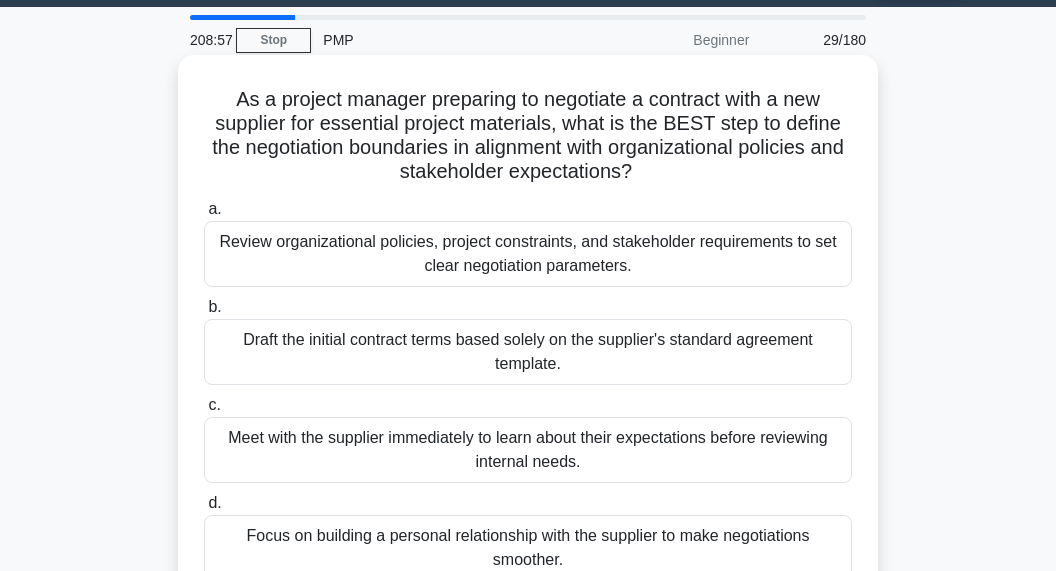 scroll, scrollTop: 96, scrollLeft: 0, axis: vertical 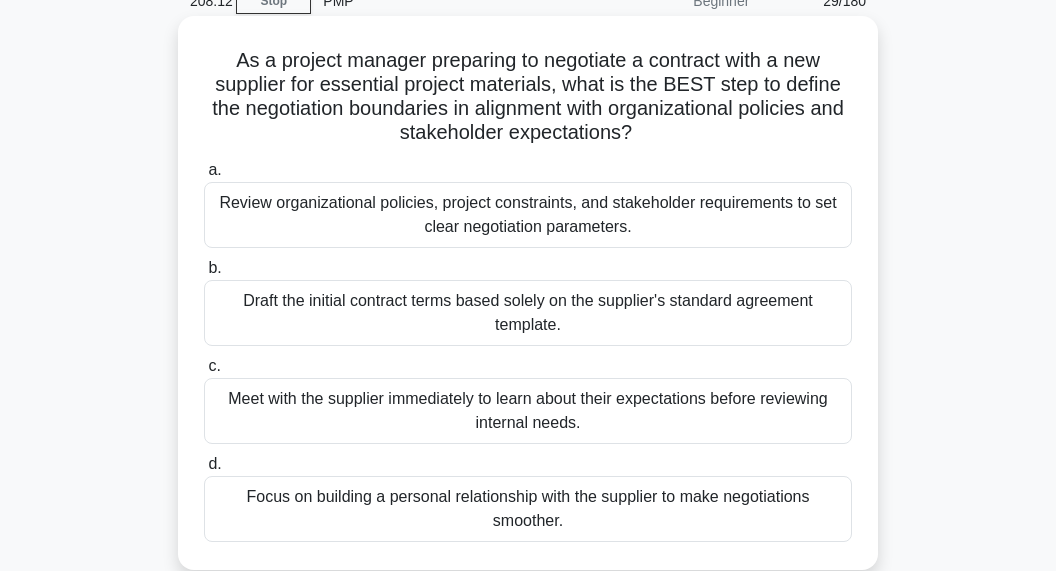 click on "Review organizational policies, project constraints, and stakeholder requirements to set clear negotiation parameters." at bounding box center [528, 215] 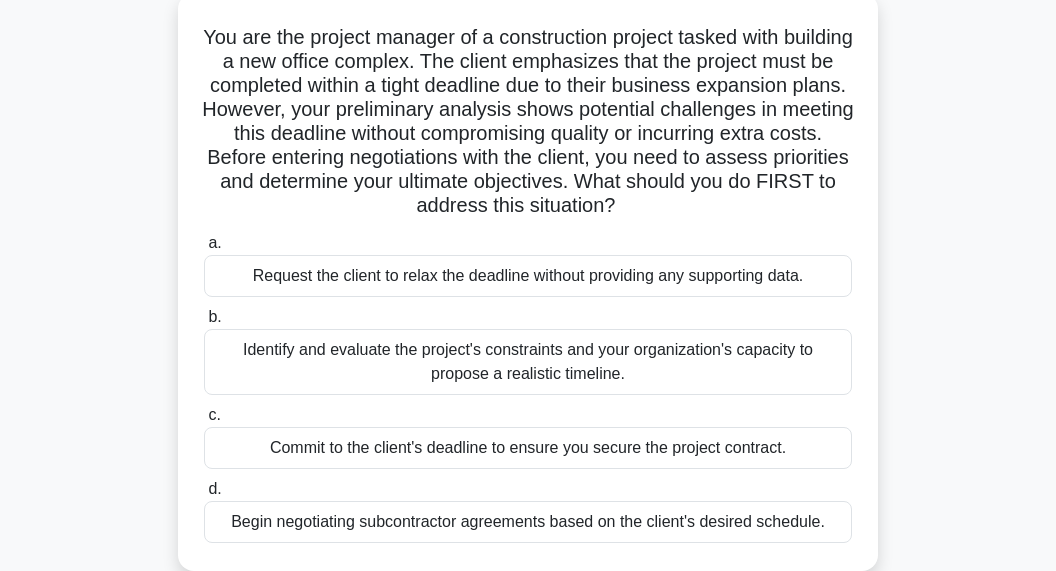 scroll, scrollTop: 120, scrollLeft: 0, axis: vertical 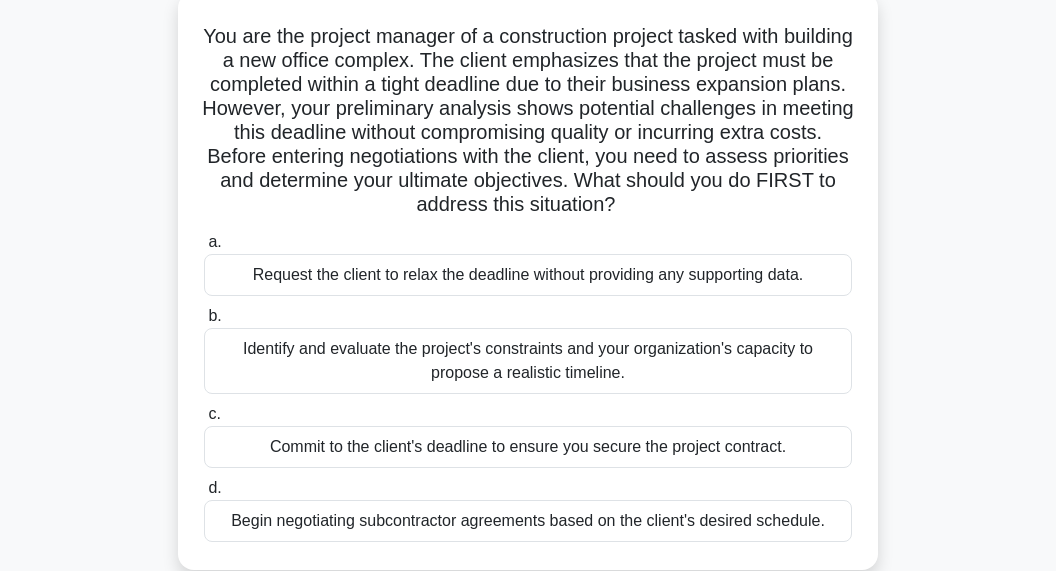 click on "Identify and evaluate the project's constraints and your organization's capacity to propose a realistic timeline." at bounding box center [528, 361] 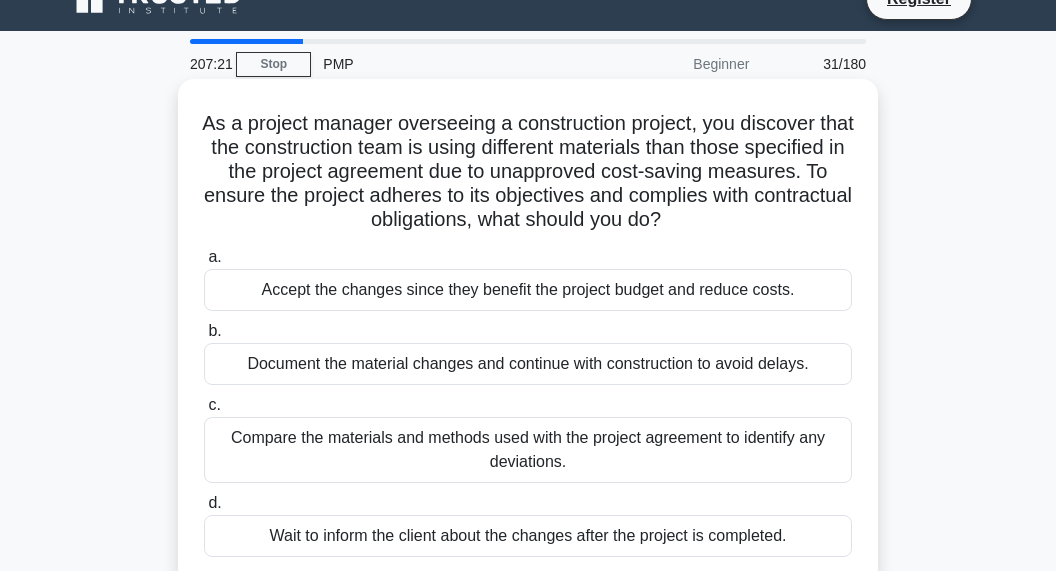 scroll, scrollTop: 48, scrollLeft: 0, axis: vertical 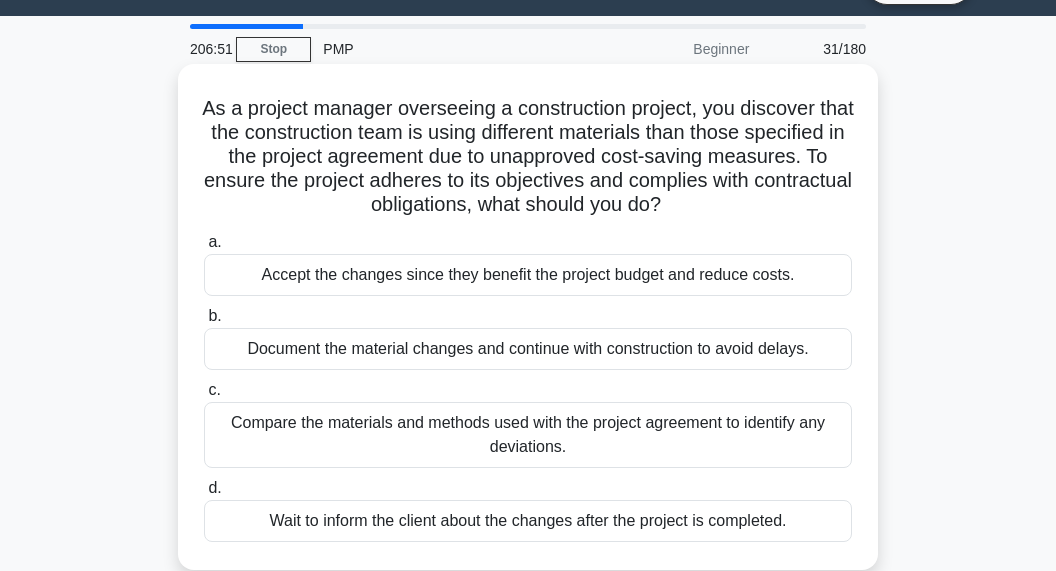 click on "Compare the materials and methods used with the project agreement to identify any deviations." at bounding box center (528, 435) 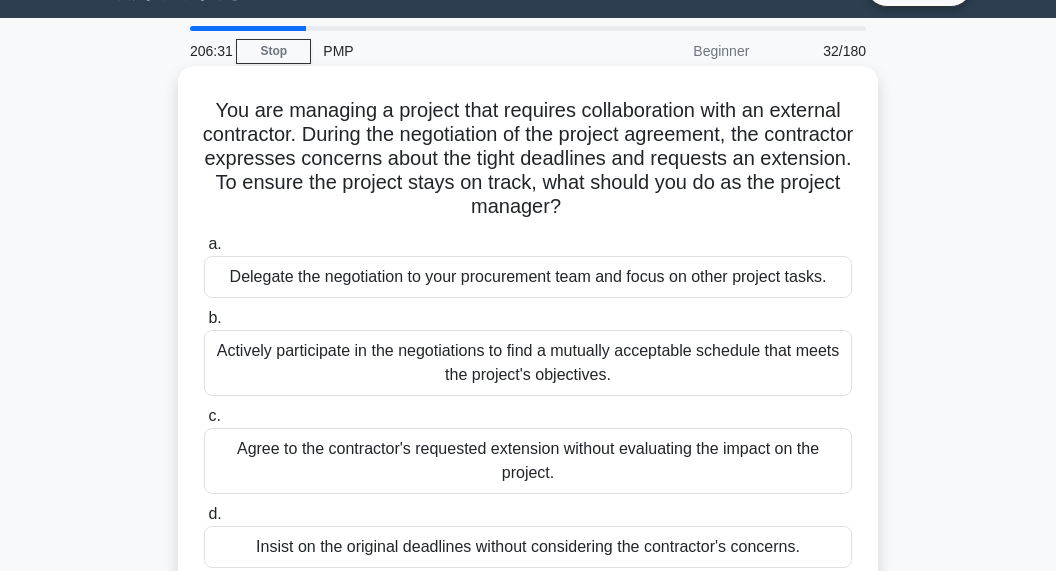 scroll, scrollTop: 72, scrollLeft: 0, axis: vertical 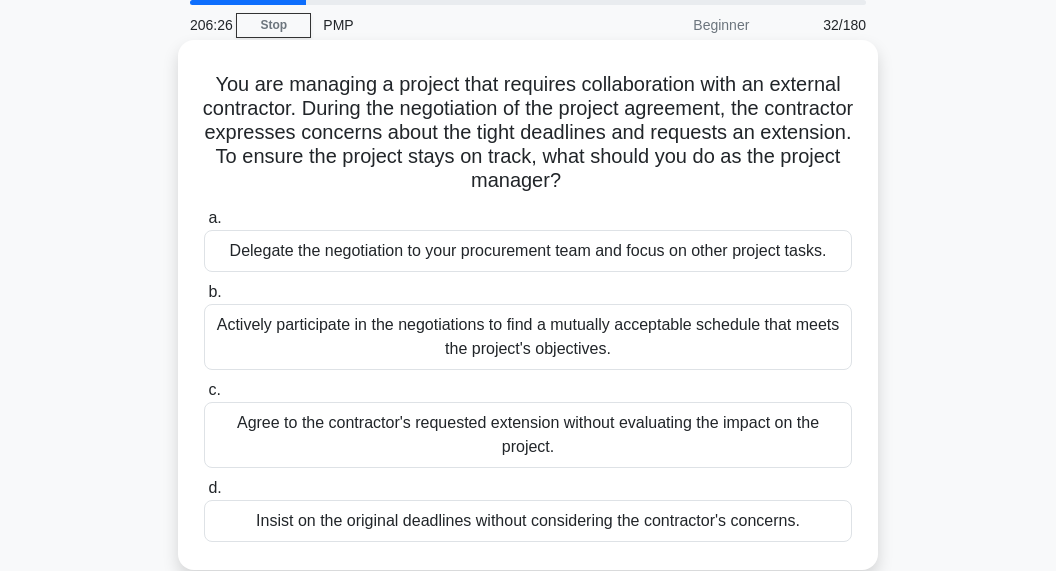 click on "Actively participate in the negotiations to find a mutually acceptable schedule that meets the project's objectives." at bounding box center [528, 337] 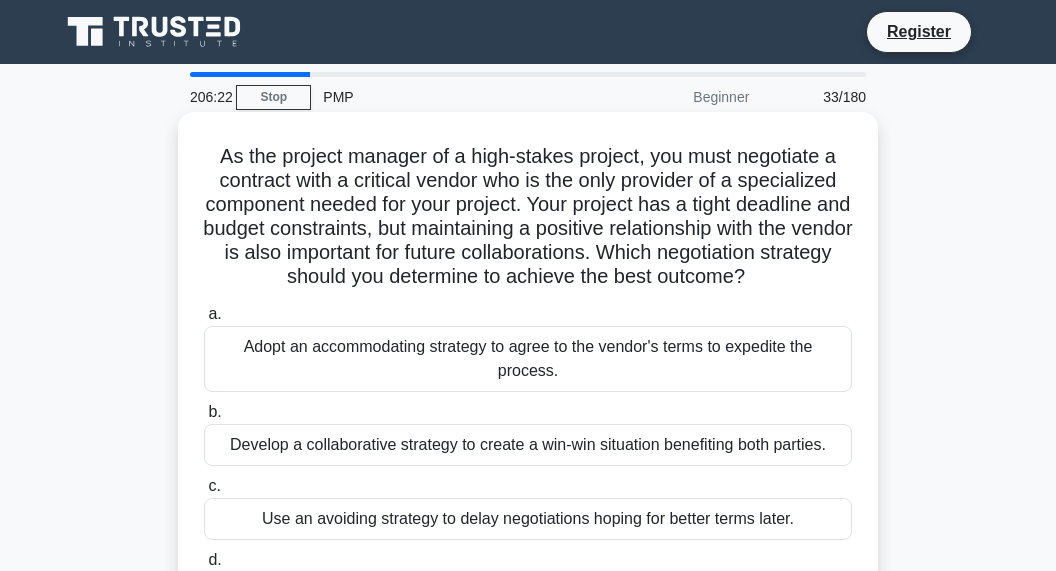 scroll, scrollTop: 72, scrollLeft: 0, axis: vertical 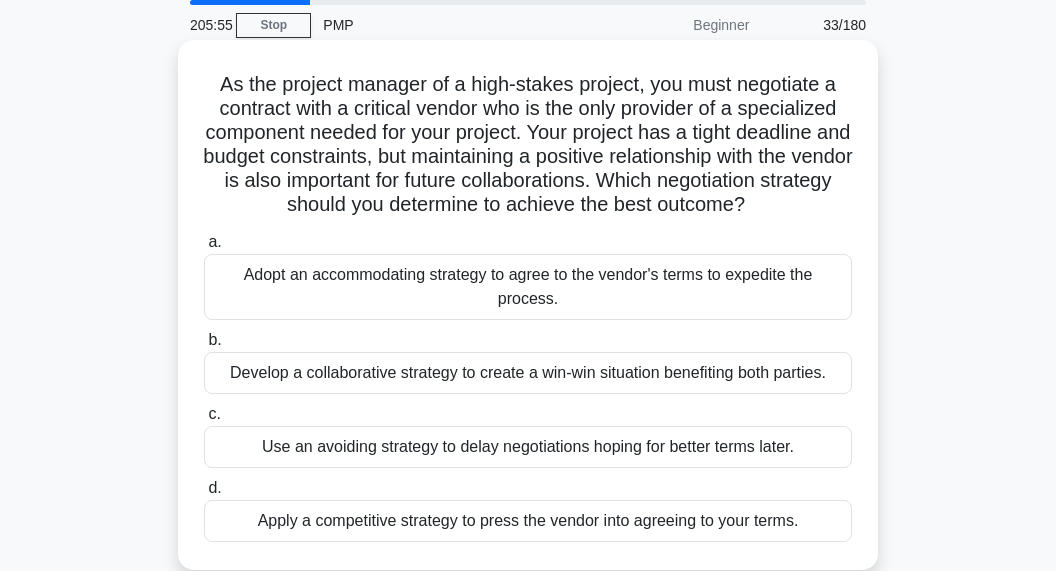 click on "Develop a collaborative strategy to create a win-win situation benefiting both parties." at bounding box center [528, 373] 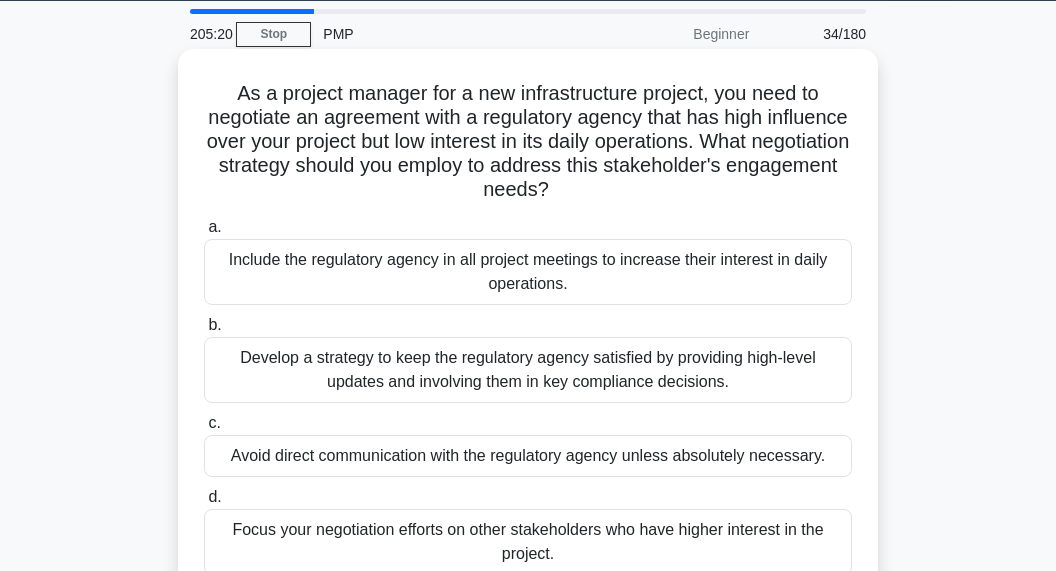 scroll, scrollTop: 96, scrollLeft: 0, axis: vertical 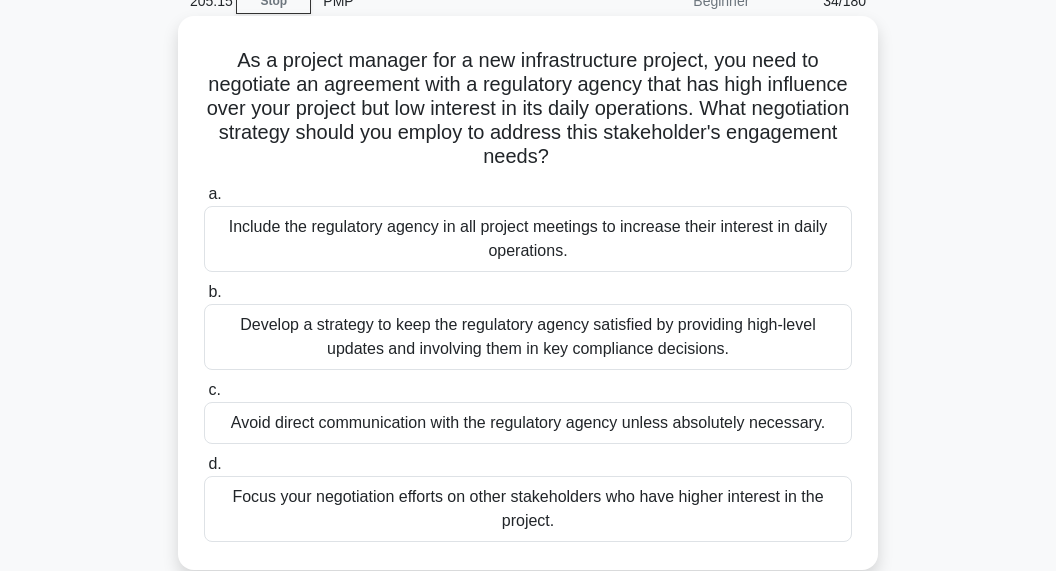 click on "Develop a strategy to keep the regulatory agency satisfied by providing high-level updates and involving them in key compliance decisions." at bounding box center [528, 337] 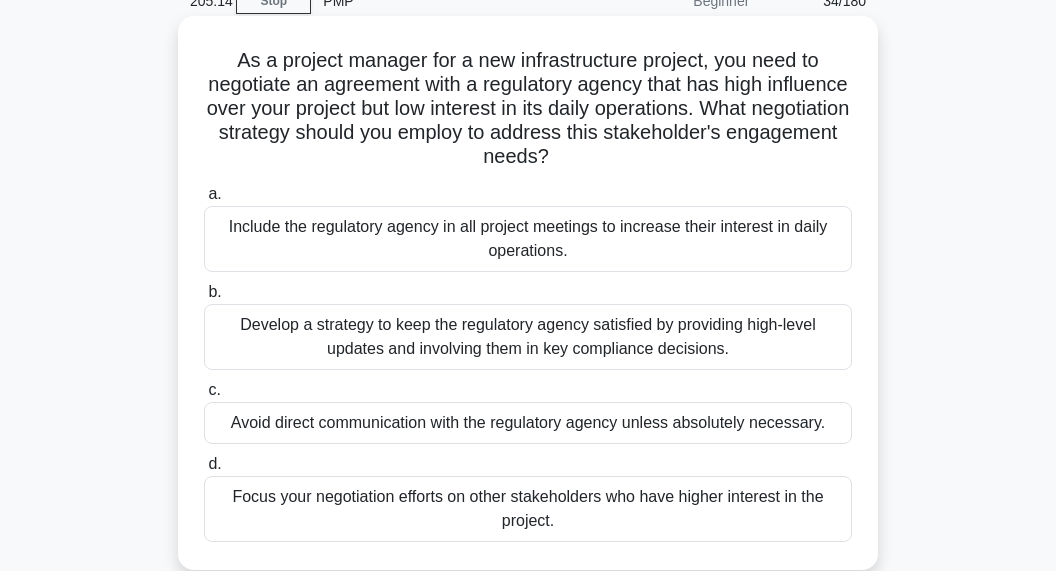 click on "Develop a strategy to keep the regulatory agency satisfied by providing high-level updates and involving them in key compliance decisions." at bounding box center (528, 337) 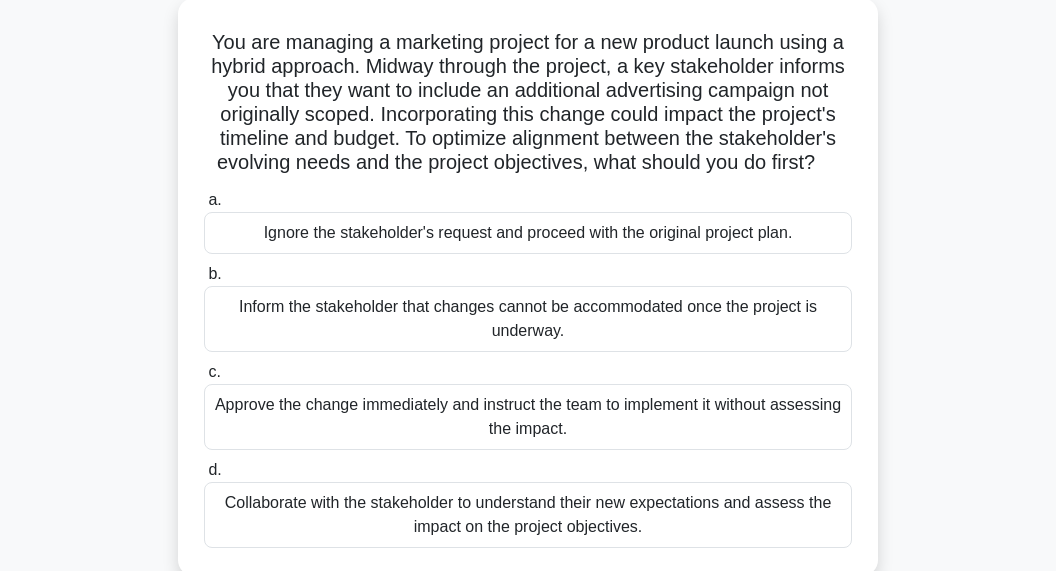 scroll, scrollTop: 120, scrollLeft: 0, axis: vertical 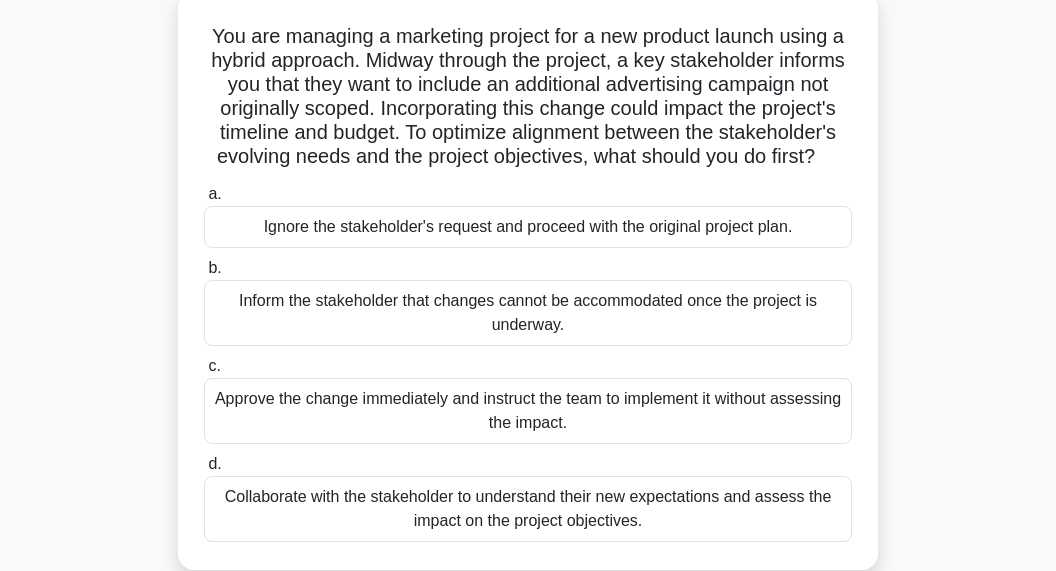 click on "Collaborate with the stakeholder to understand their new expectations and assess the impact on the project objectives." at bounding box center (528, 509) 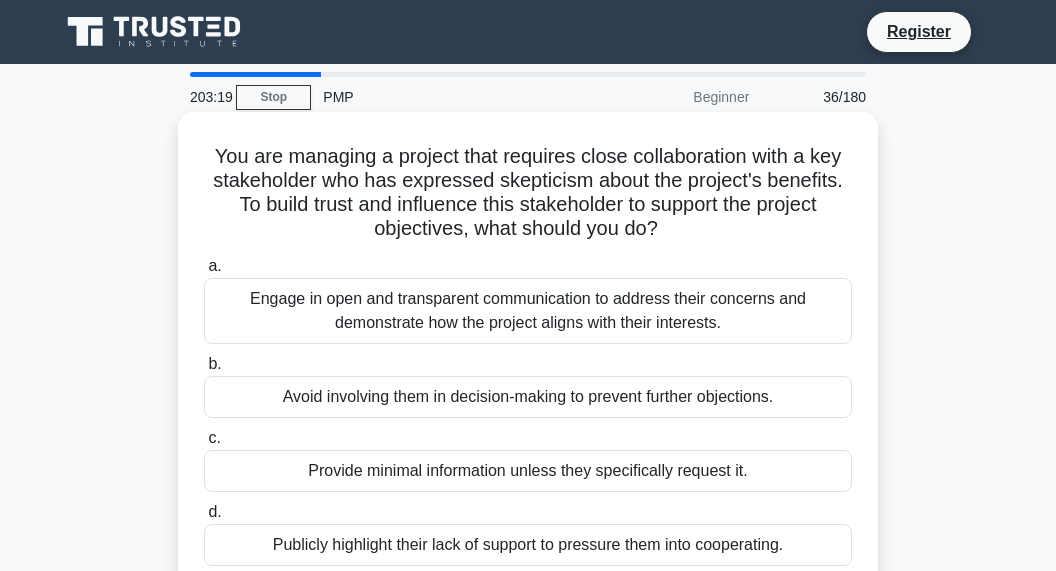 scroll, scrollTop: 24, scrollLeft: 0, axis: vertical 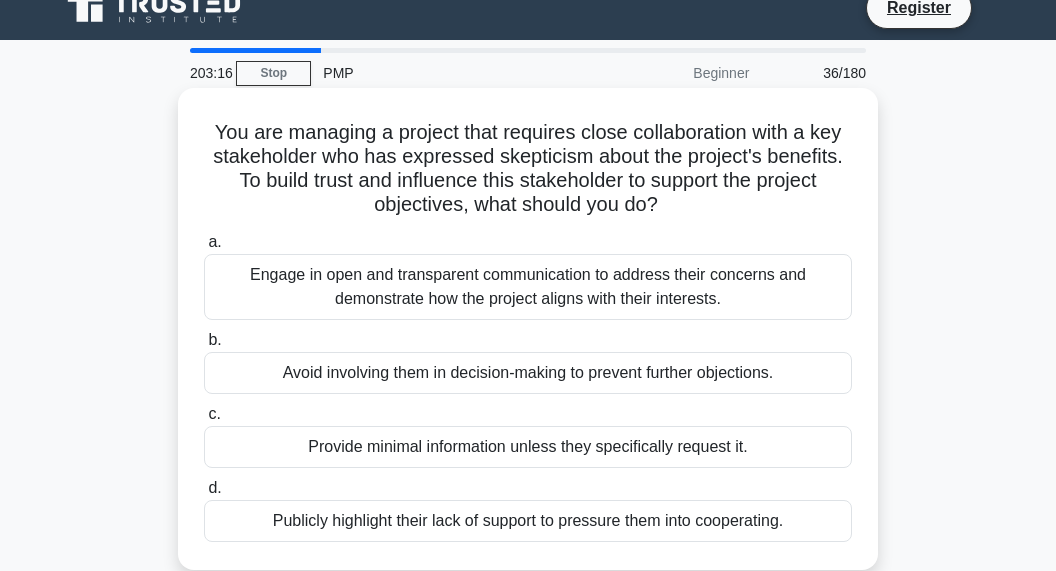 click on "Engage in open and transparent communication to address their concerns and demonstrate how the project aligns with their interests." at bounding box center (528, 287) 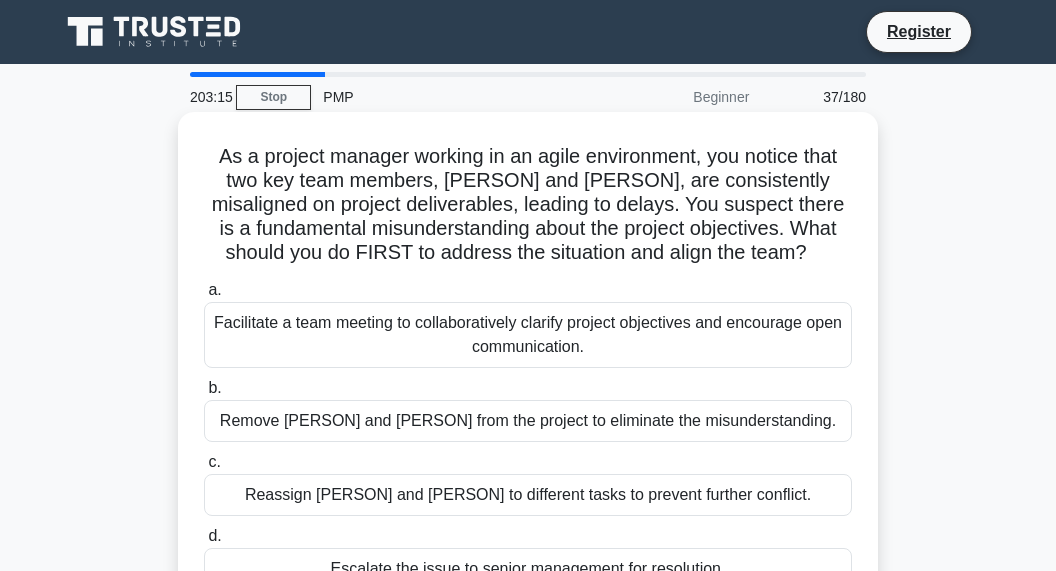 scroll, scrollTop: 0, scrollLeft: 0, axis: both 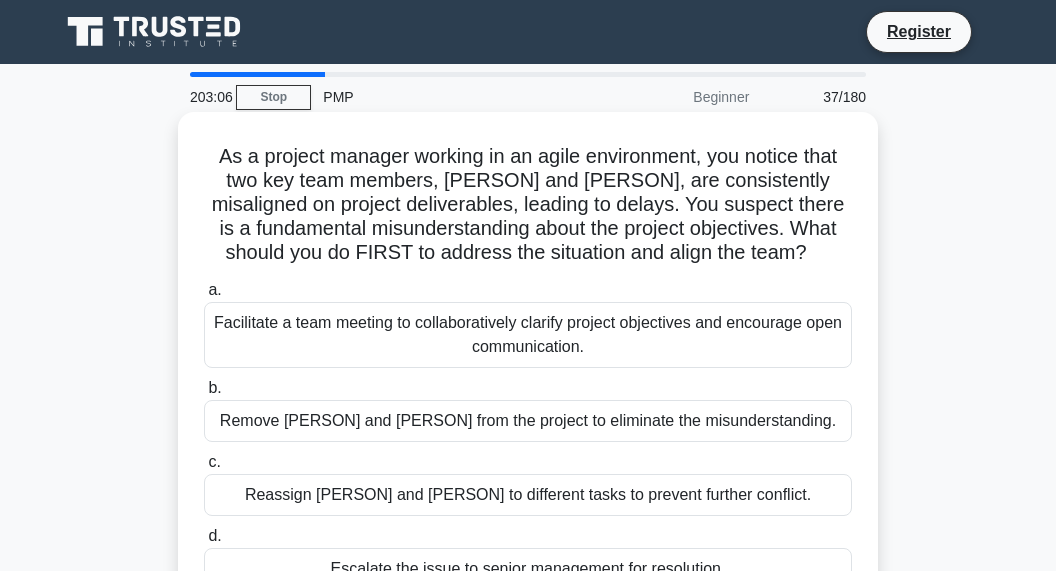 click on "Facilitate a team meeting to collaboratively clarify project objectives and encourage open communication." at bounding box center (528, 335) 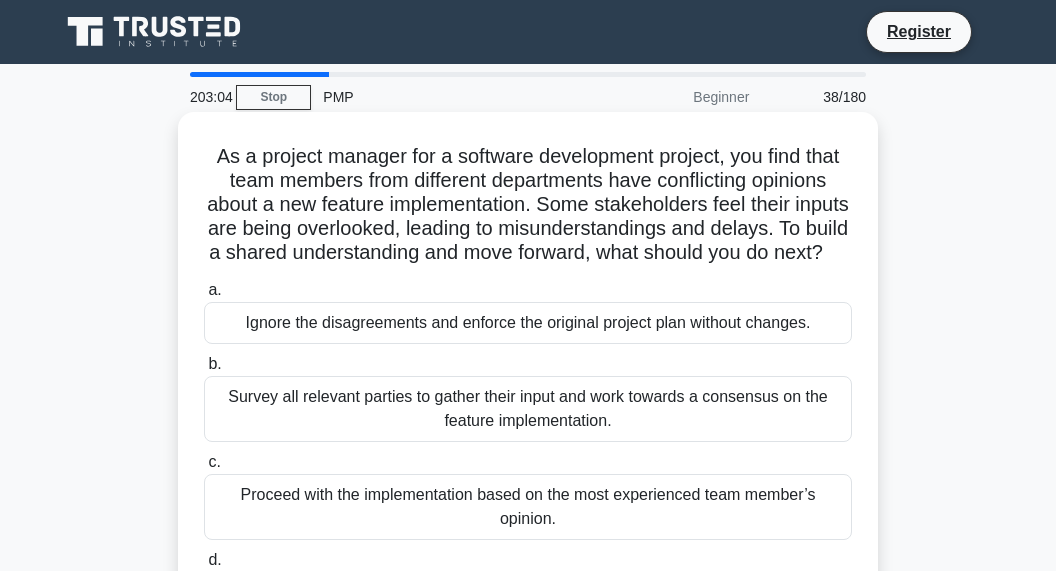 scroll, scrollTop: 72, scrollLeft: 0, axis: vertical 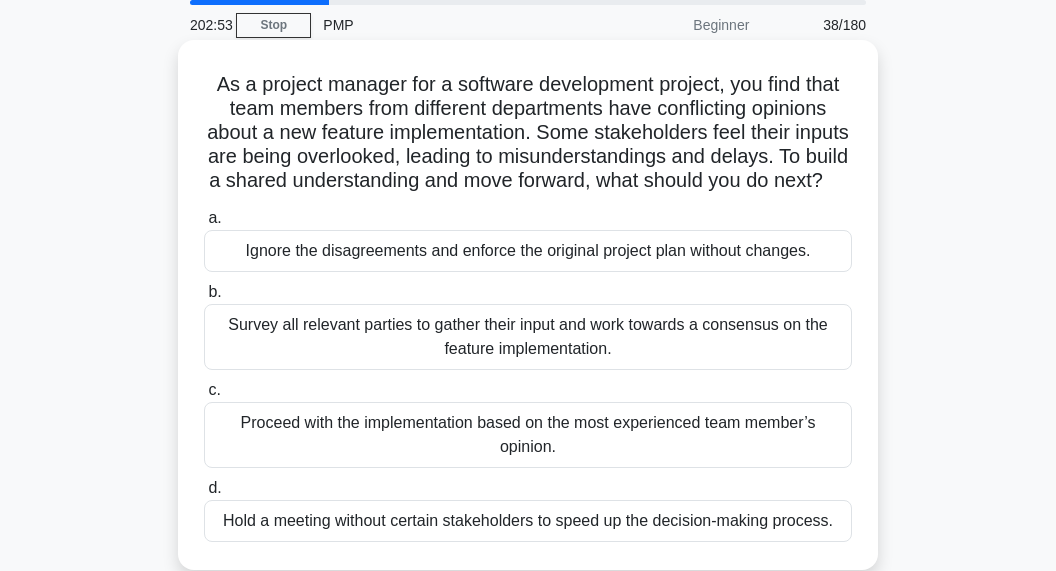 click on "Survey all relevant parties to gather their input and work towards a consensus on the feature implementation." at bounding box center [528, 337] 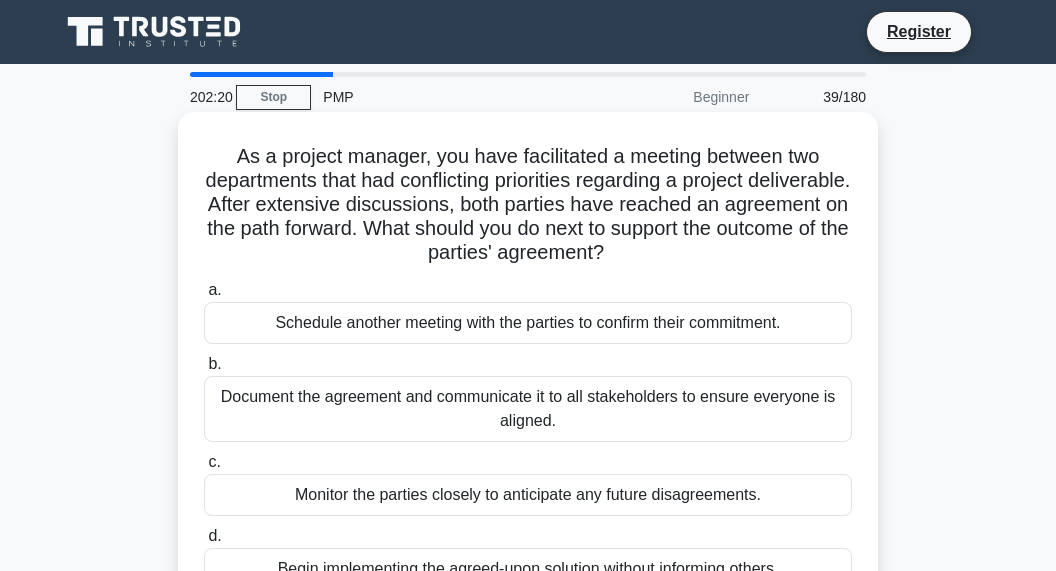scroll, scrollTop: 48, scrollLeft: 0, axis: vertical 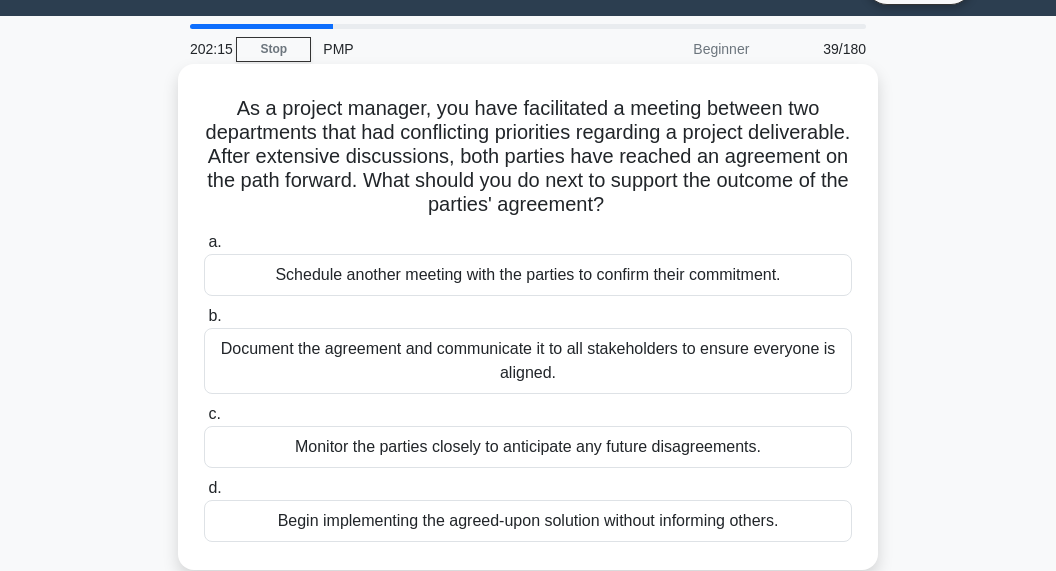 click on "Document the agreement and communicate it to all stakeholders to ensure everyone is aligned." at bounding box center (528, 361) 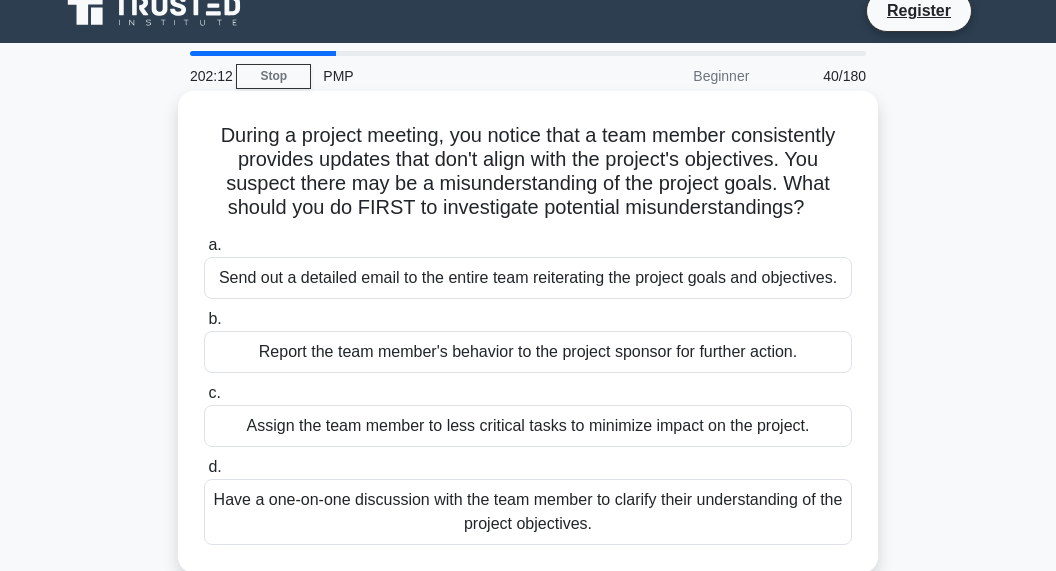 scroll, scrollTop: 24, scrollLeft: 0, axis: vertical 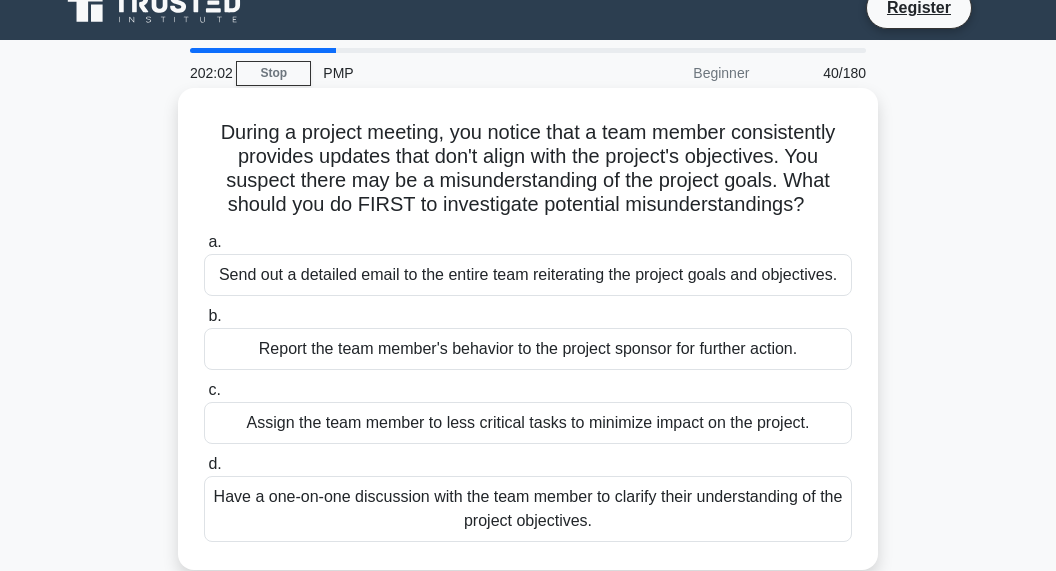 click on "Have a one-on-one discussion with the team member to clarify their understanding of the project objectives." at bounding box center [528, 509] 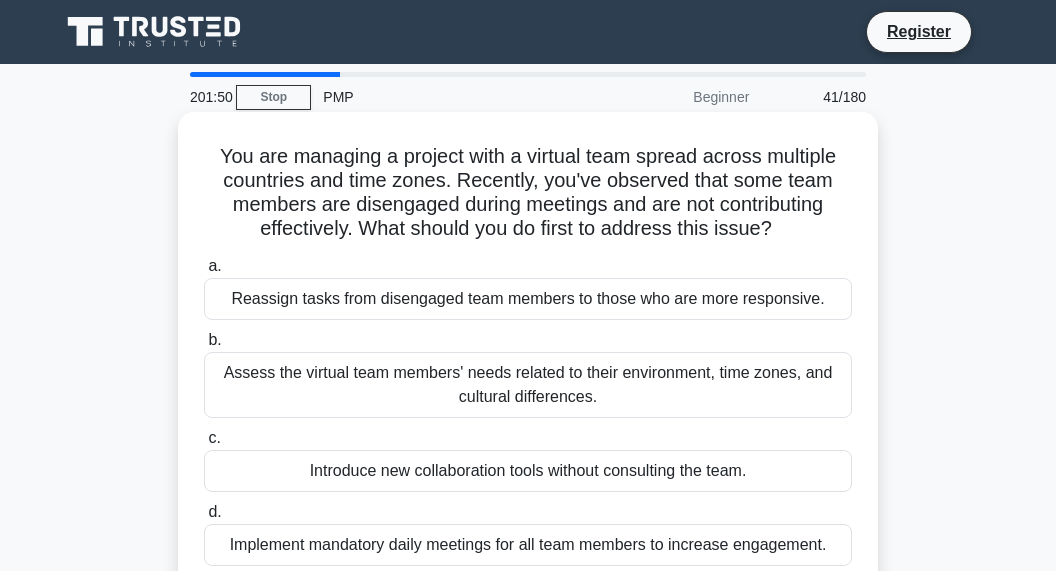 scroll, scrollTop: 24, scrollLeft: 0, axis: vertical 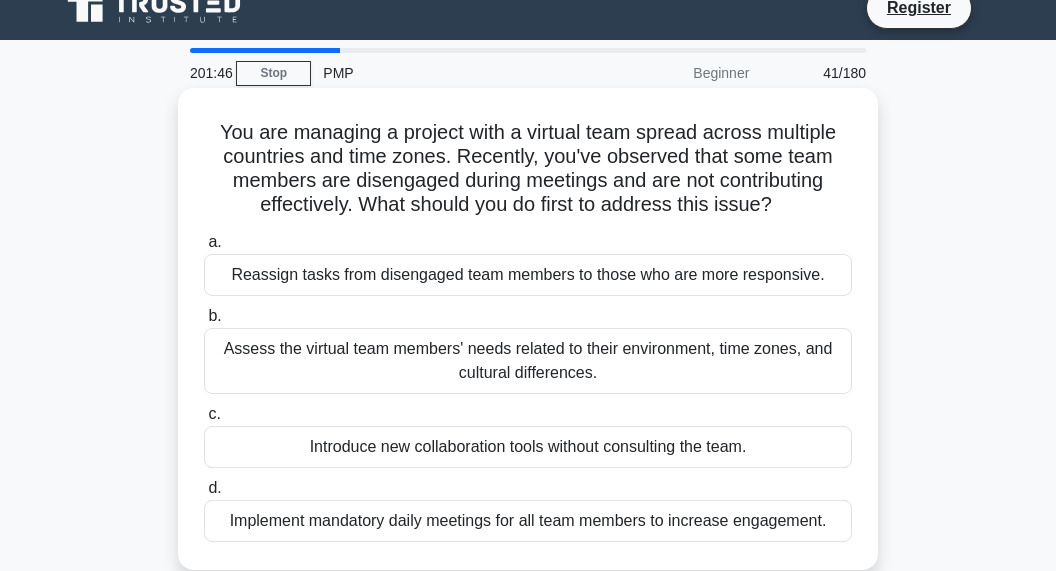 click on "Assess the virtual team members' needs related to their environment, time zones, and cultural differences." at bounding box center (528, 361) 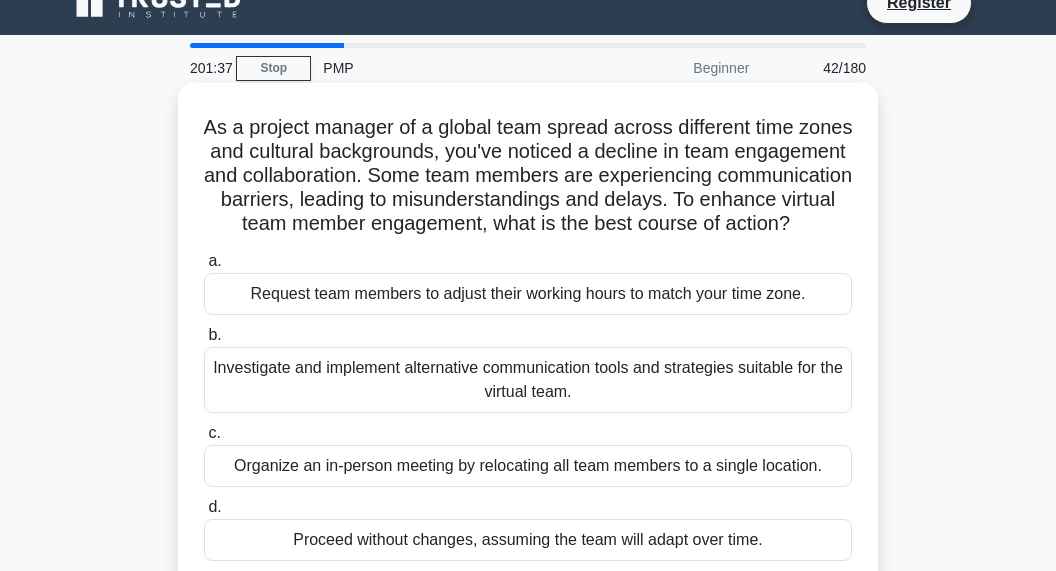 scroll, scrollTop: 48, scrollLeft: 0, axis: vertical 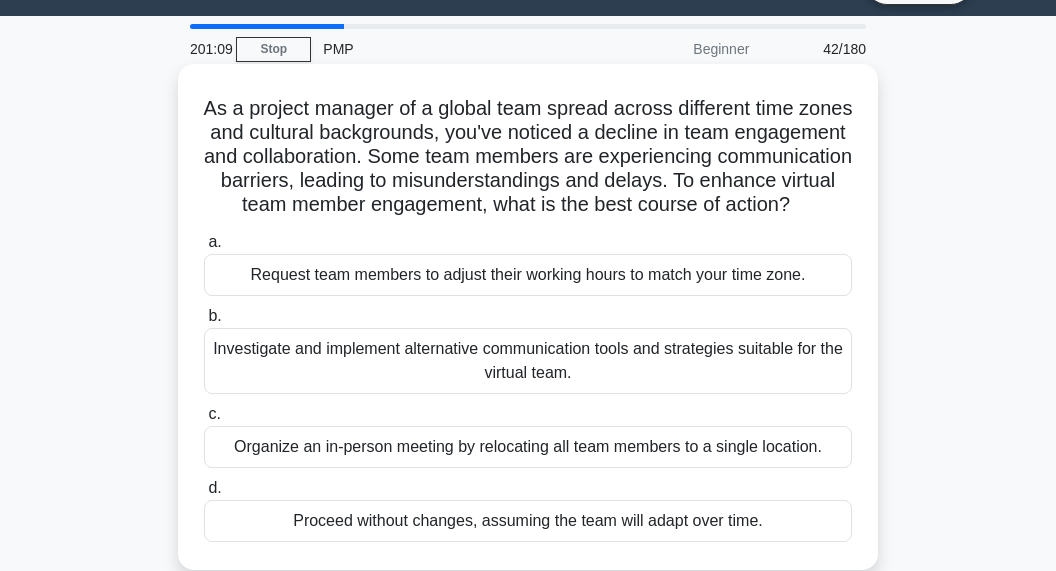 click on "Investigate and implement alternative communication tools and strategies suitable for the virtual team." at bounding box center [528, 361] 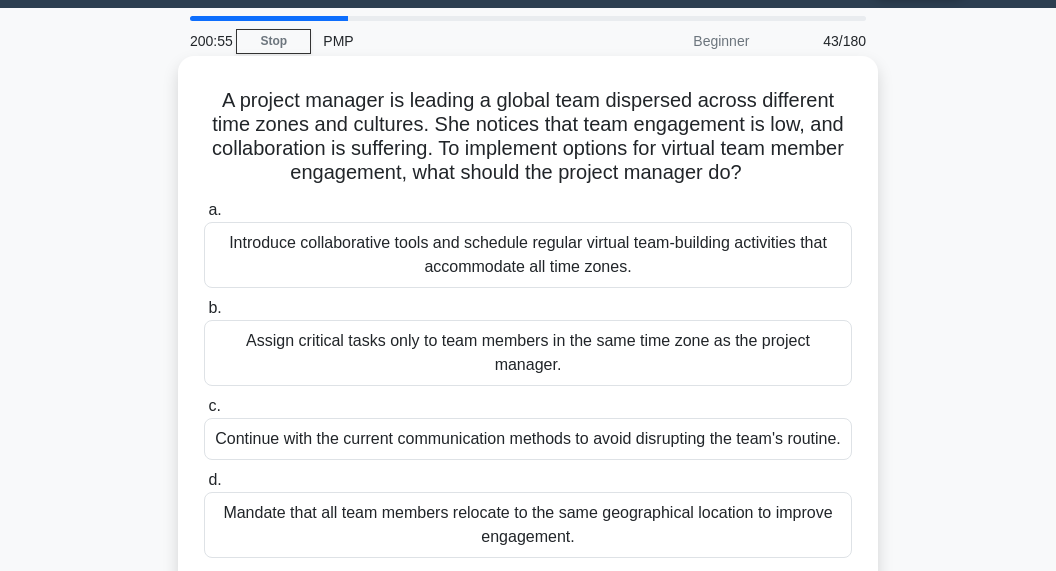 scroll, scrollTop: 96, scrollLeft: 0, axis: vertical 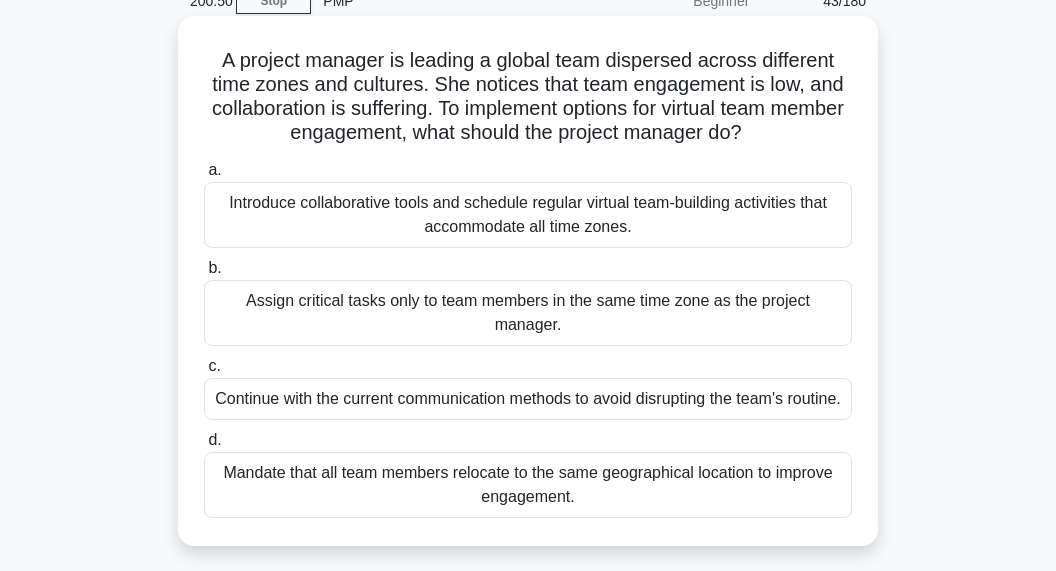 click on "Introduce collaborative tools and schedule regular virtual team-building activities that accommodate all time zones." at bounding box center (528, 215) 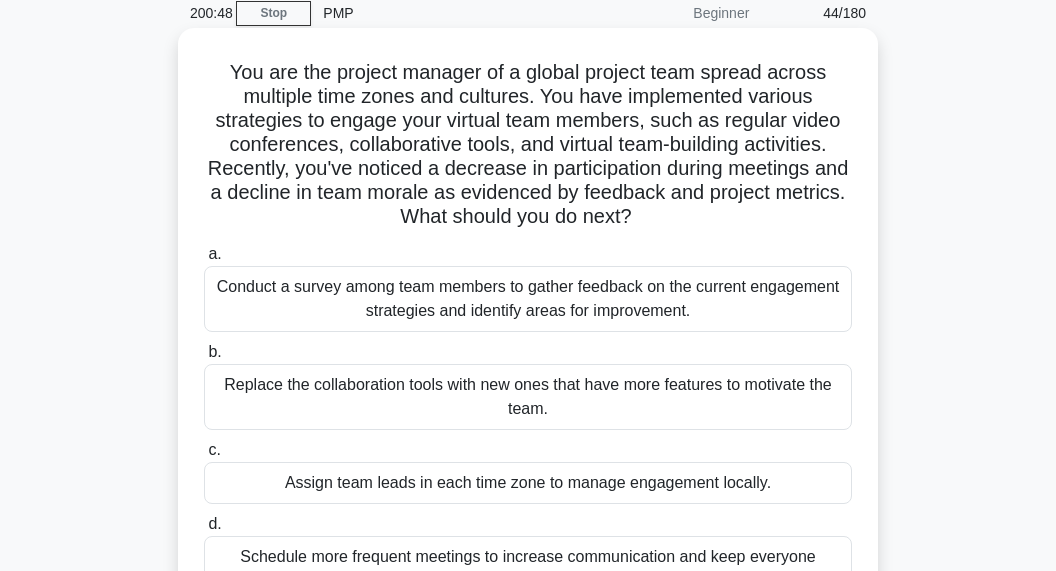 scroll, scrollTop: 144, scrollLeft: 0, axis: vertical 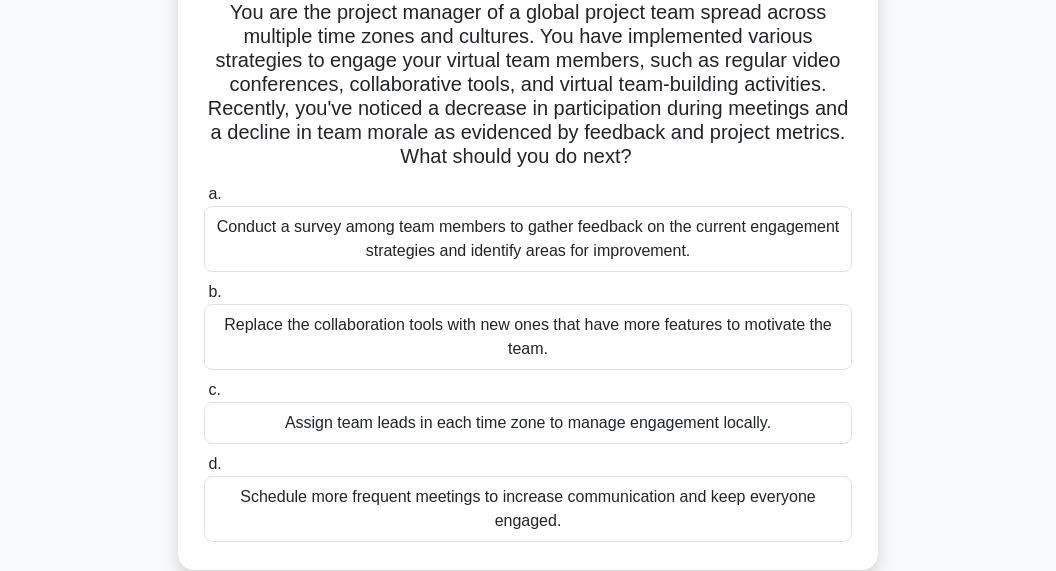 click on "Conduct a survey among team members to gather feedback on the current engagement strategies and identify areas for improvement." at bounding box center (528, 239) 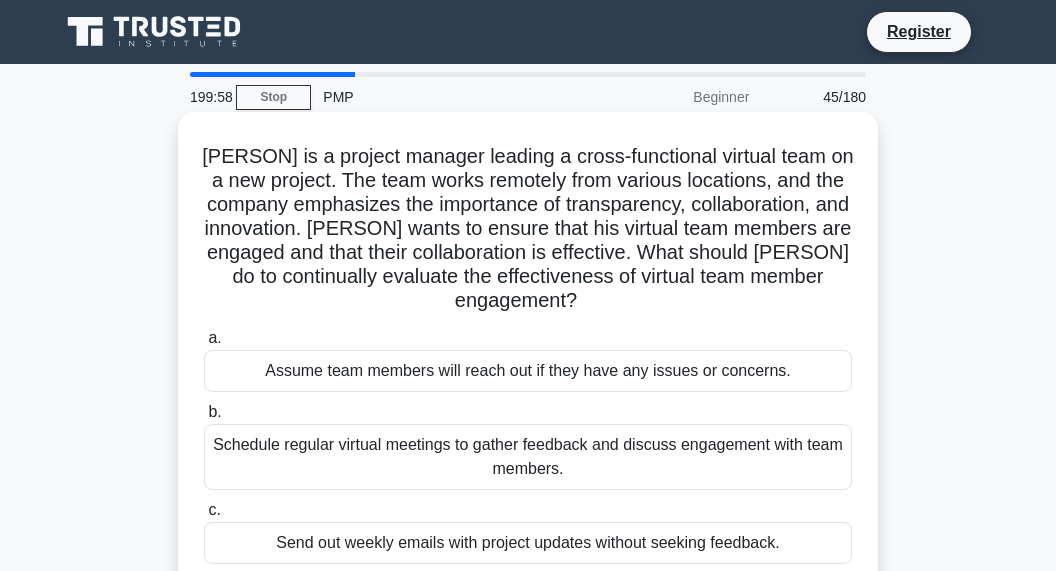 scroll, scrollTop: 96, scrollLeft: 0, axis: vertical 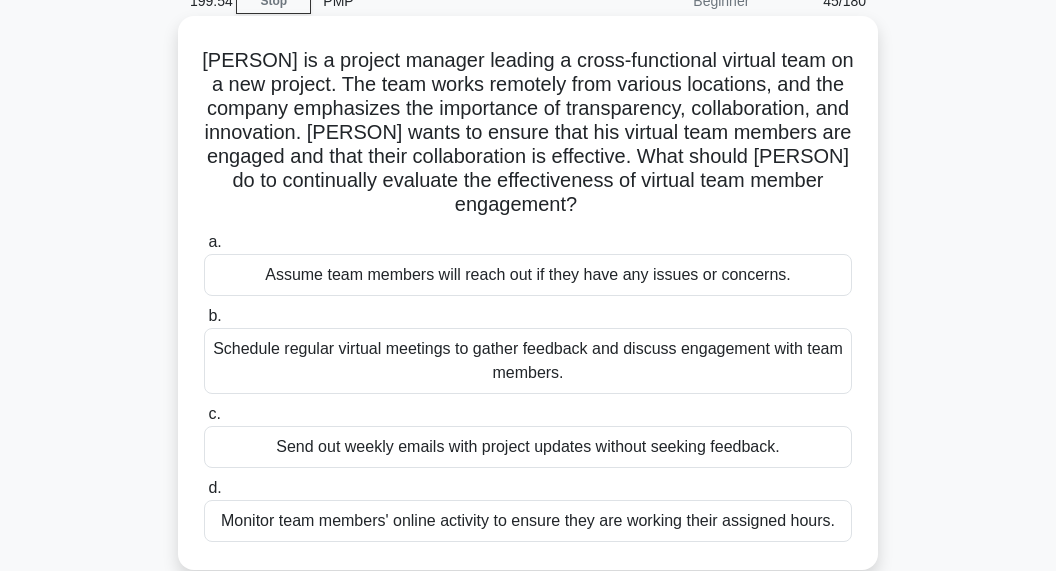 click on "Schedule regular virtual meetings to gather feedback and discuss engagement with team members." at bounding box center (528, 361) 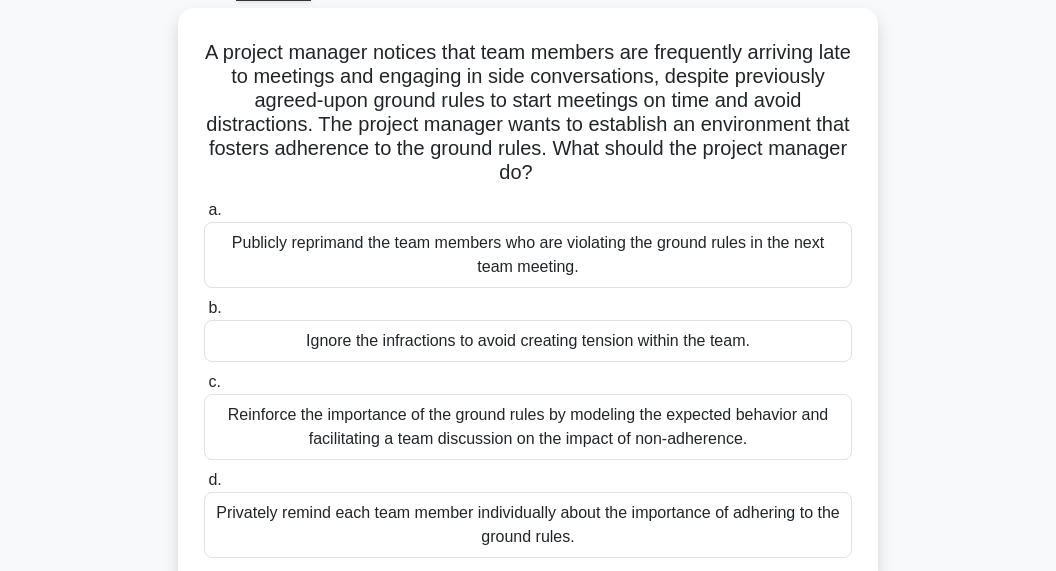 scroll, scrollTop: 120, scrollLeft: 0, axis: vertical 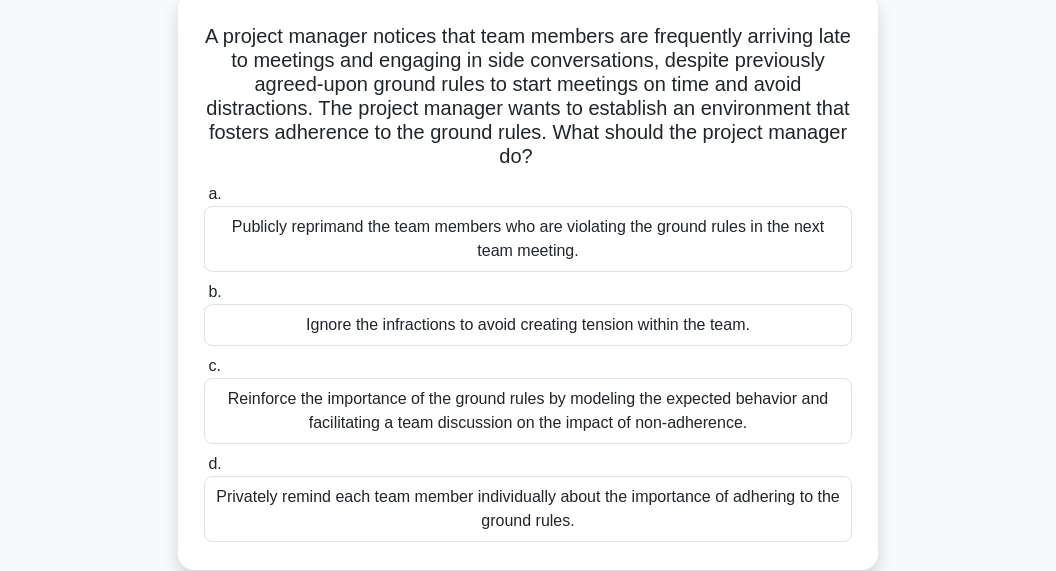 click on "Reinforce the importance of the ground rules by modeling the expected behavior and facilitating a team discussion on the impact of non-adherence." at bounding box center (528, 411) 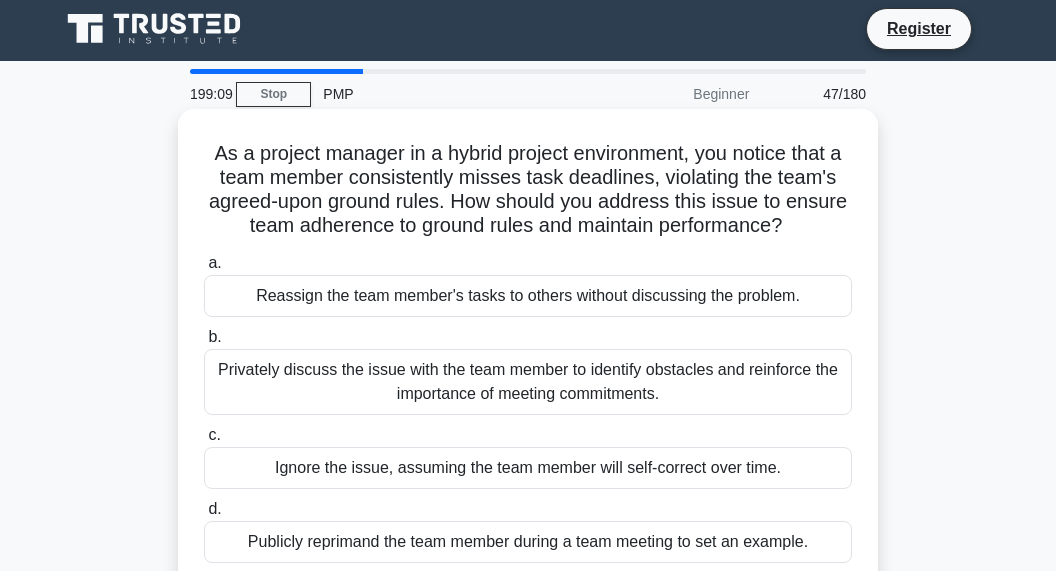 scroll, scrollTop: 0, scrollLeft: 0, axis: both 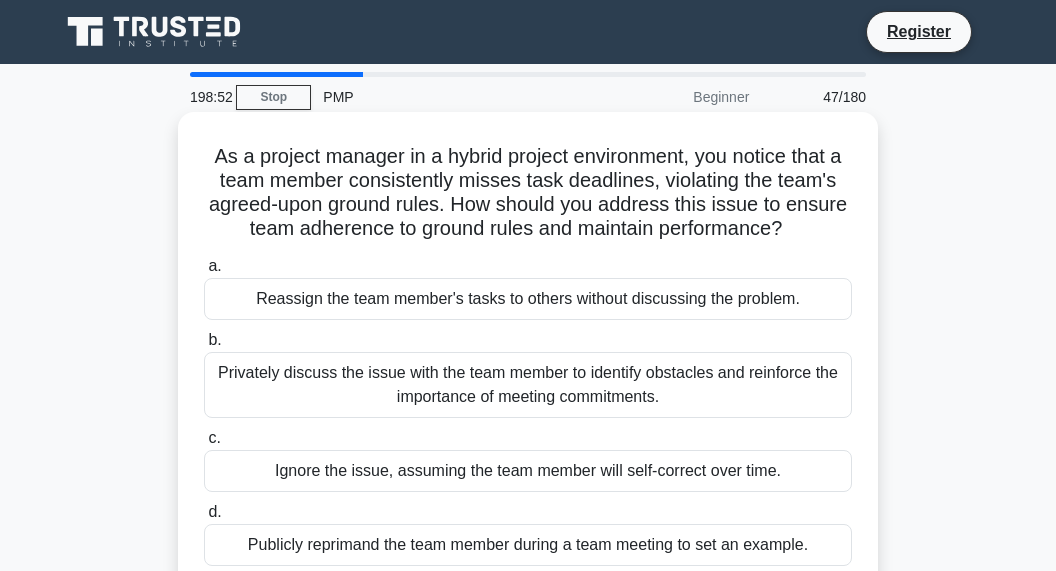 click on "Privately discuss the issue with the team member to identify obstacles and reinforce the importance of meeting commitments." at bounding box center (528, 385) 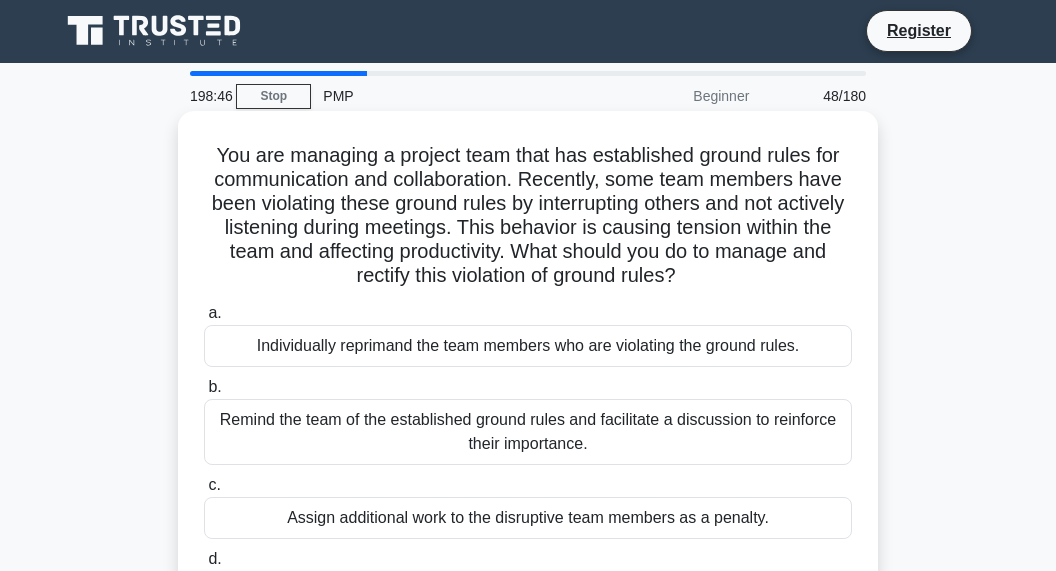 scroll, scrollTop: 72, scrollLeft: 0, axis: vertical 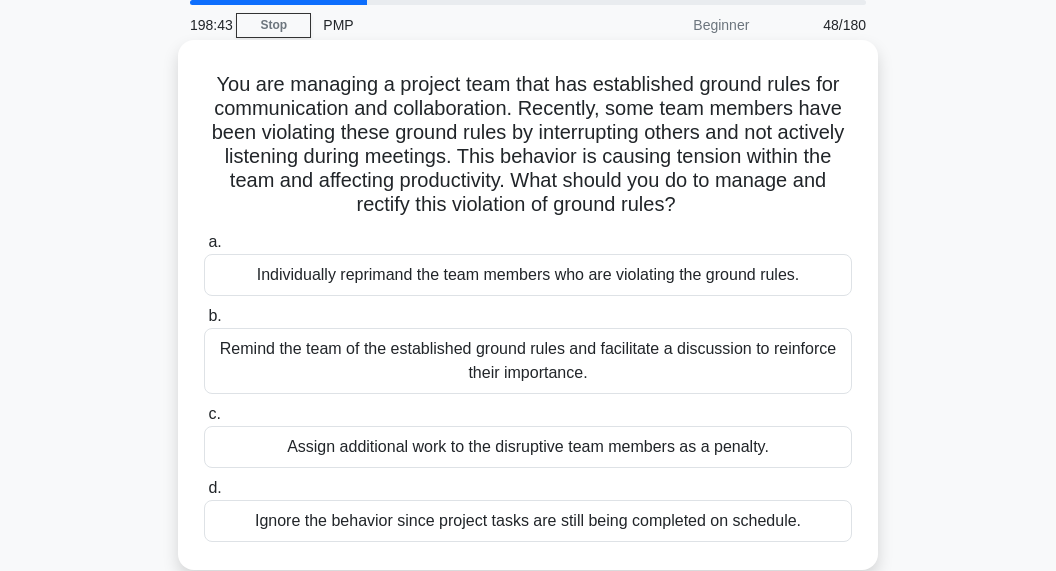 click on "Remind the team of the established ground rules and facilitate a discussion to reinforce their importance." at bounding box center (528, 361) 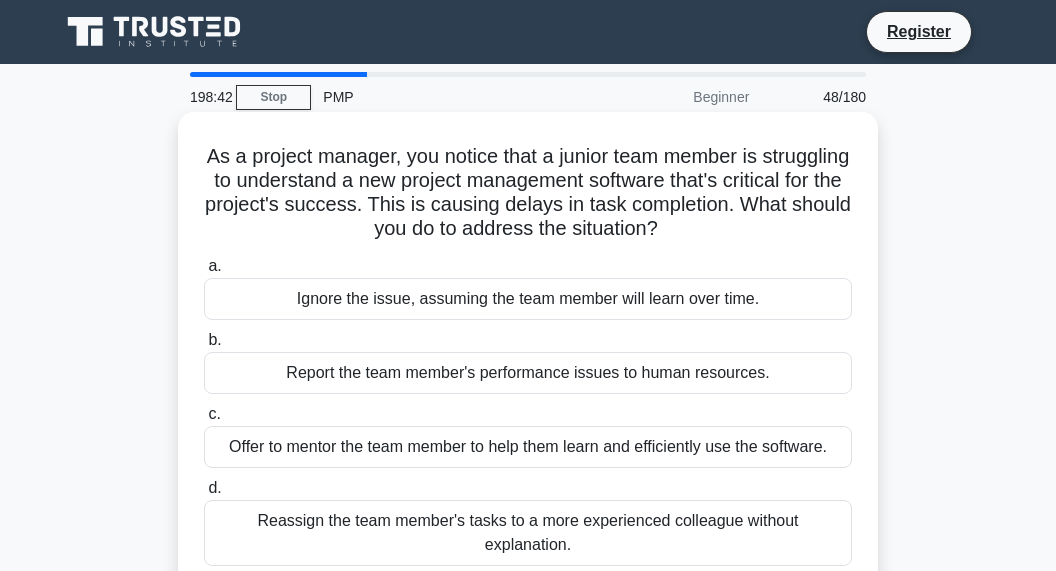 scroll, scrollTop: 0, scrollLeft: 0, axis: both 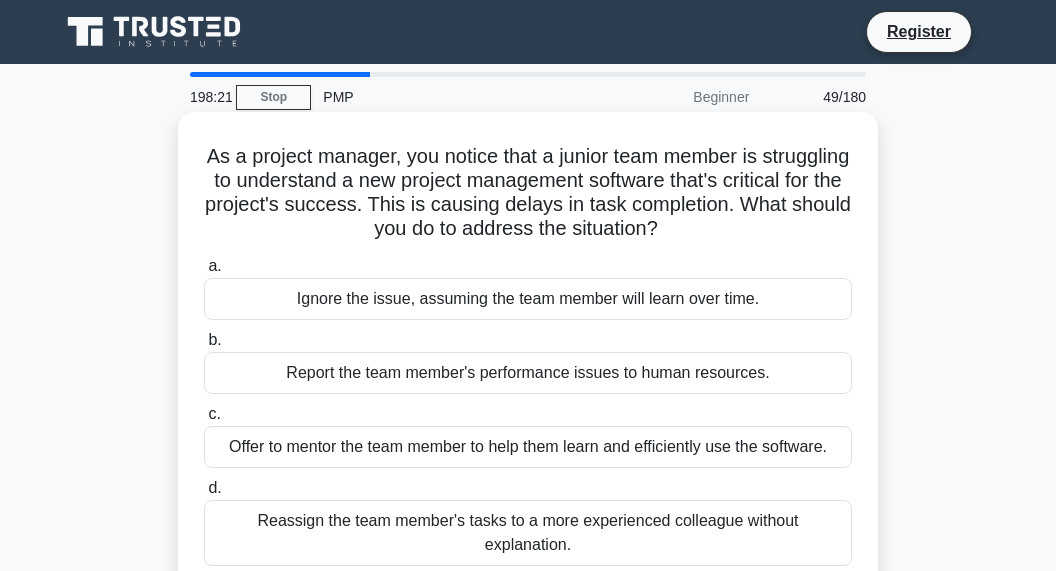 click on "Offer to mentor the team member to help them learn and efficiently use the software." at bounding box center [528, 447] 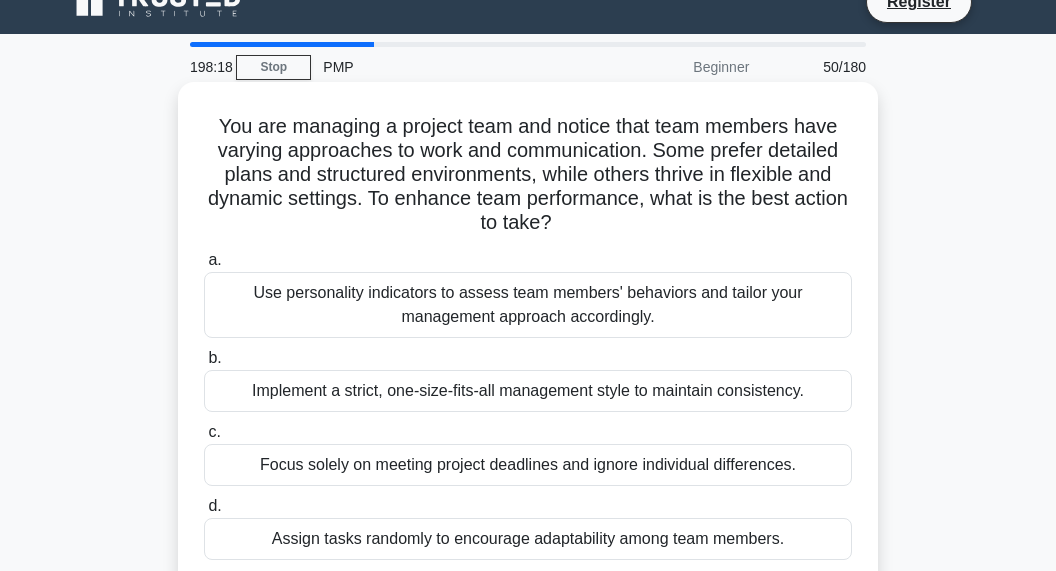 scroll, scrollTop: 48, scrollLeft: 0, axis: vertical 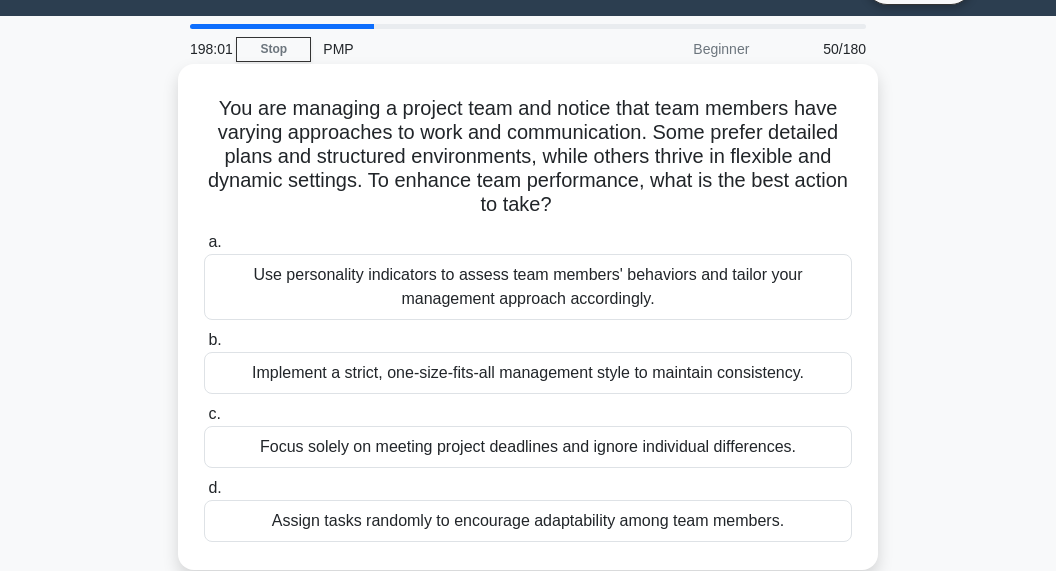 click on "Use personality indicators to assess team members' behaviors and tailor your management approach accordingly." at bounding box center [528, 287] 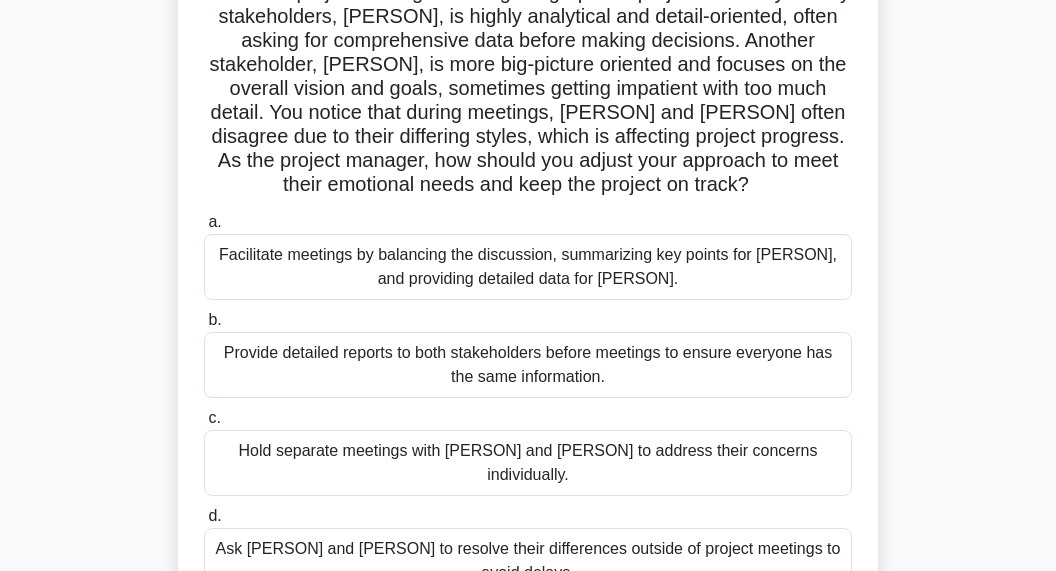 scroll, scrollTop: 192, scrollLeft: 0, axis: vertical 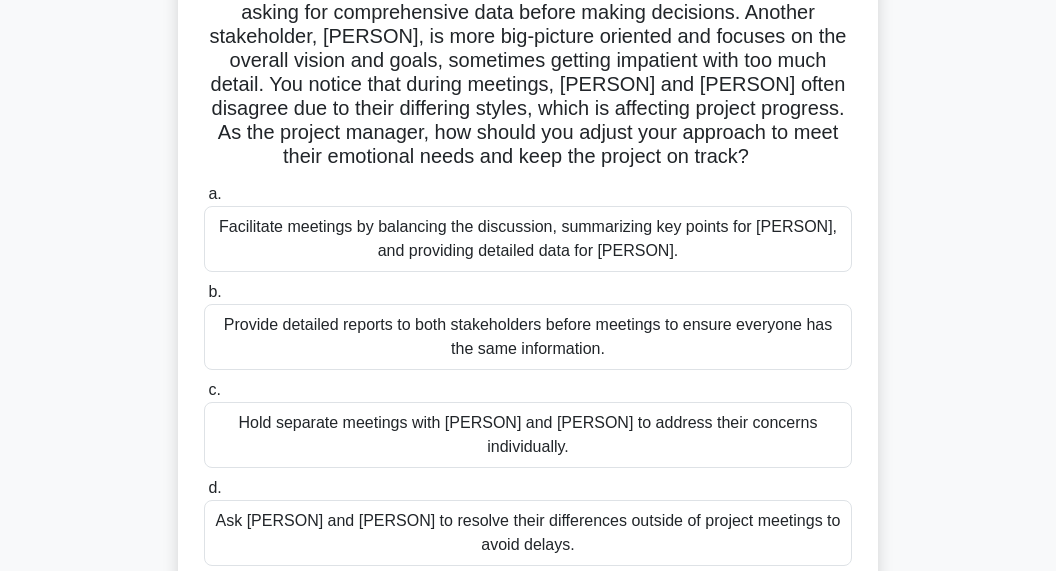 click on "Facilitate meetings by balancing the discussion, summarizing key points for John, and providing detailed data for Maria." at bounding box center [528, 239] 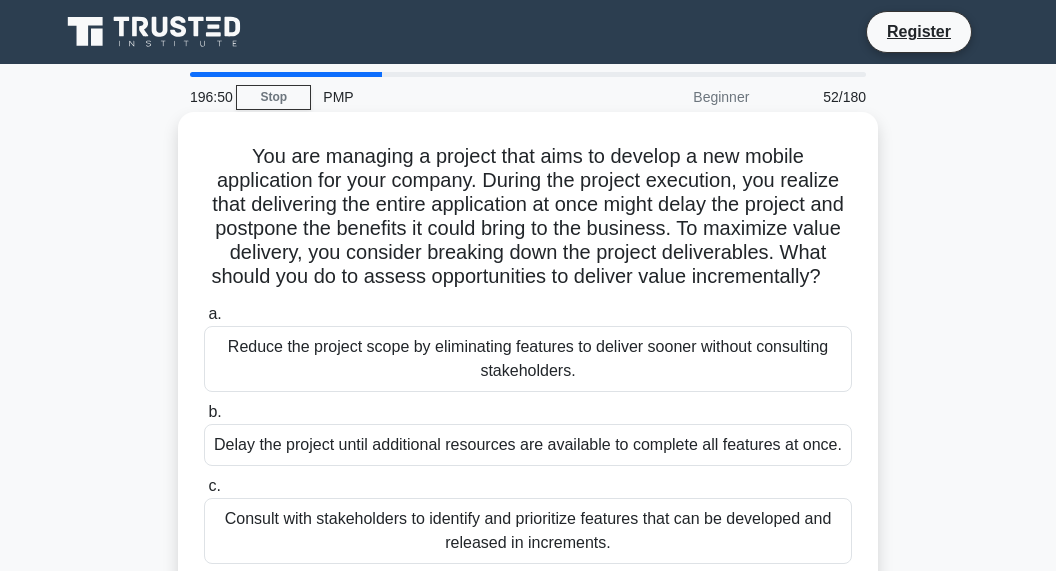 scroll, scrollTop: 96, scrollLeft: 0, axis: vertical 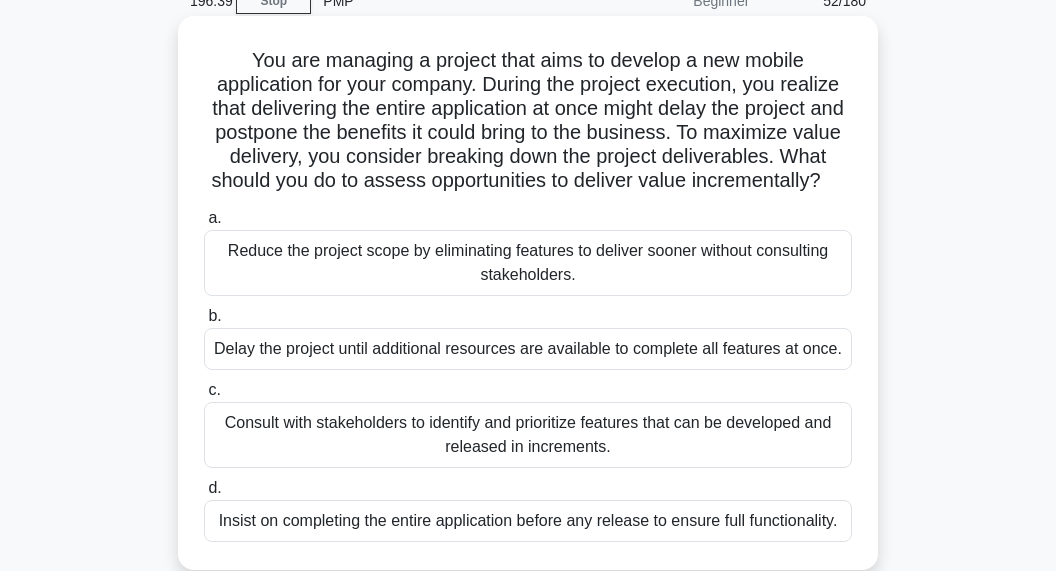 click on "Consult with stakeholders to identify and prioritize features that can be developed and released in increments." at bounding box center [528, 435] 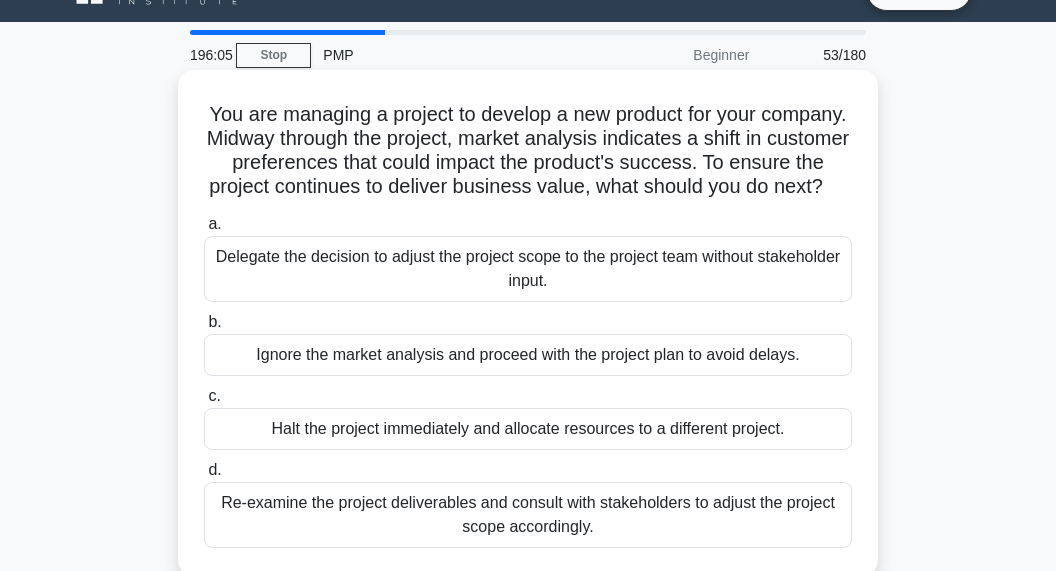 scroll, scrollTop: 48, scrollLeft: 0, axis: vertical 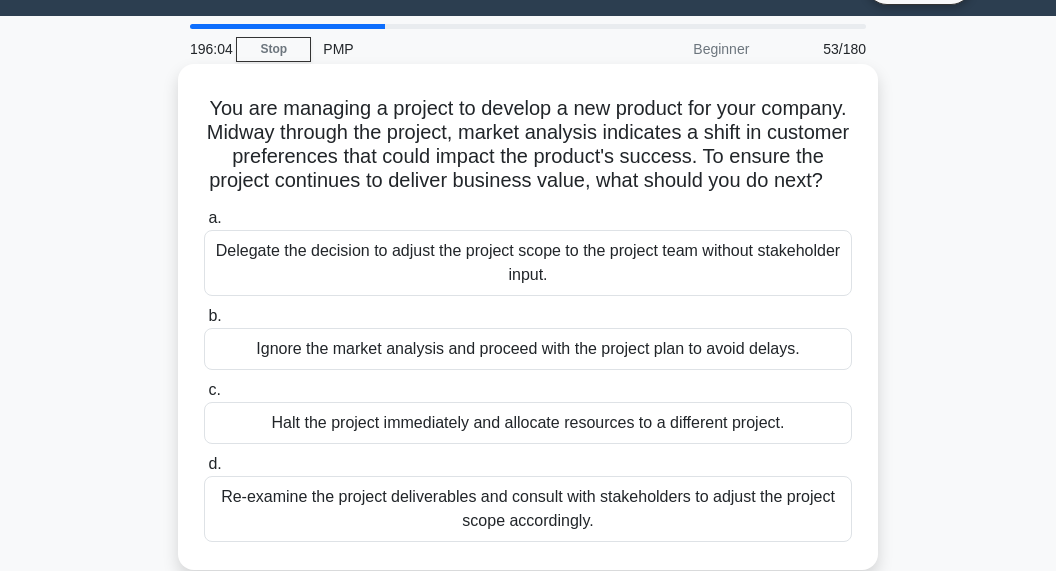 click on "Re-examine the project deliverables and consult with stakeholders to adjust the project scope accordingly." at bounding box center (528, 509) 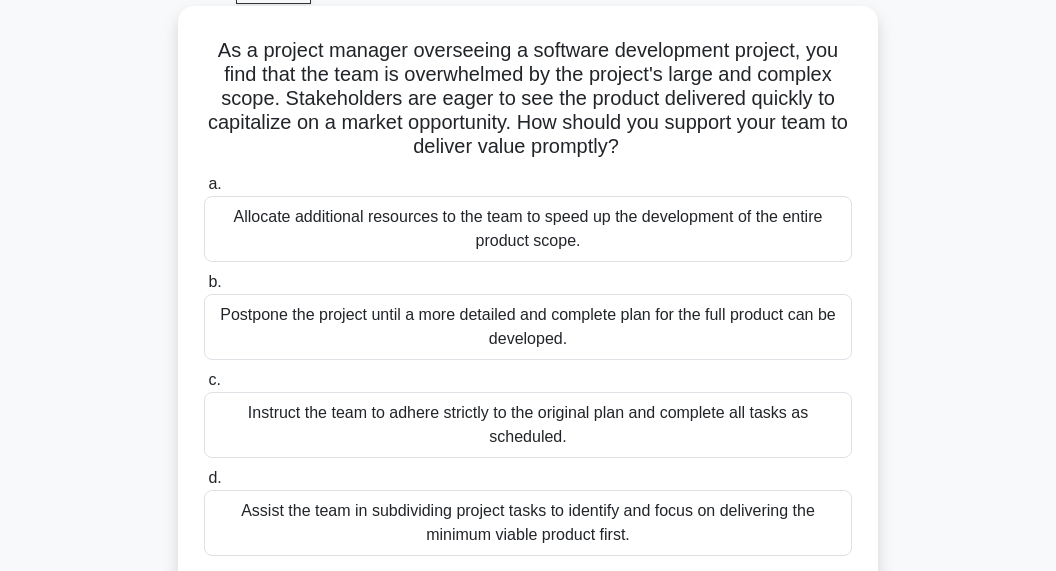 scroll, scrollTop: 120, scrollLeft: 0, axis: vertical 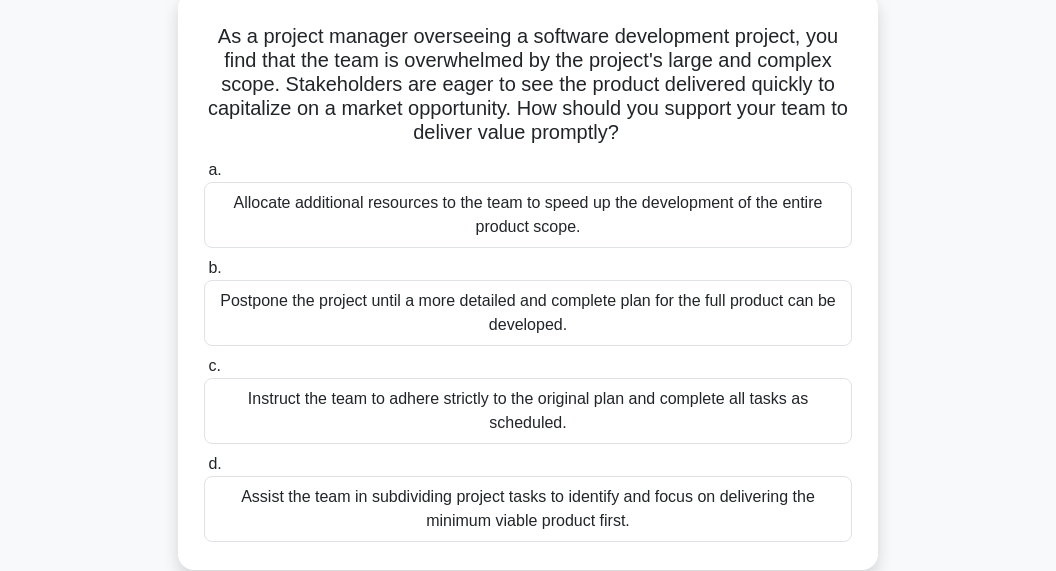 click on "Assist the team in subdividing project tasks to identify and focus on delivering the minimum viable product first." at bounding box center (528, 509) 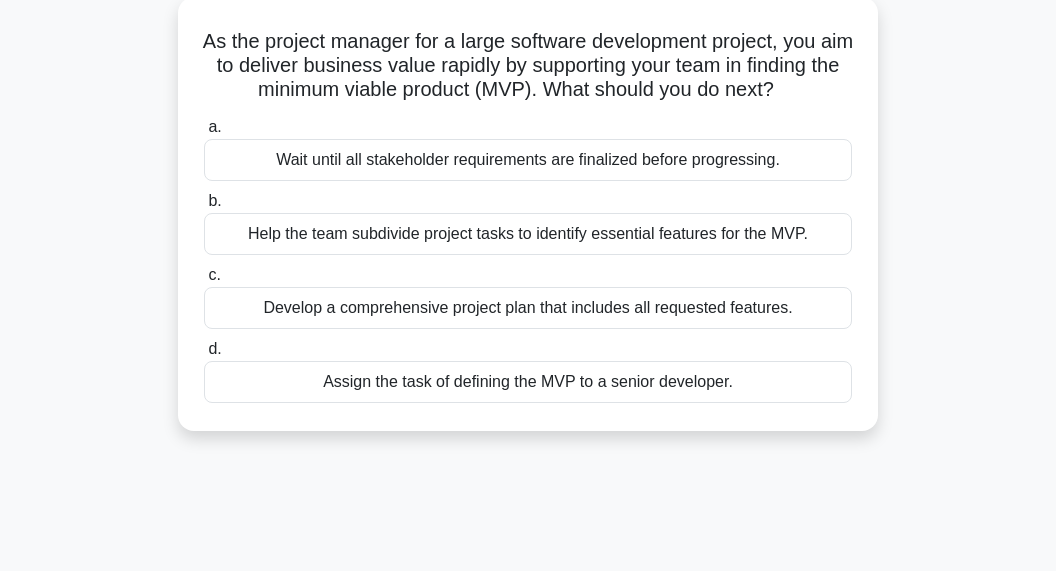 scroll, scrollTop: 0, scrollLeft: 0, axis: both 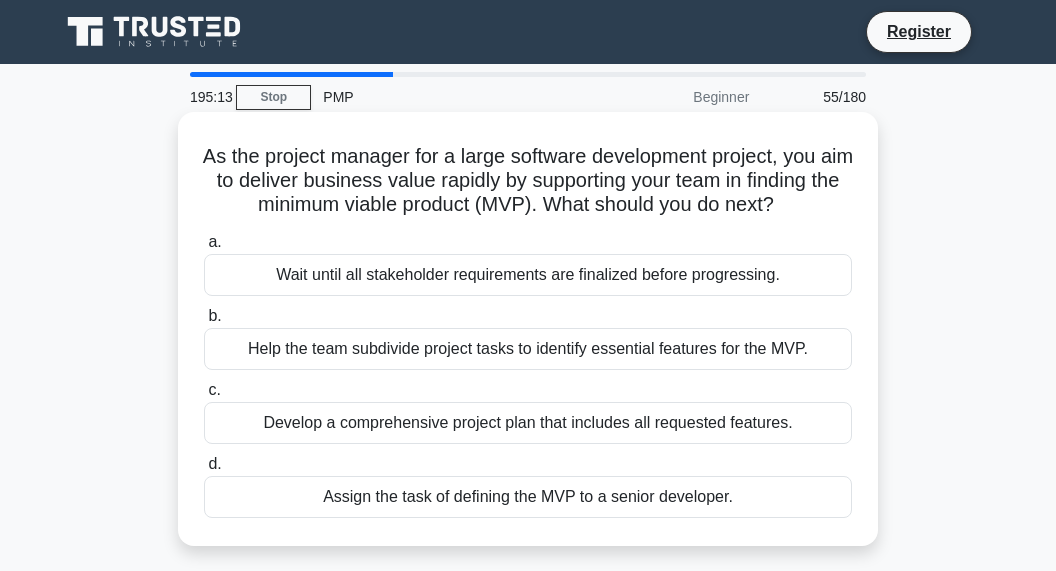 click on "Help the team subdivide project tasks to identify essential features for the MVP." at bounding box center [528, 349] 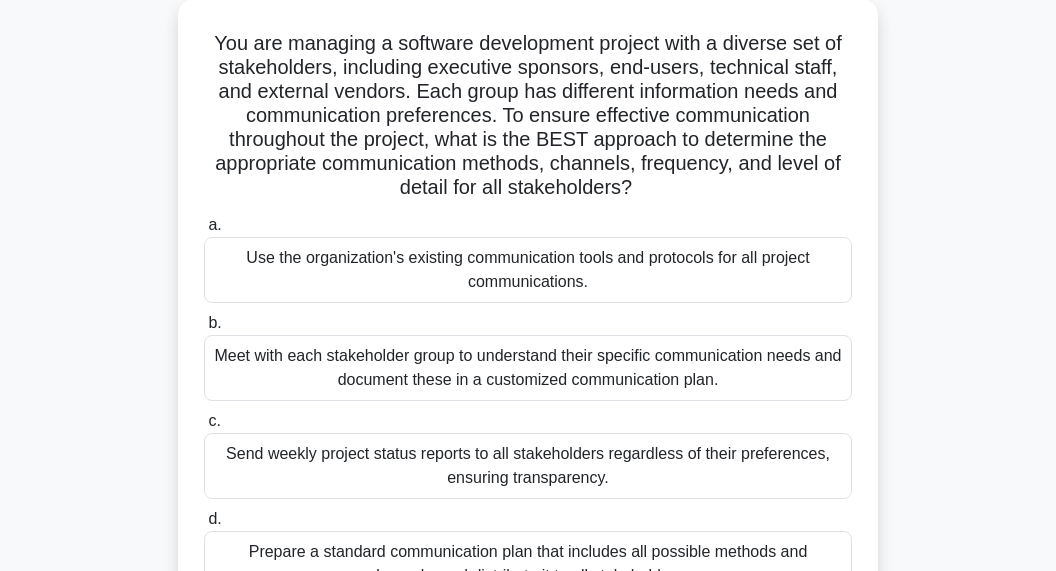 scroll, scrollTop: 168, scrollLeft: 0, axis: vertical 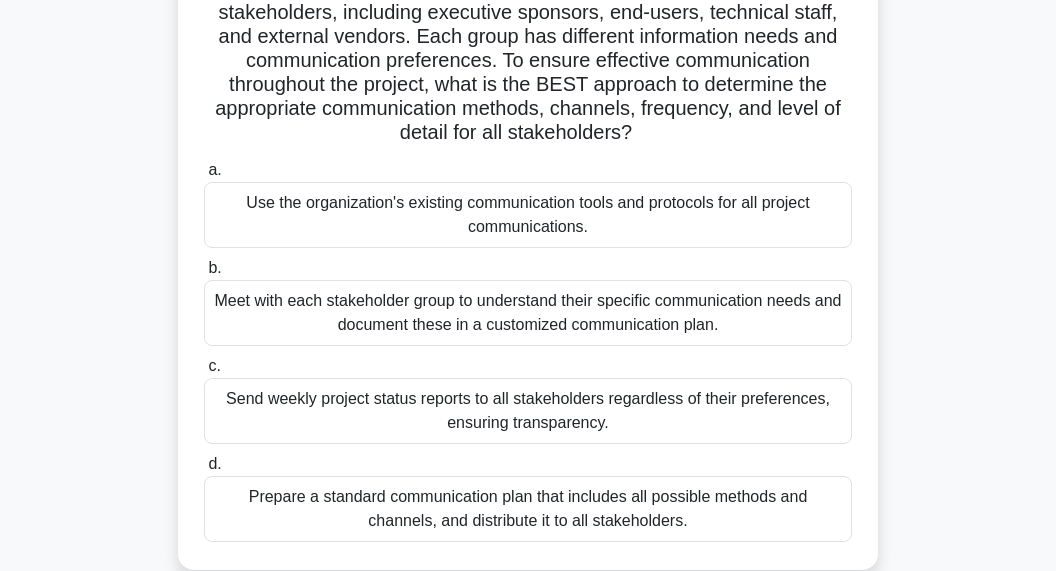 click on "Meet with each stakeholder group to understand their specific communication needs and document these in a customized communication plan." at bounding box center (528, 313) 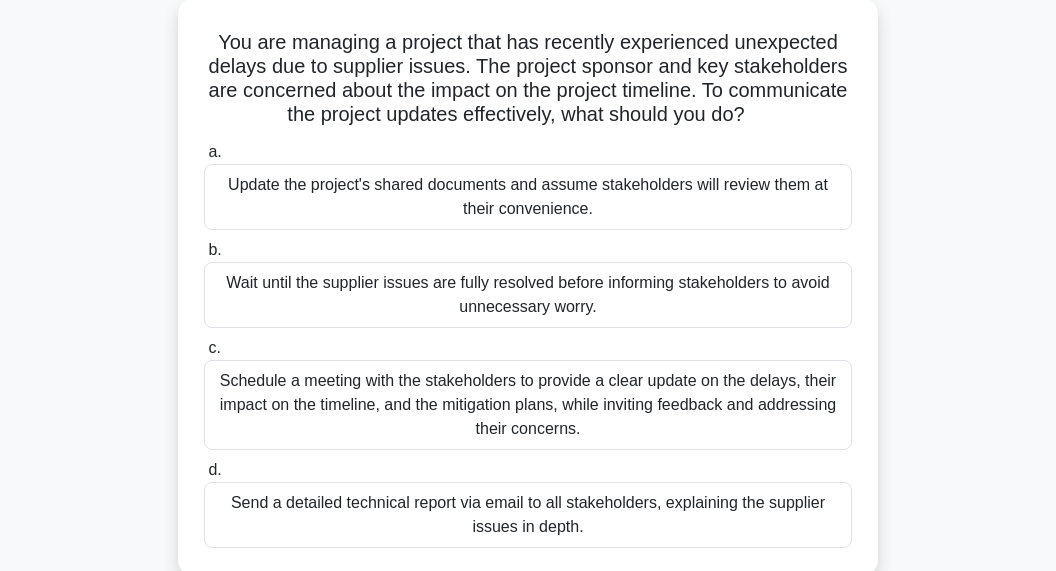 scroll, scrollTop: 120, scrollLeft: 0, axis: vertical 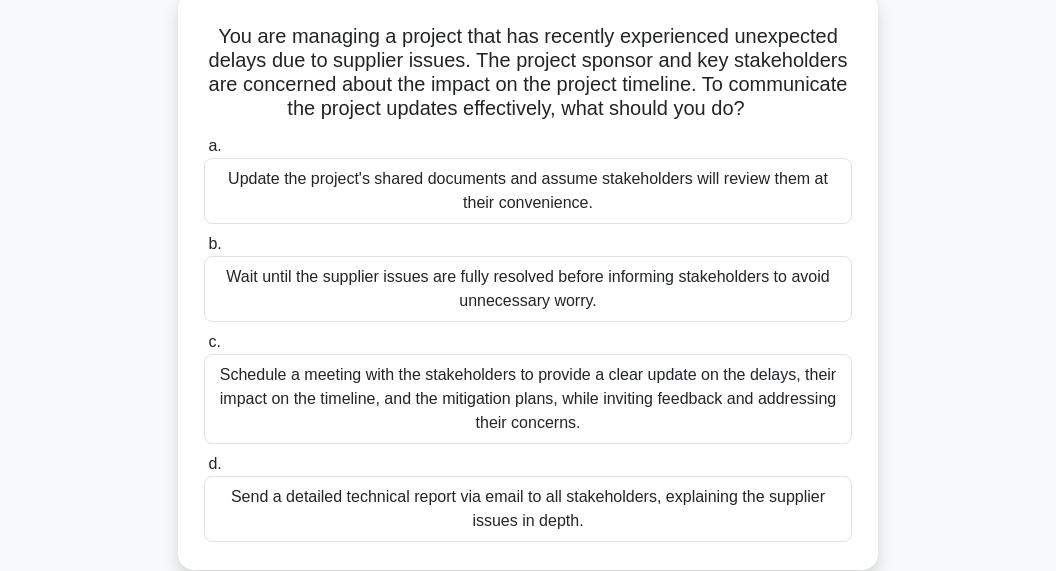 click on "Schedule a meeting with the stakeholders to provide a clear update on the delays, their impact on the timeline, and the mitigation plans, while inviting feedback and addressing their concerns." at bounding box center [528, 399] 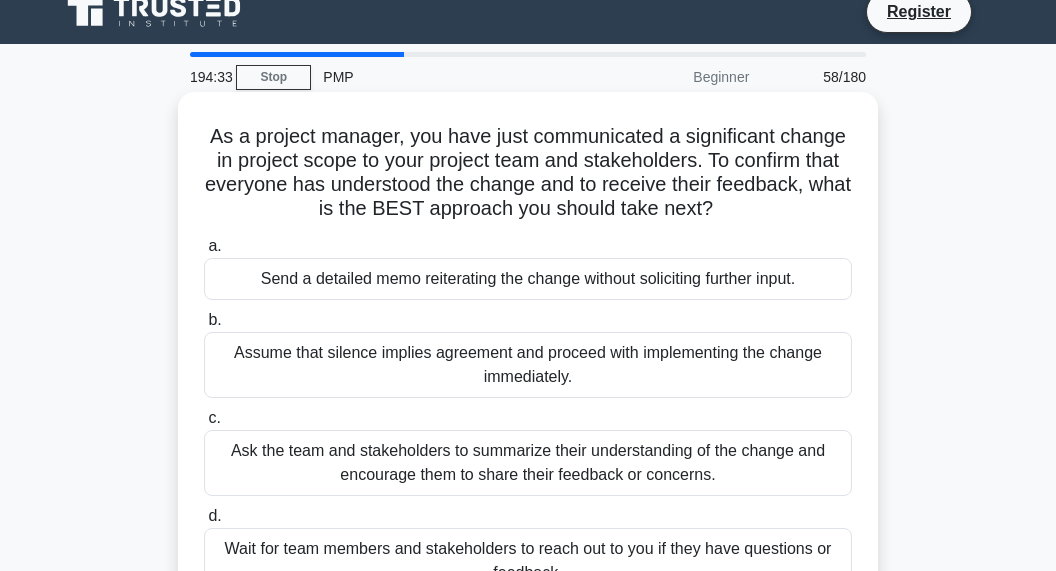 scroll, scrollTop: 72, scrollLeft: 0, axis: vertical 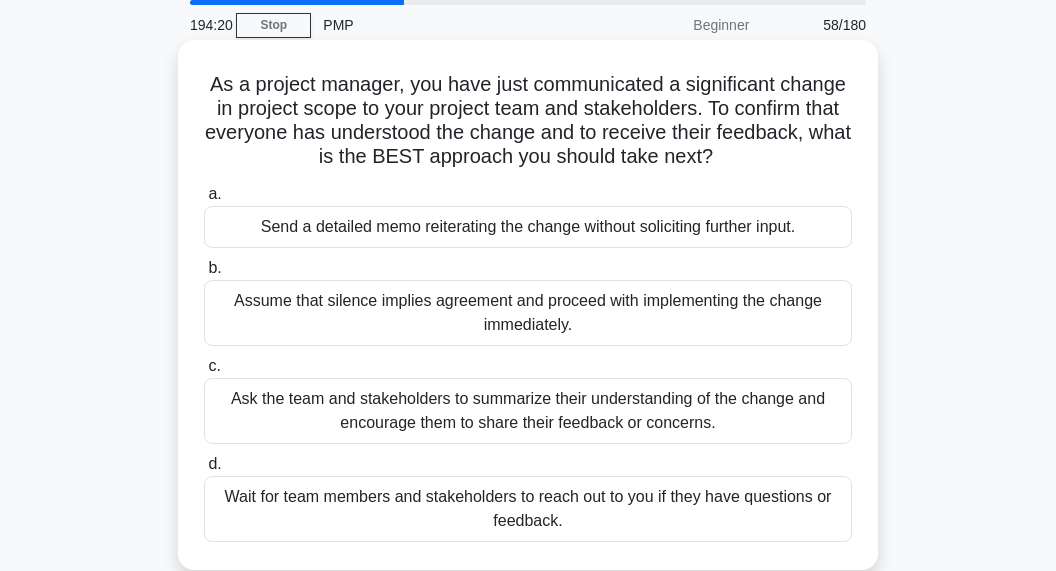 click on "Ask the team and stakeholders to summarize their understanding of the change and encourage them to share their feedback or concerns." at bounding box center (528, 411) 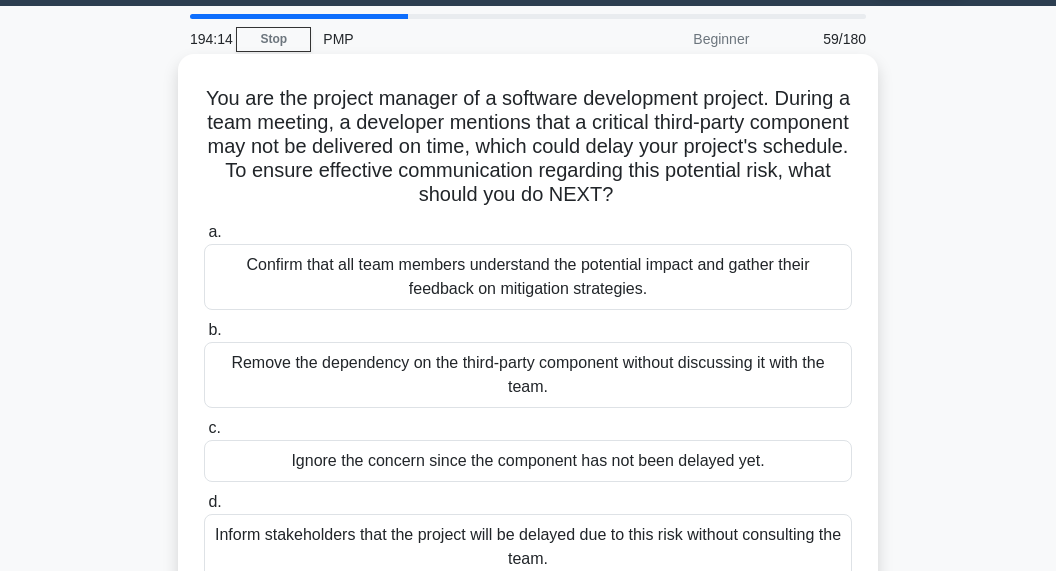 scroll, scrollTop: 96, scrollLeft: 0, axis: vertical 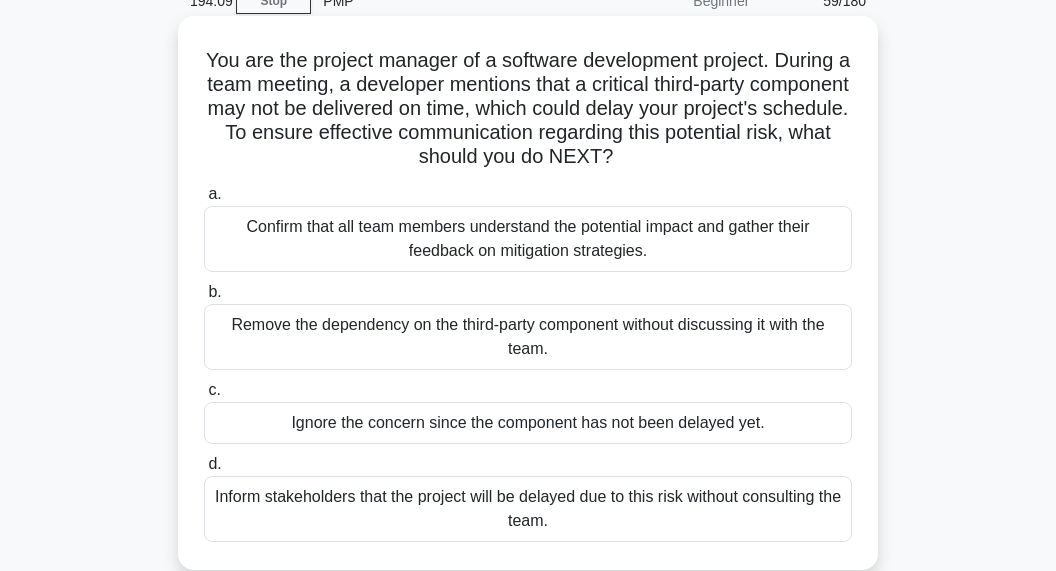 click on "Confirm that all team members understand the potential impact and gather their feedback on mitigation strategies." at bounding box center [528, 239] 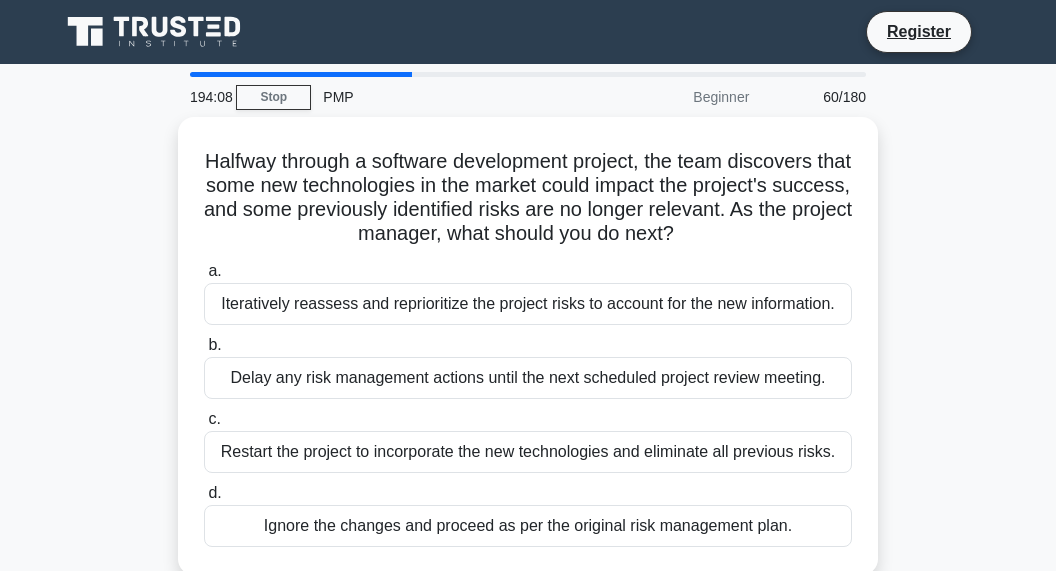 scroll, scrollTop: 0, scrollLeft: 0, axis: both 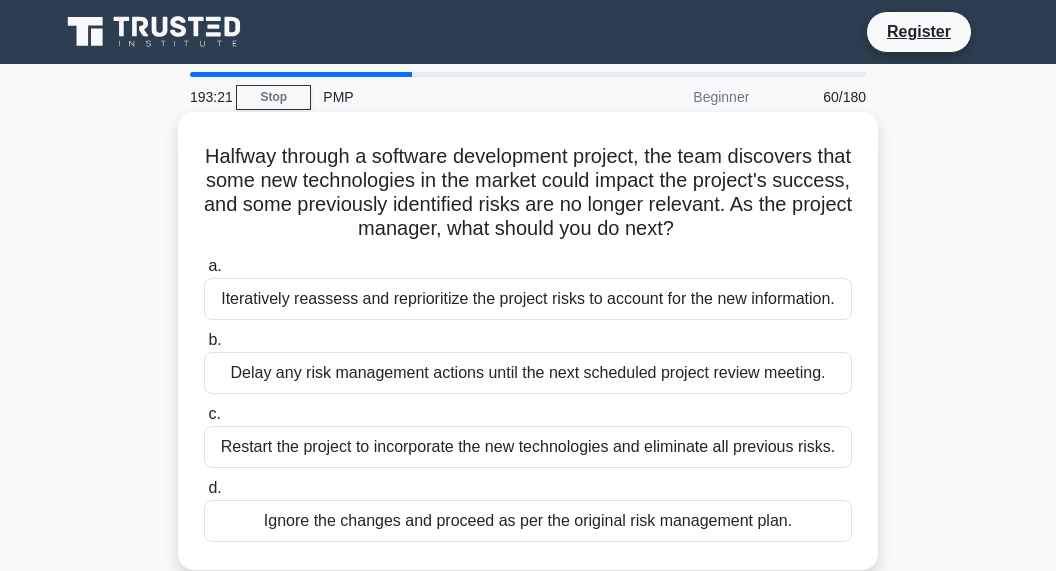 click on "Iteratively reassess and reprioritize the project risks to account for the new information." at bounding box center [528, 299] 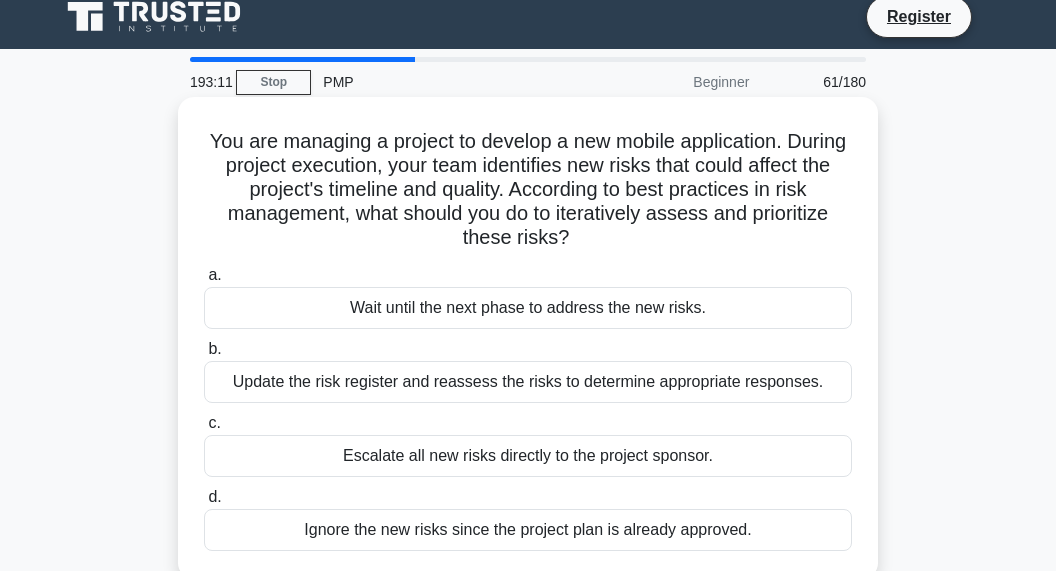 scroll, scrollTop: 24, scrollLeft: 0, axis: vertical 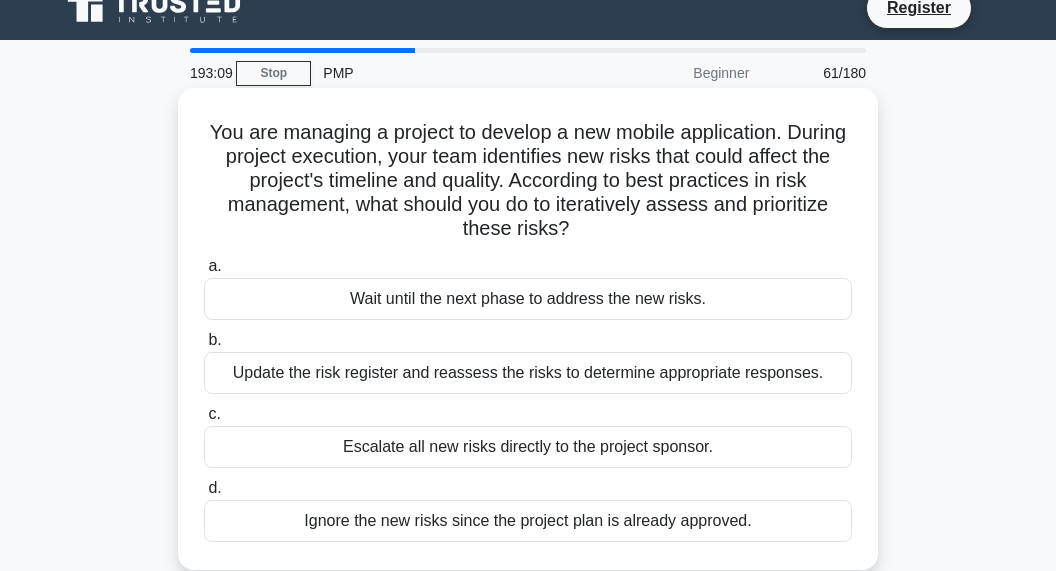 click on "Update the risk register and reassess the risks to determine appropriate responses." at bounding box center (528, 373) 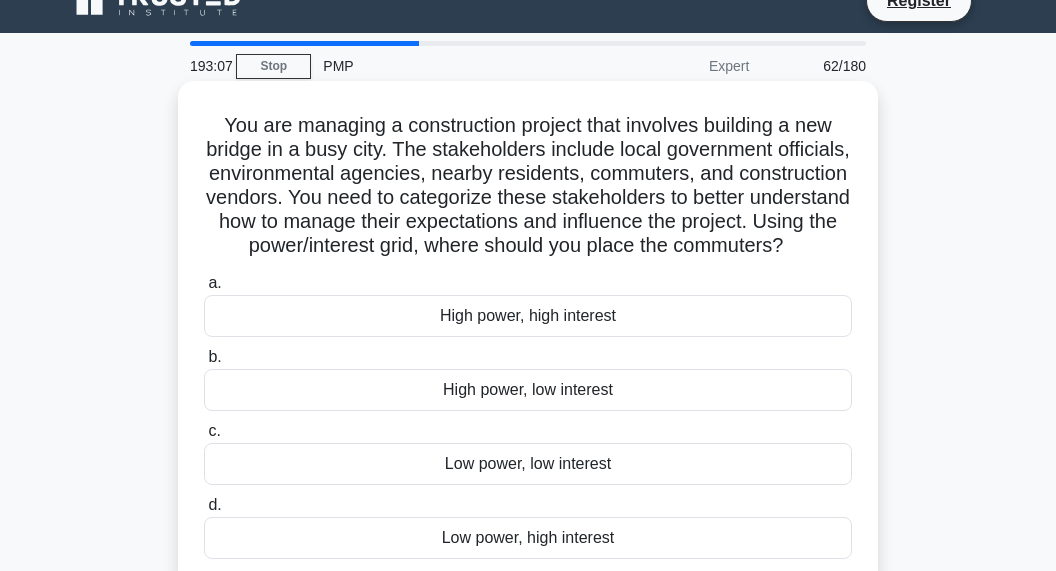 scroll, scrollTop: 48, scrollLeft: 0, axis: vertical 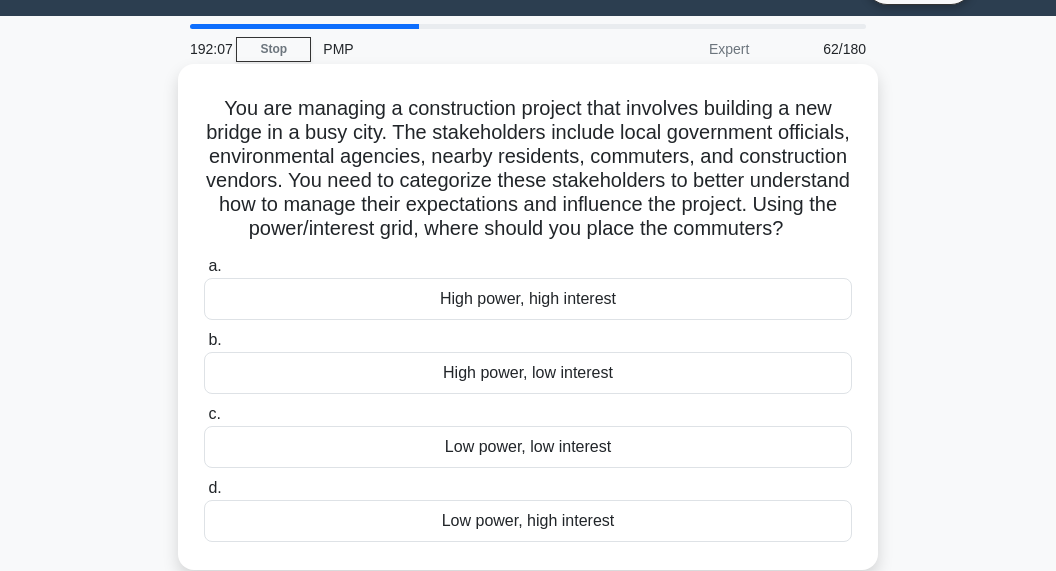 click on "High power, high interest" at bounding box center [528, 299] 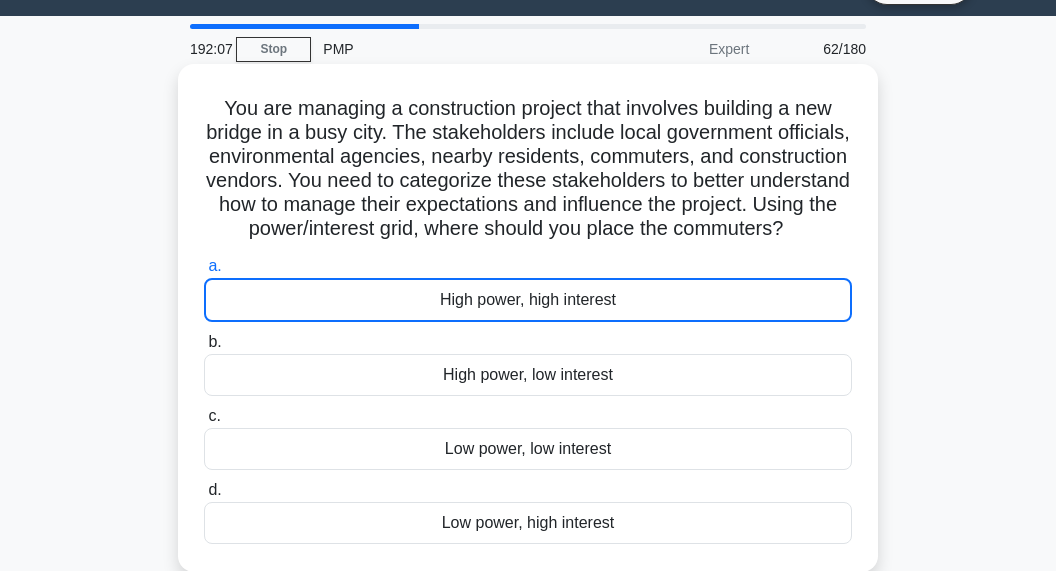 scroll, scrollTop: 0, scrollLeft: 0, axis: both 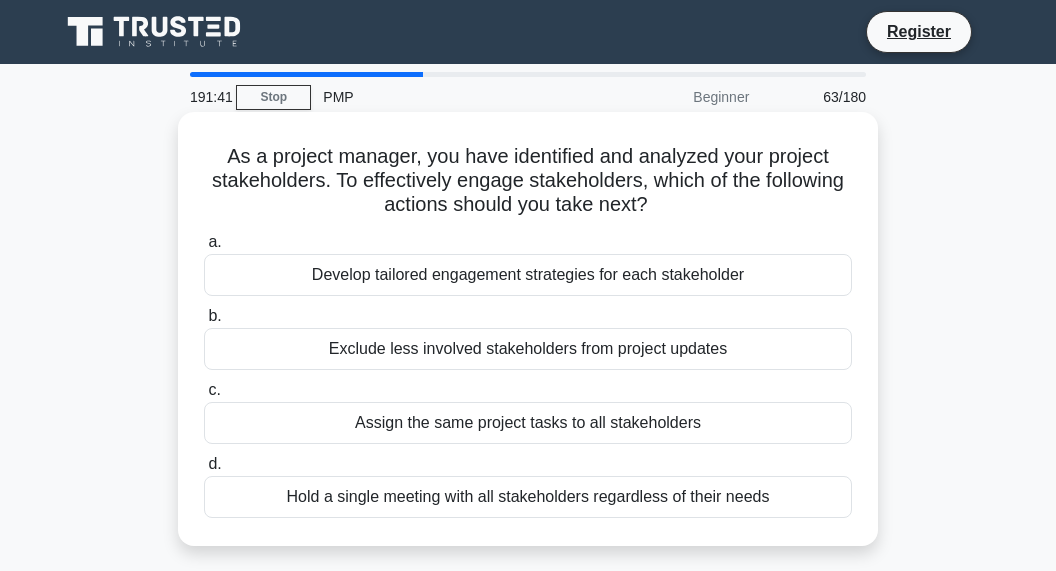 click on "Develop tailored engagement strategies for each stakeholder" at bounding box center [528, 275] 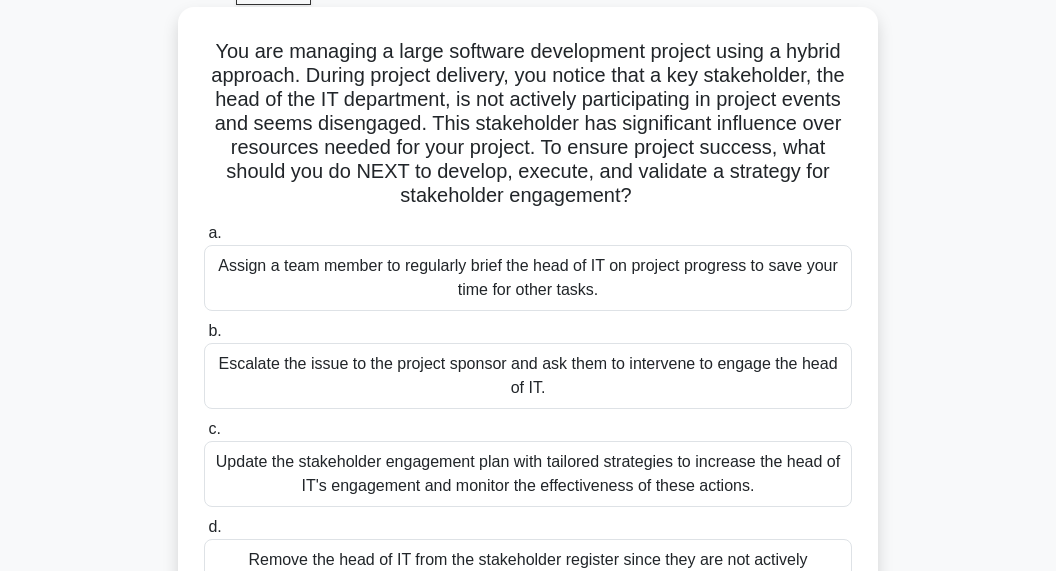 scroll, scrollTop: 168, scrollLeft: 0, axis: vertical 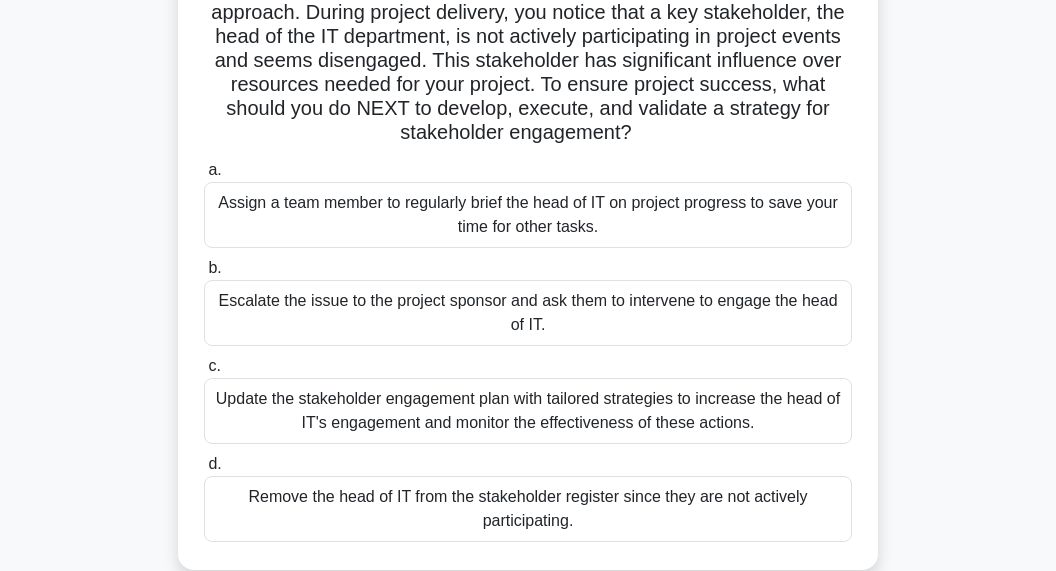 click on "Update the stakeholder engagement plan with tailored strategies to increase the head of IT's engagement and monitor the effectiveness of these actions." at bounding box center [528, 411] 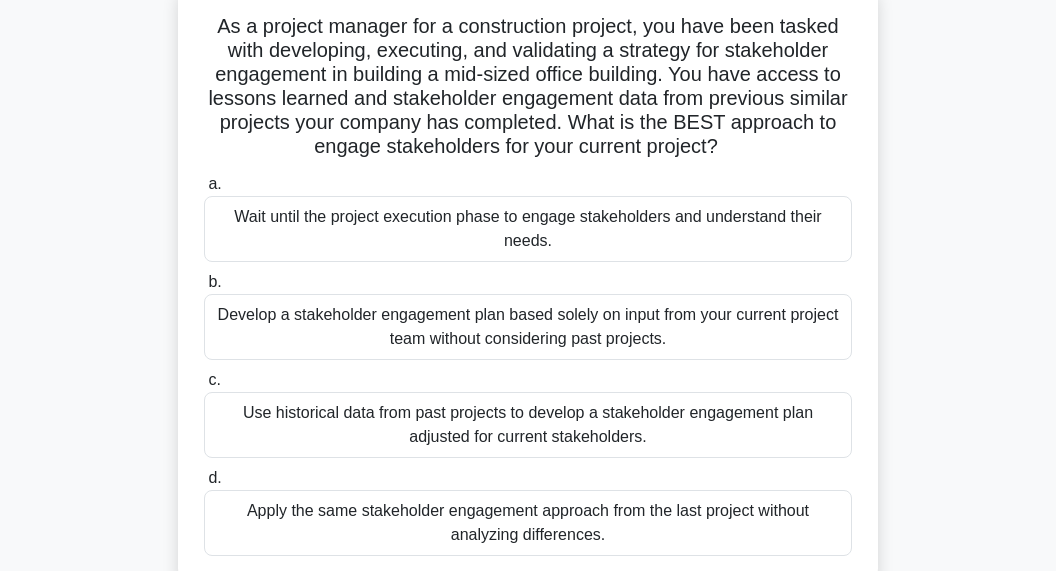scroll, scrollTop: 144, scrollLeft: 0, axis: vertical 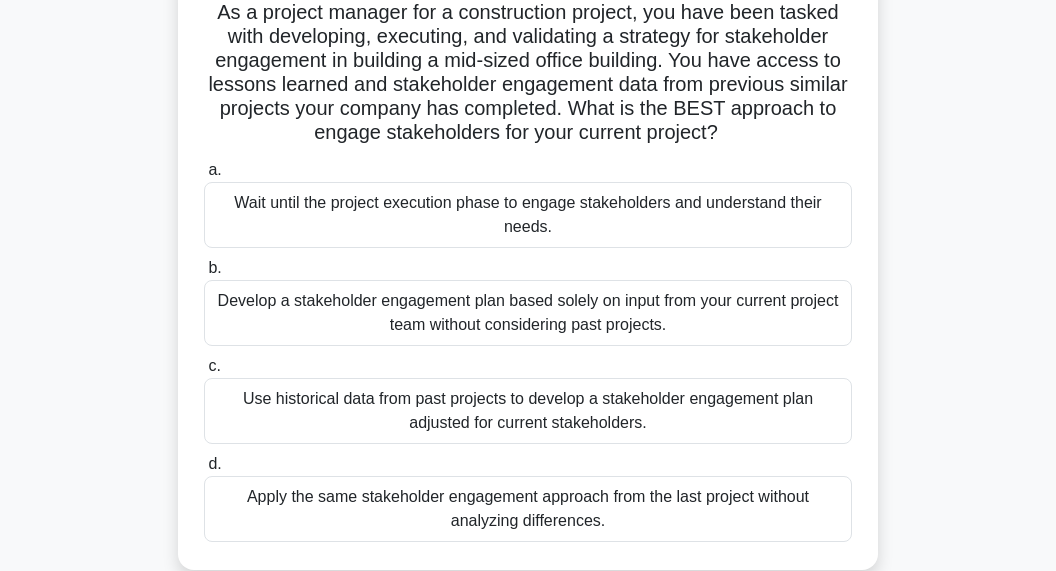 click on "Use historical data from past projects to develop a stakeholder engagement plan adjusted for current stakeholders." at bounding box center (528, 411) 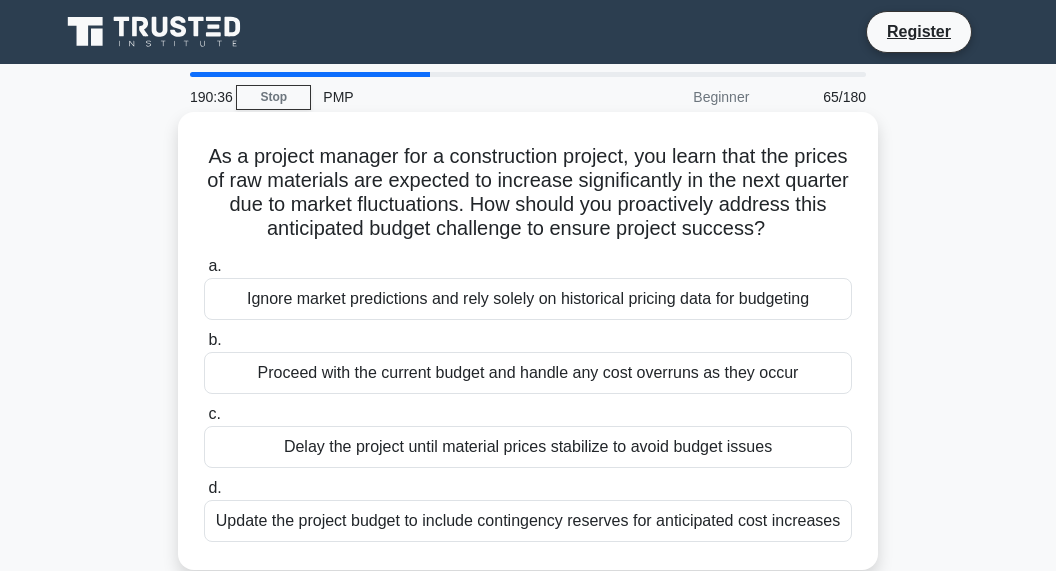 scroll, scrollTop: 0, scrollLeft: 0, axis: both 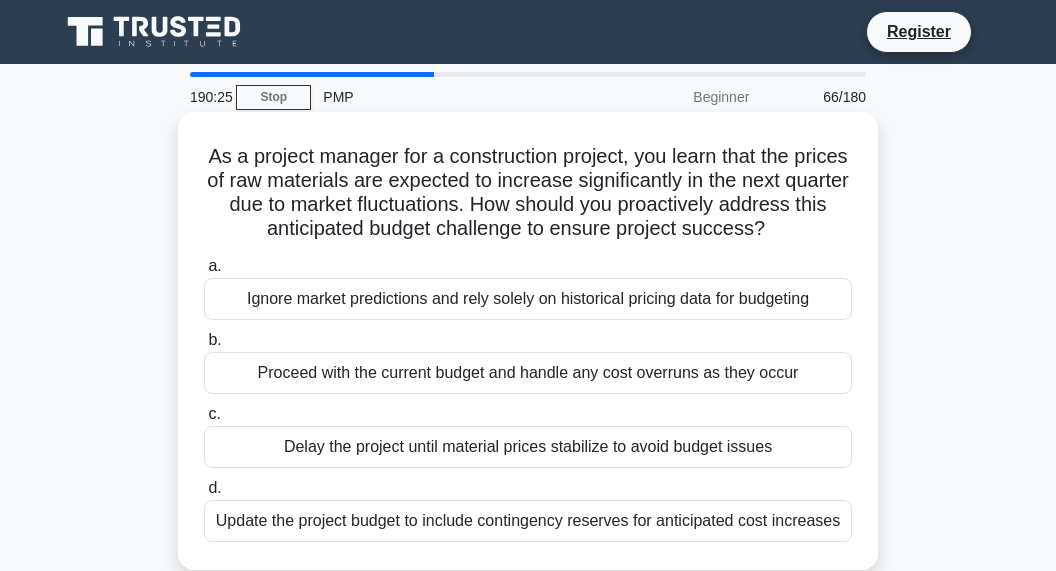 click on "Update the project budget to include contingency reserves for anticipated cost increases" at bounding box center (528, 521) 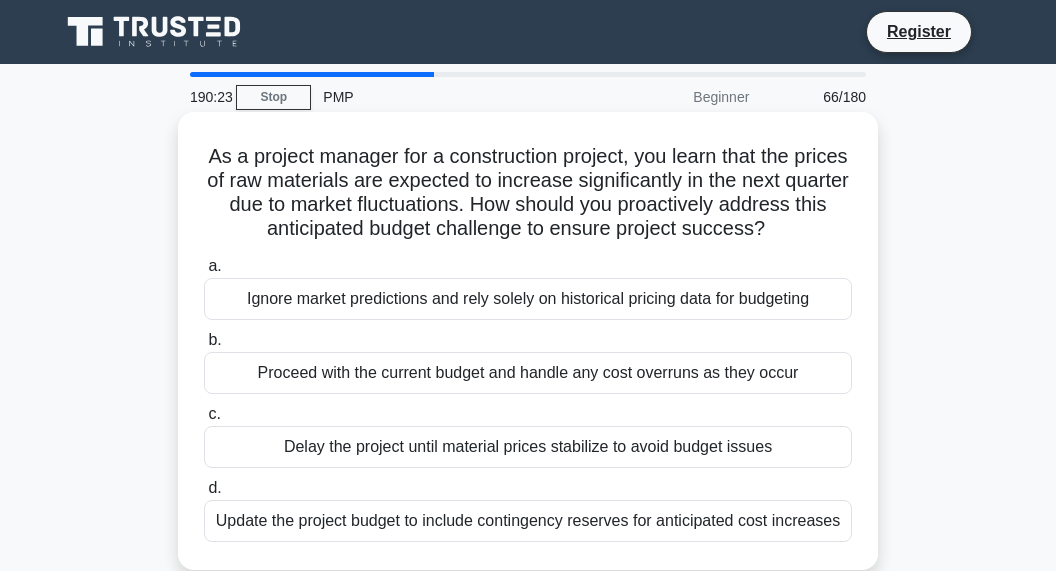 click on "Update the project budget to include contingency reserves for anticipated cost increases" at bounding box center (528, 521) 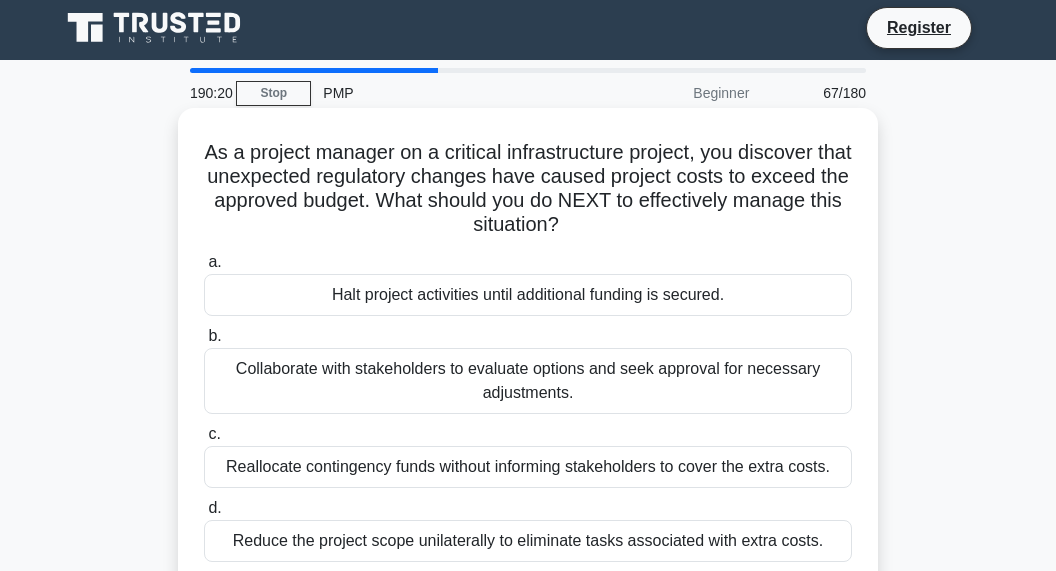 scroll, scrollTop: 24, scrollLeft: 0, axis: vertical 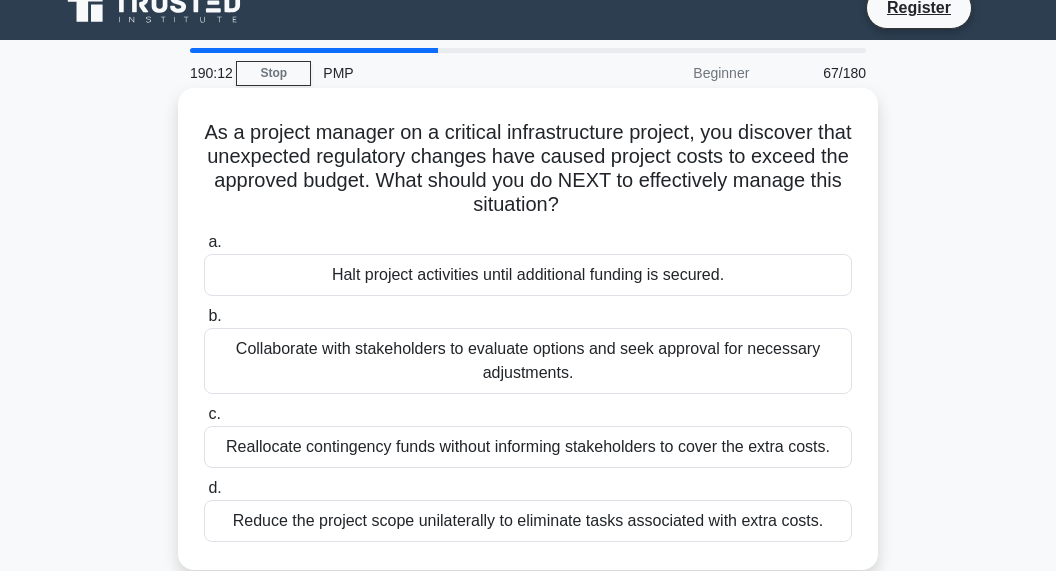 click on "Collaborate with stakeholders to evaluate options and seek approval for necessary adjustments." at bounding box center (528, 361) 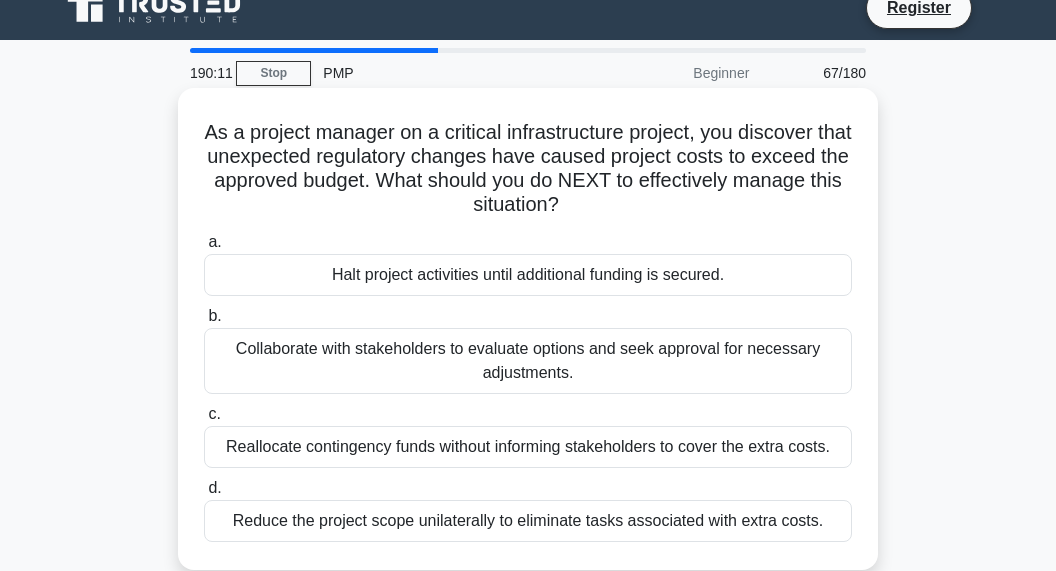 click on "Collaborate with stakeholders to evaluate options and seek approval for necessary adjustments." at bounding box center (528, 361) 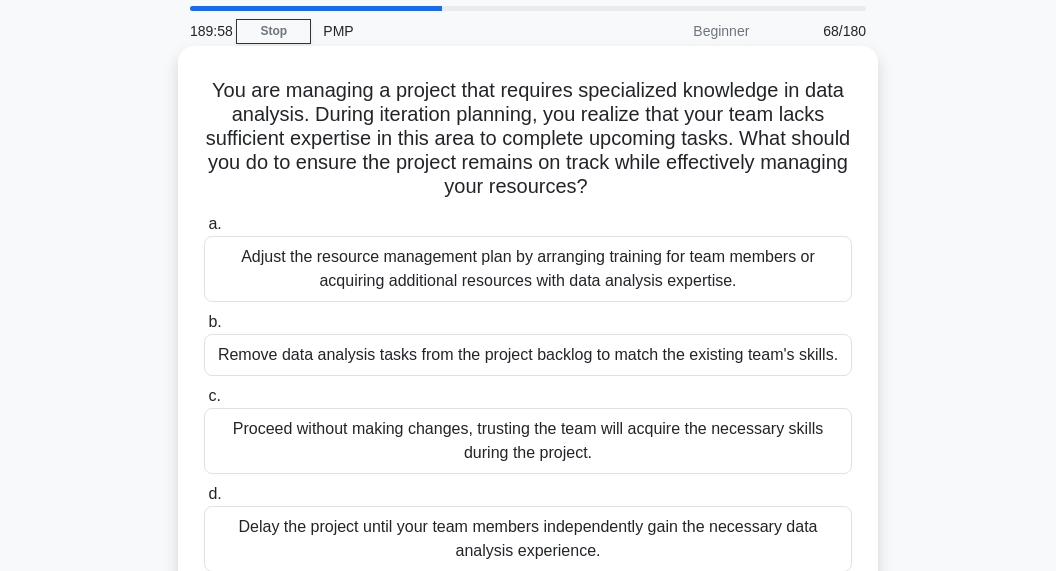 scroll, scrollTop: 96, scrollLeft: 0, axis: vertical 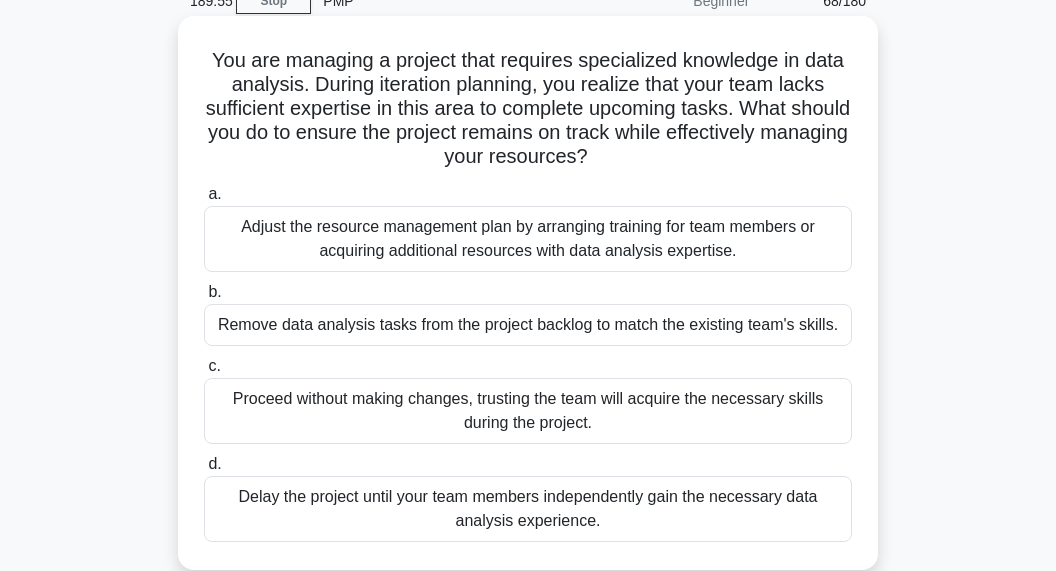 click on "Adjust the resource management plan by arranging training for team members or acquiring additional resources with data analysis expertise." at bounding box center (528, 239) 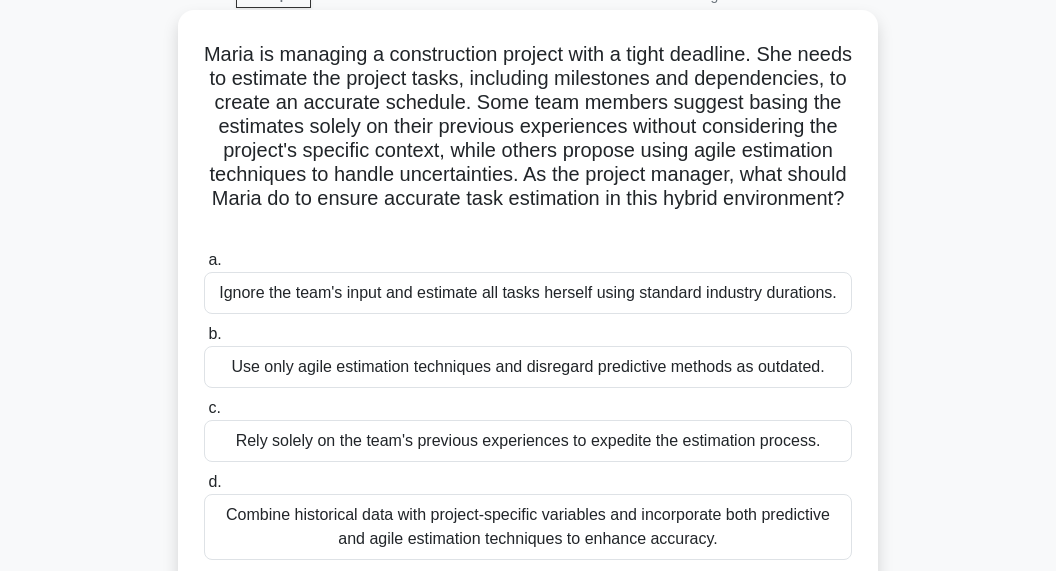 scroll, scrollTop: 120, scrollLeft: 0, axis: vertical 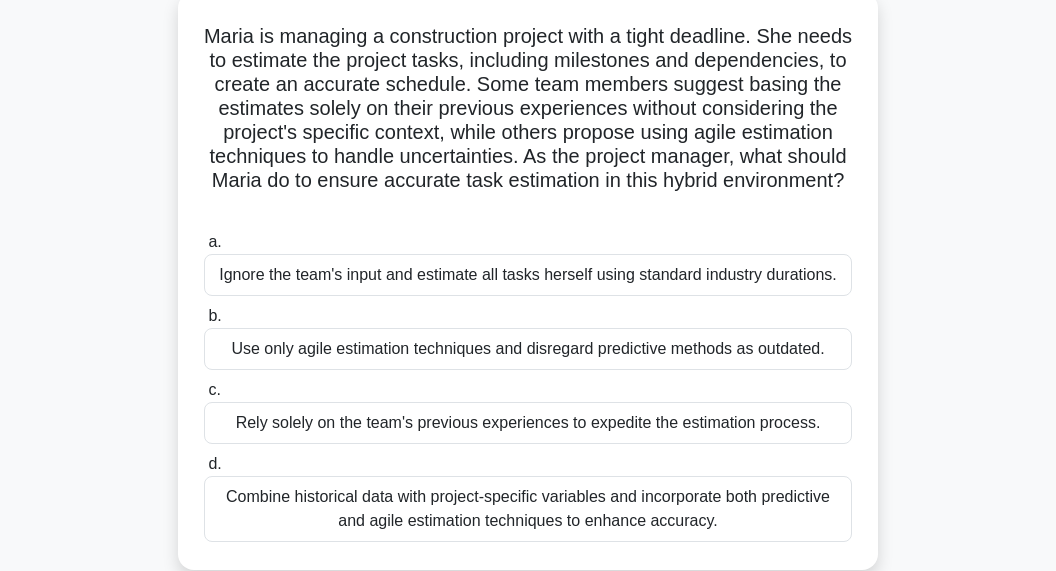 click on "Combine historical data with project-specific variables and incorporate both predictive and agile estimation techniques to enhance accuracy." at bounding box center (528, 509) 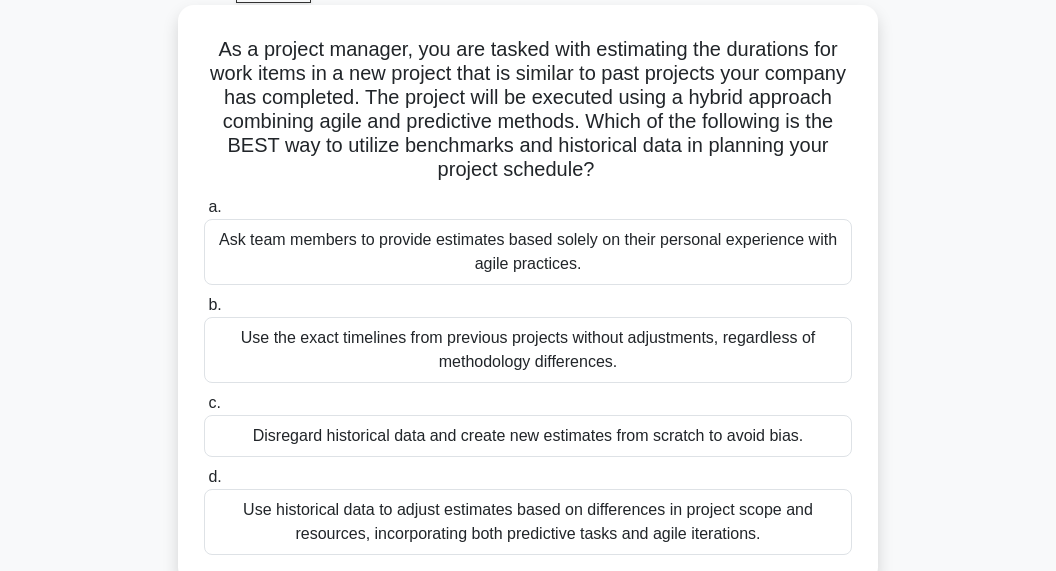 scroll, scrollTop: 120, scrollLeft: 0, axis: vertical 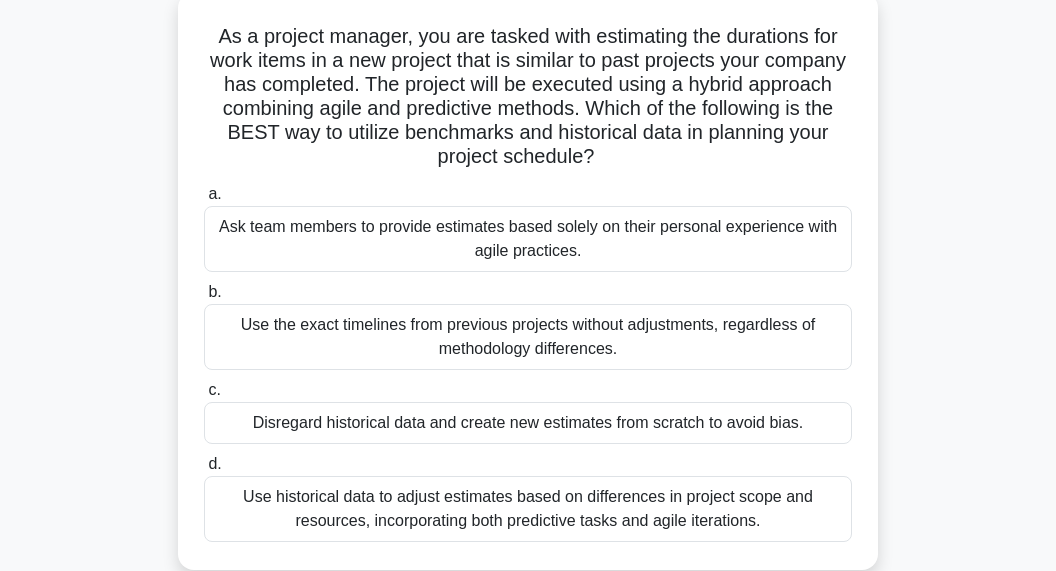 click on "Use historical data to adjust estimates based on differences in project scope and resources, incorporating both predictive tasks and agile iterations." at bounding box center [528, 509] 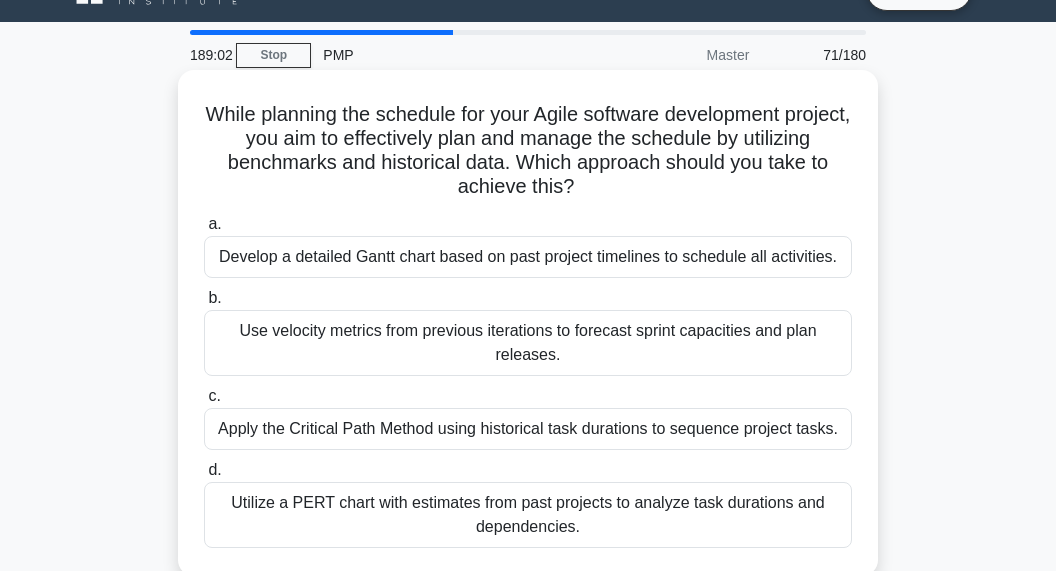 scroll, scrollTop: 0, scrollLeft: 0, axis: both 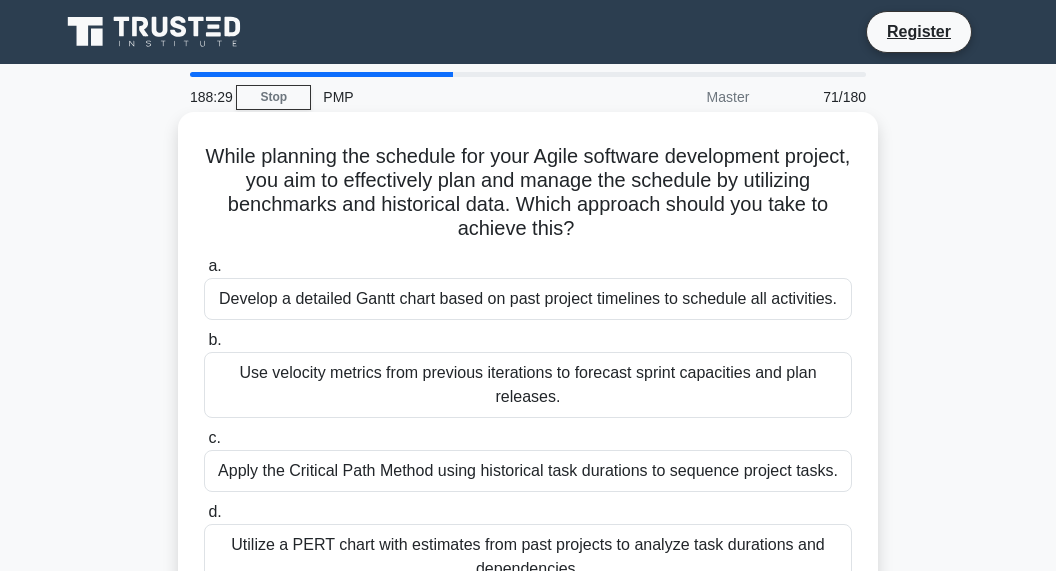 click on "Use velocity metrics from previous iterations to forecast sprint capacities and plan releases." at bounding box center [528, 385] 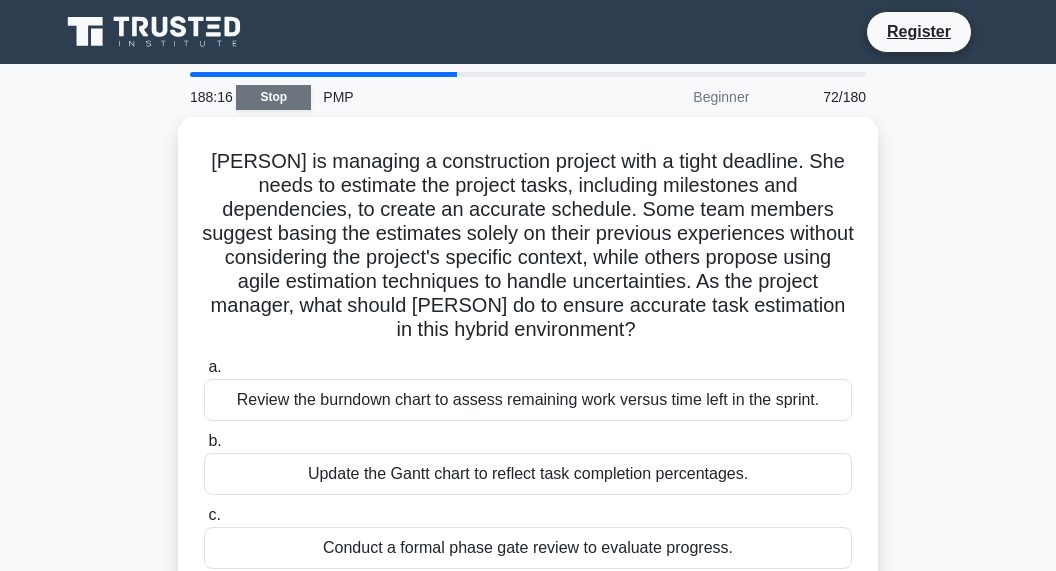 click on "Stop" at bounding box center [273, 97] 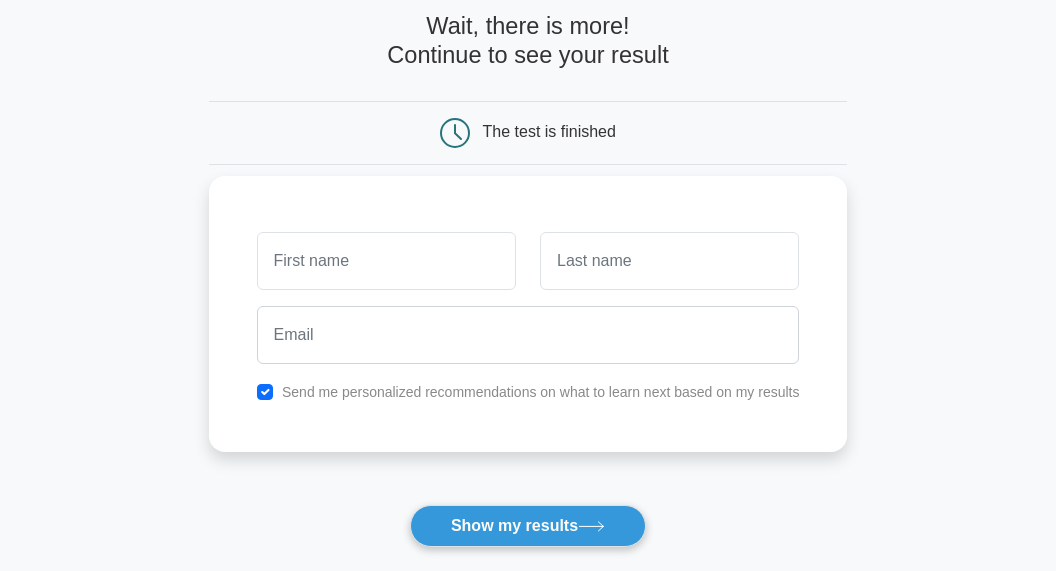 scroll, scrollTop: 0, scrollLeft: 0, axis: both 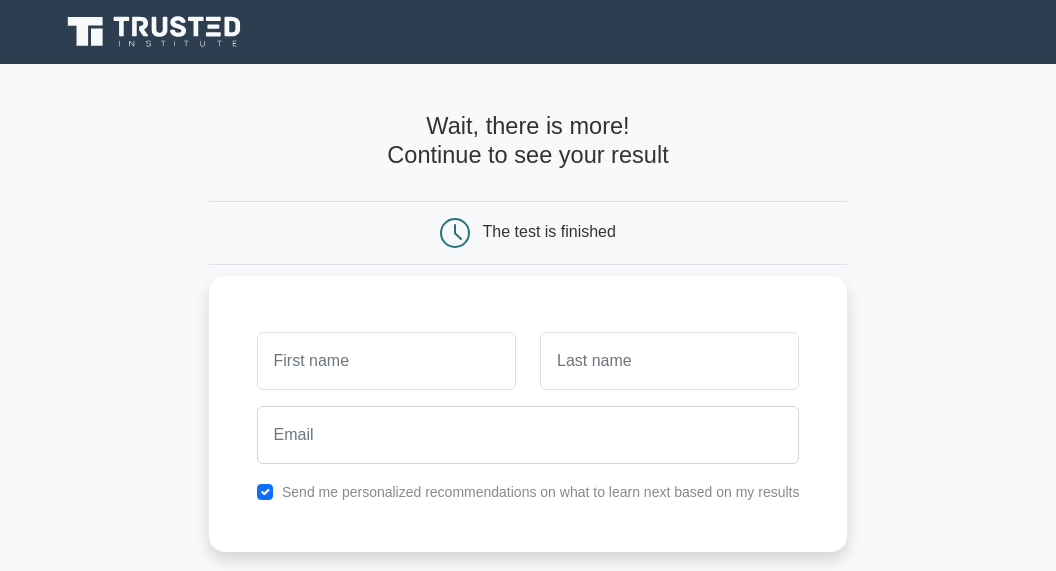 click at bounding box center (386, 361) 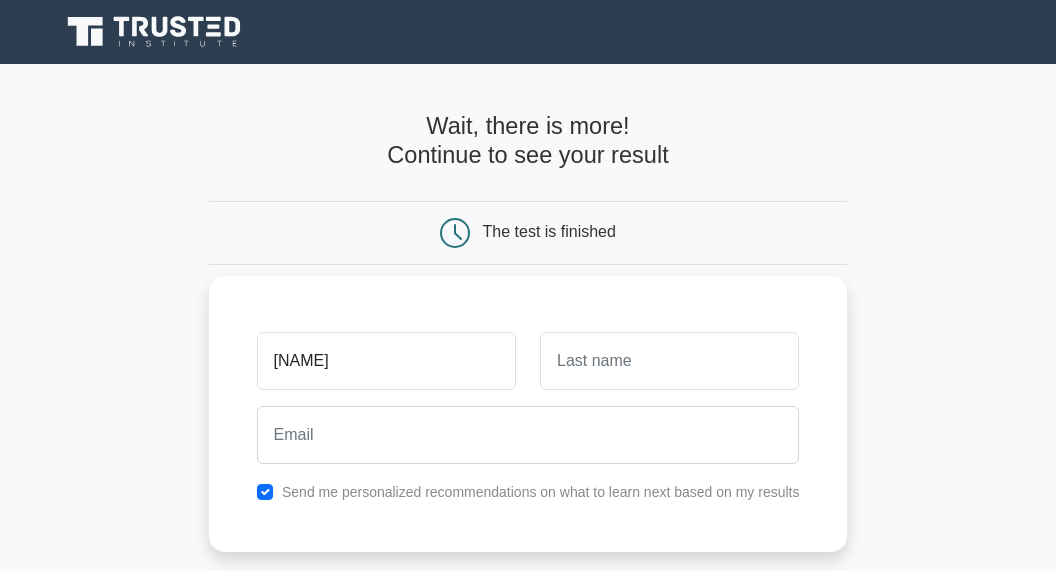 type on "[FIRST]" 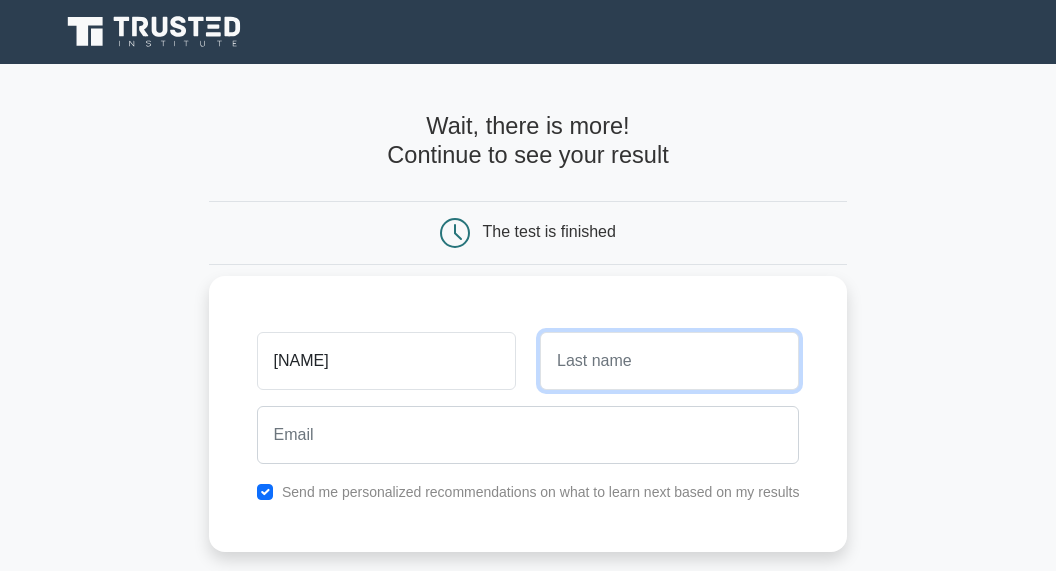 click at bounding box center [669, 361] 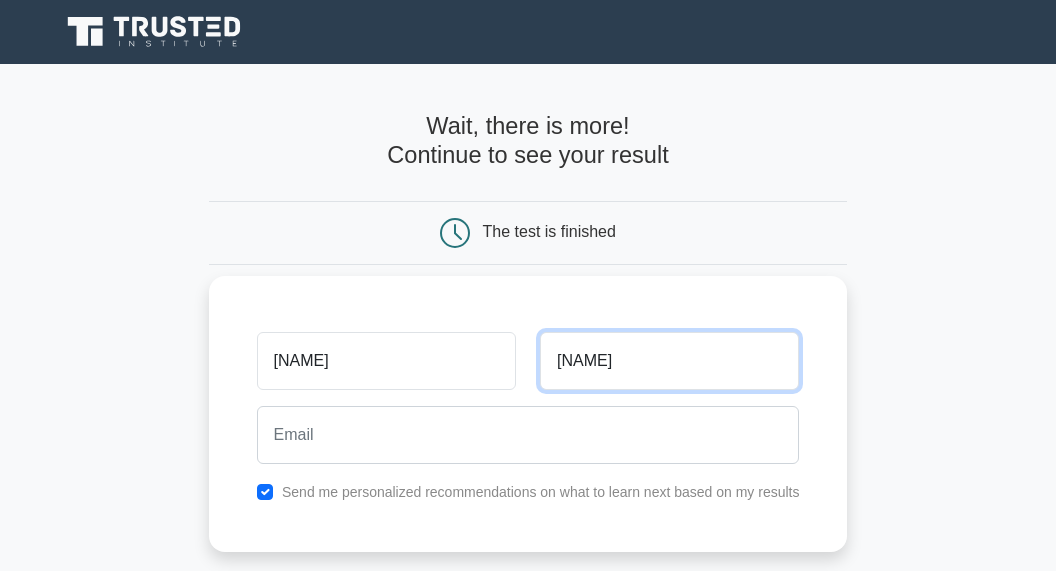 type on "[LAST]" 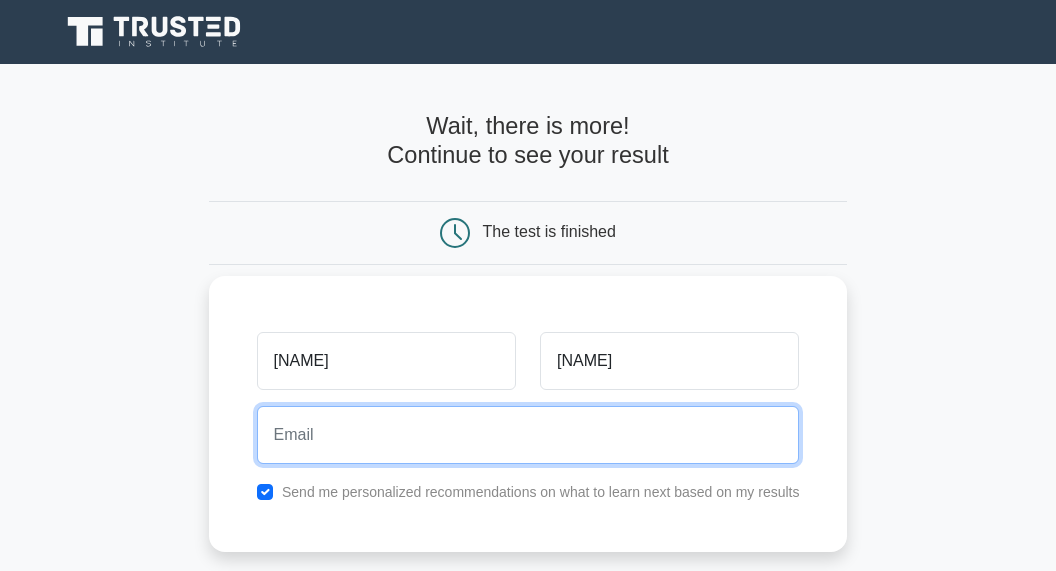 click at bounding box center [528, 435] 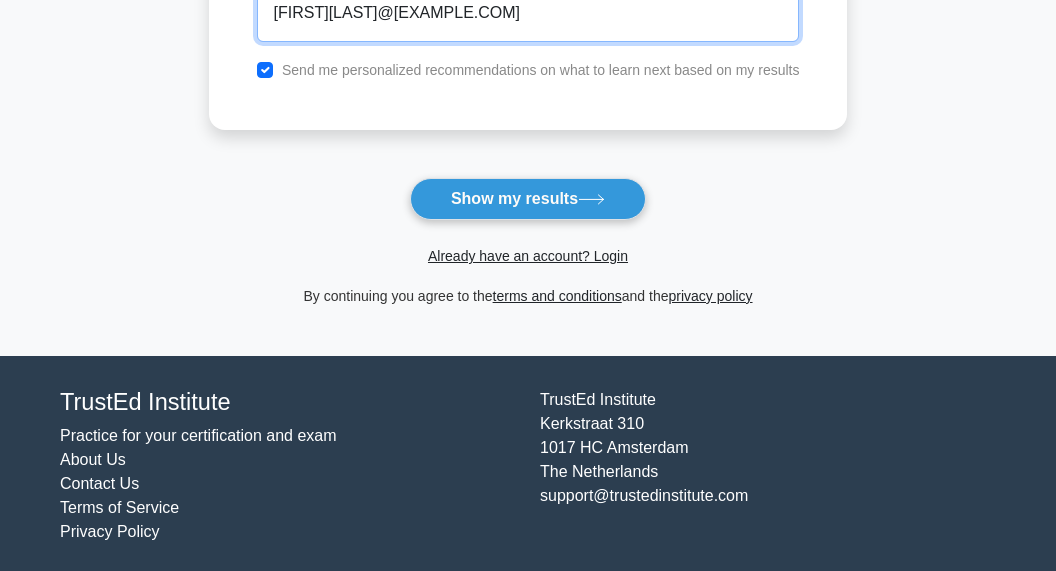 scroll, scrollTop: 429, scrollLeft: 0, axis: vertical 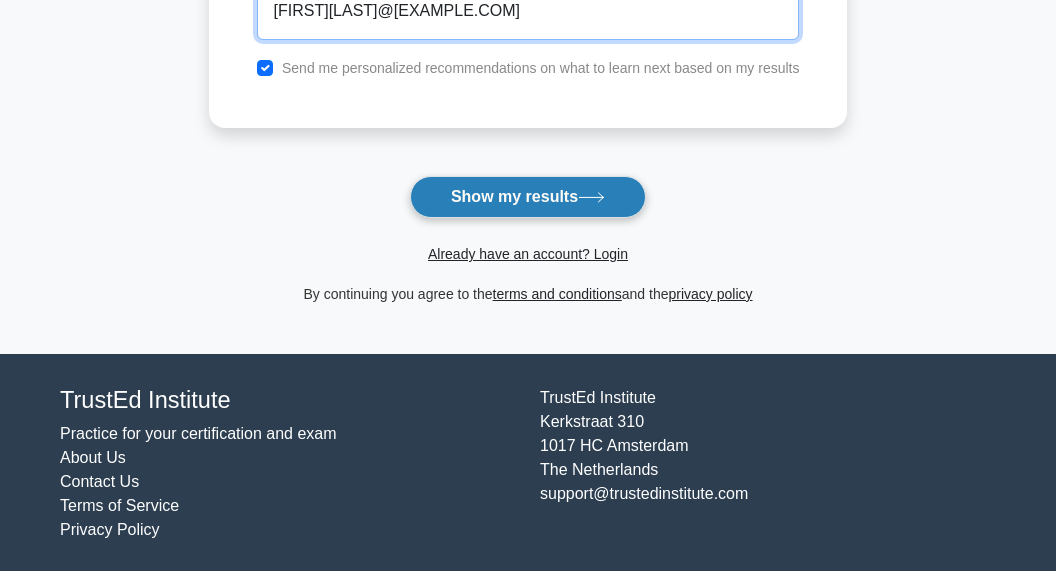 type on "jumamzundu1@gmail.com" 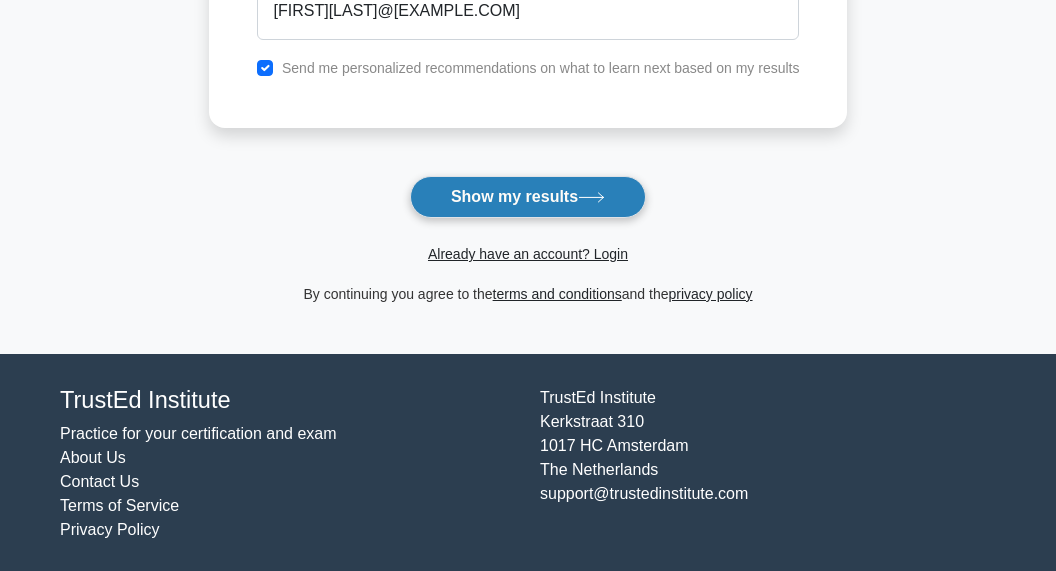 click on "Show my results" at bounding box center [528, 197] 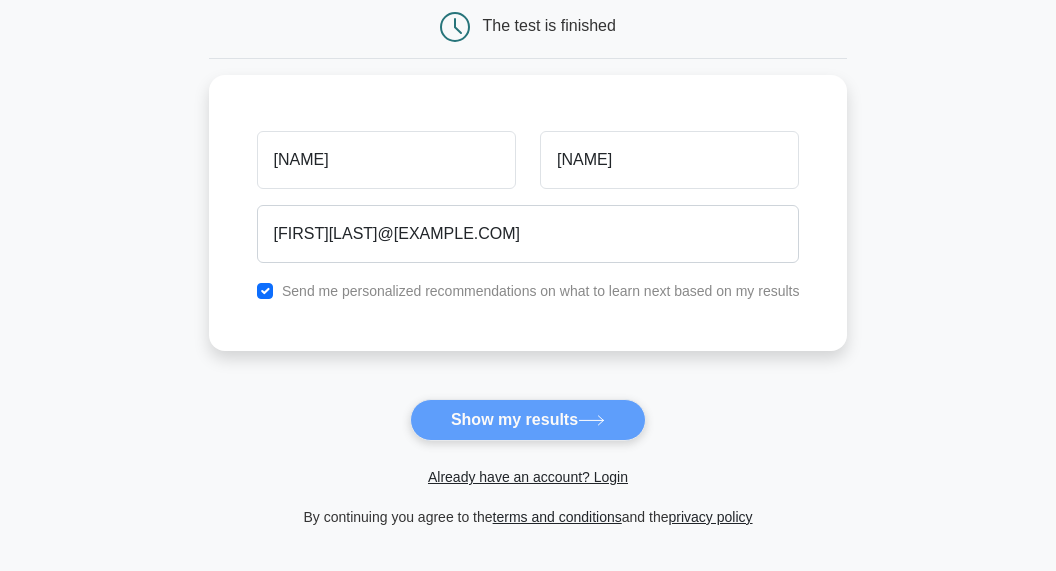 scroll, scrollTop: 0, scrollLeft: 0, axis: both 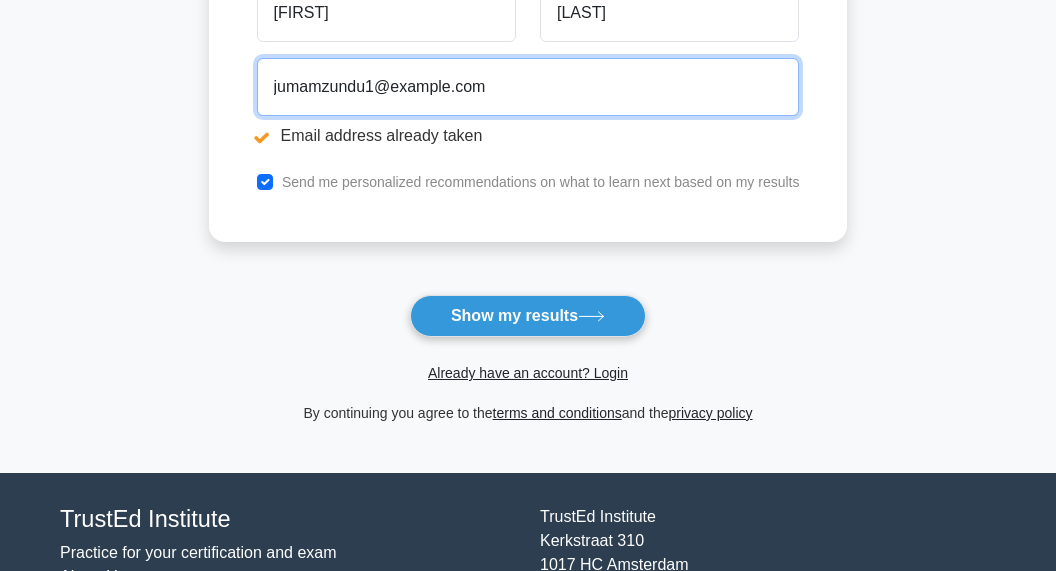click on "jumamzundu1@example.com" at bounding box center [528, 87] 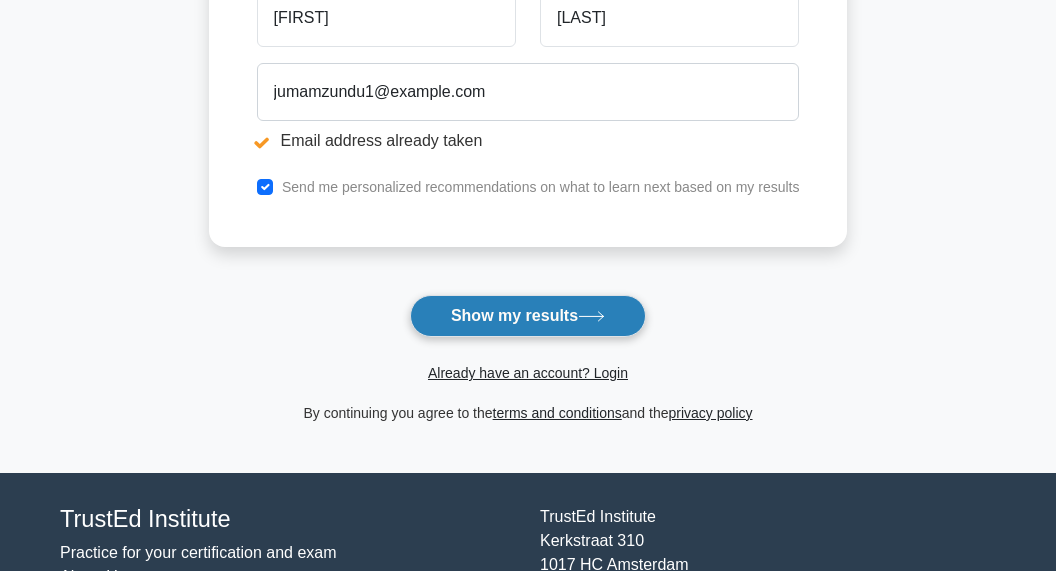 click on "Show my results" at bounding box center (528, 316) 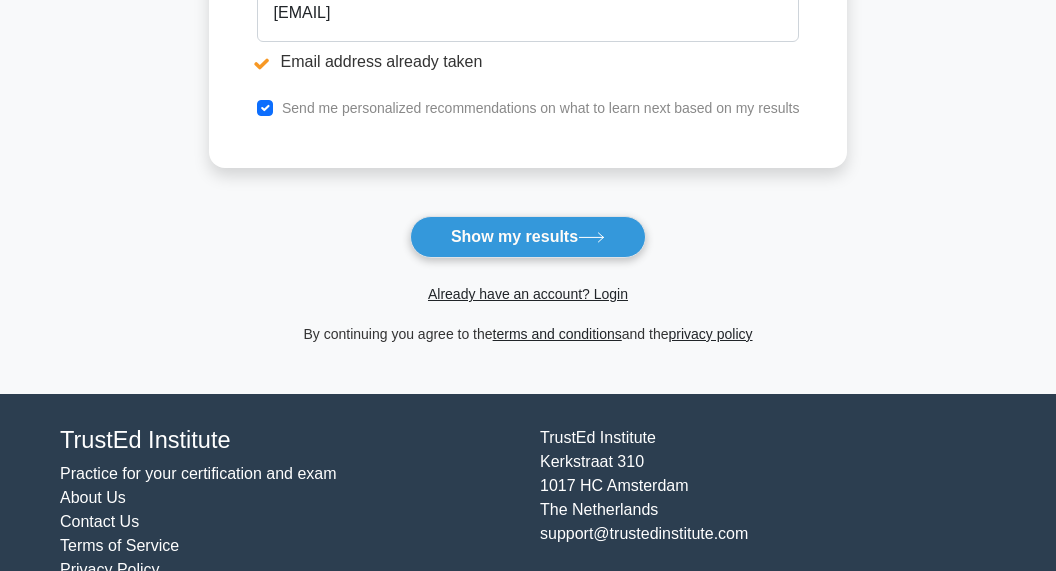 scroll, scrollTop: 540, scrollLeft: 0, axis: vertical 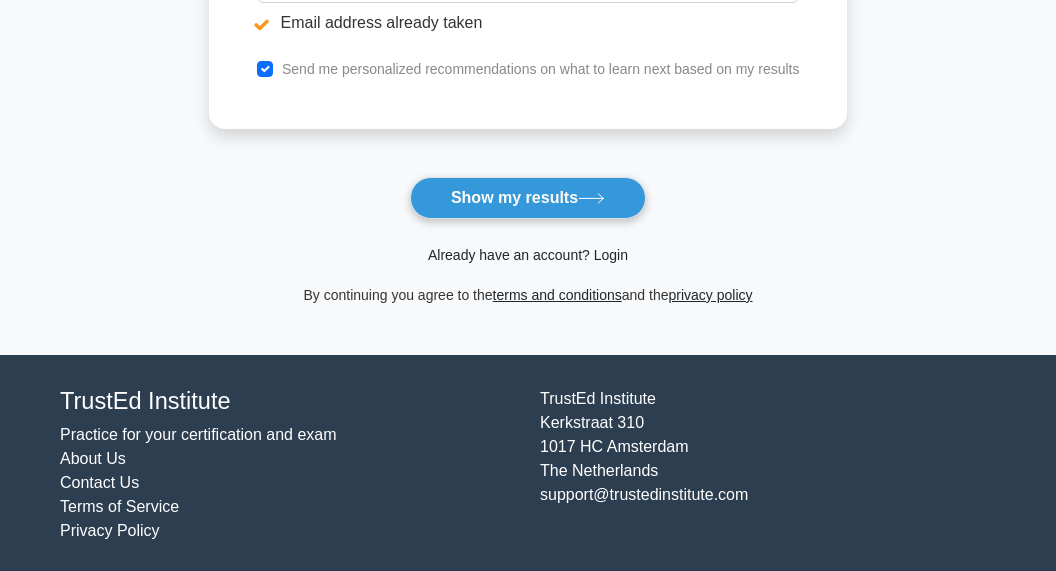 click on "Already have an account? Login" at bounding box center (528, 255) 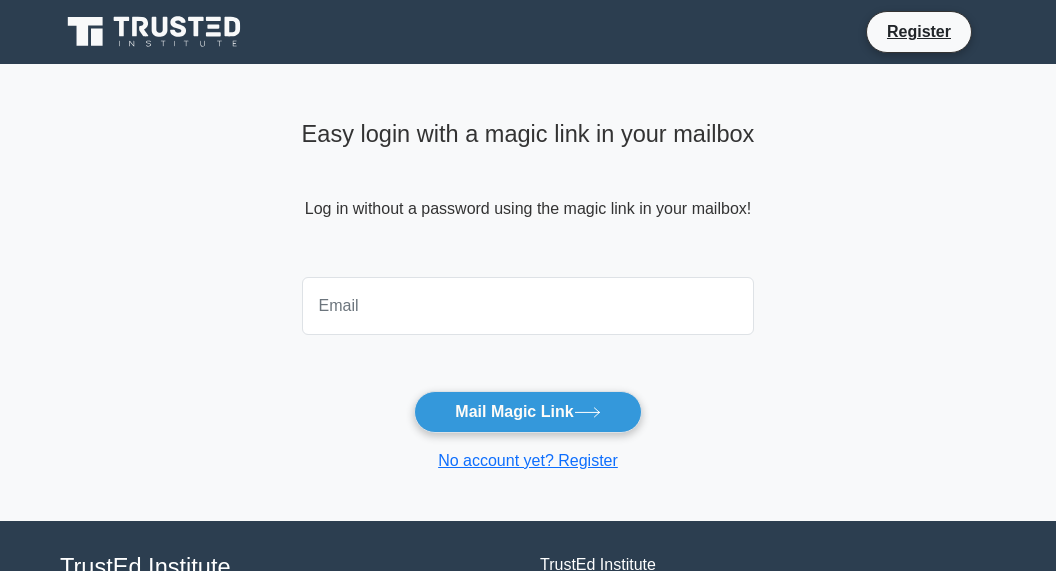 scroll, scrollTop: 0, scrollLeft: 0, axis: both 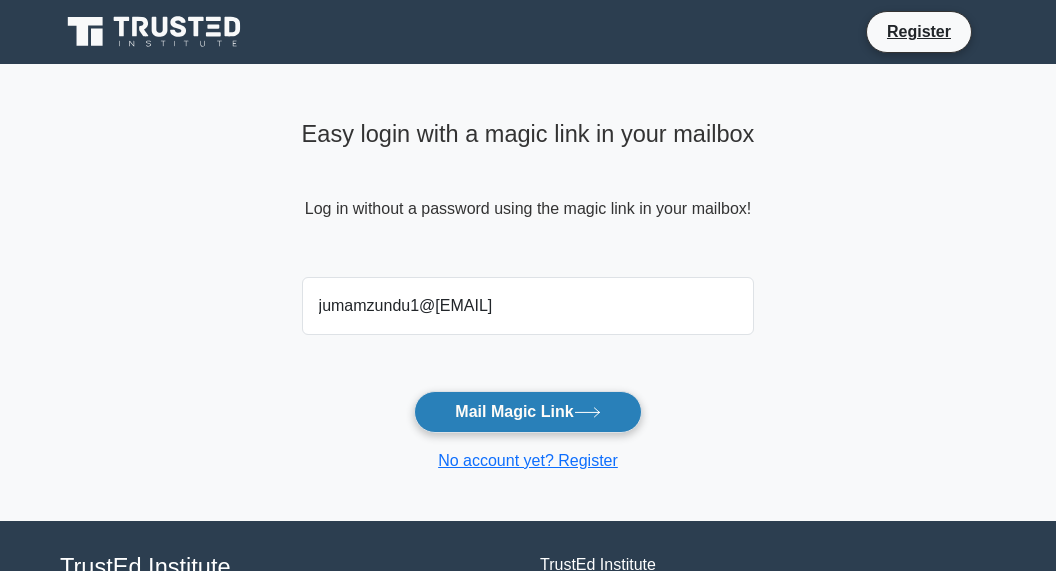 type on "jumamzundu1@gmail.com" 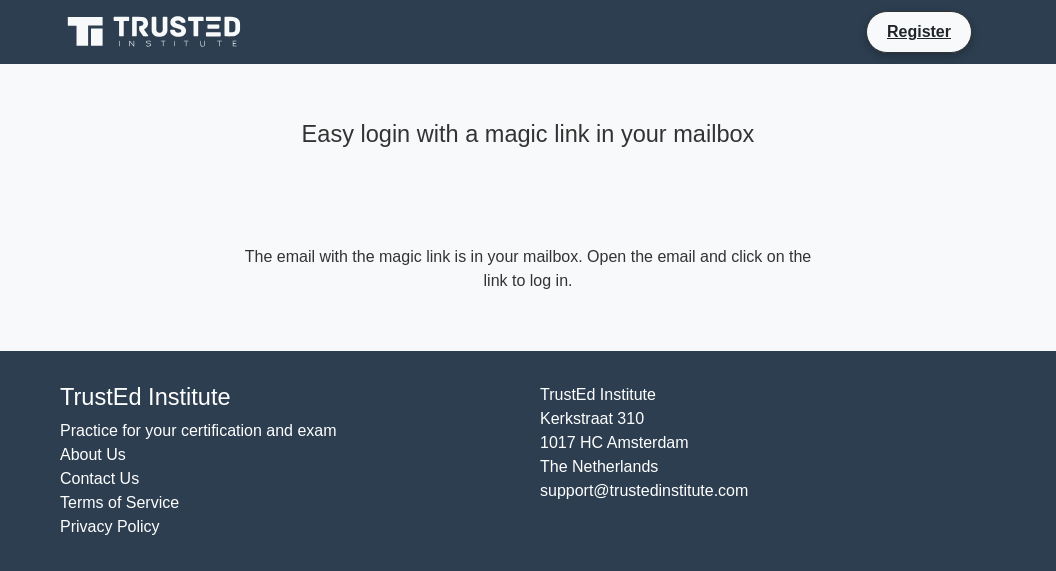 scroll, scrollTop: 0, scrollLeft: 0, axis: both 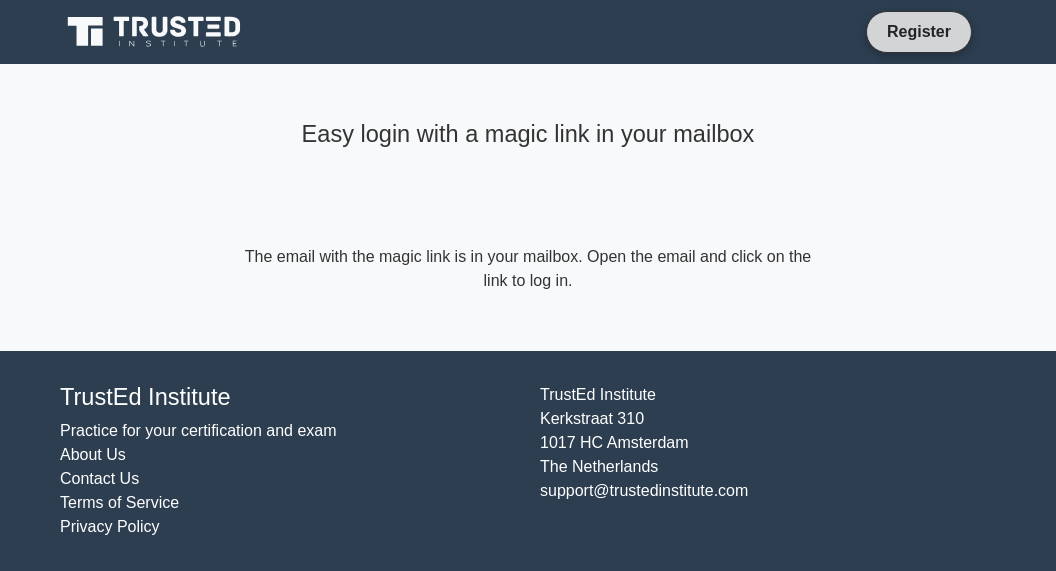 click on "Register" at bounding box center [919, 31] 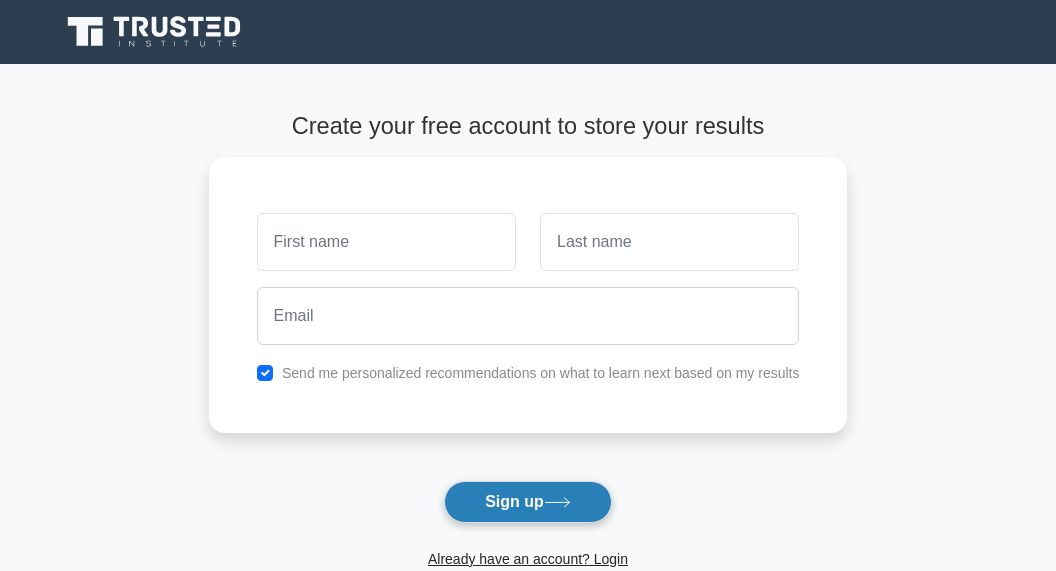 scroll, scrollTop: 0, scrollLeft: 0, axis: both 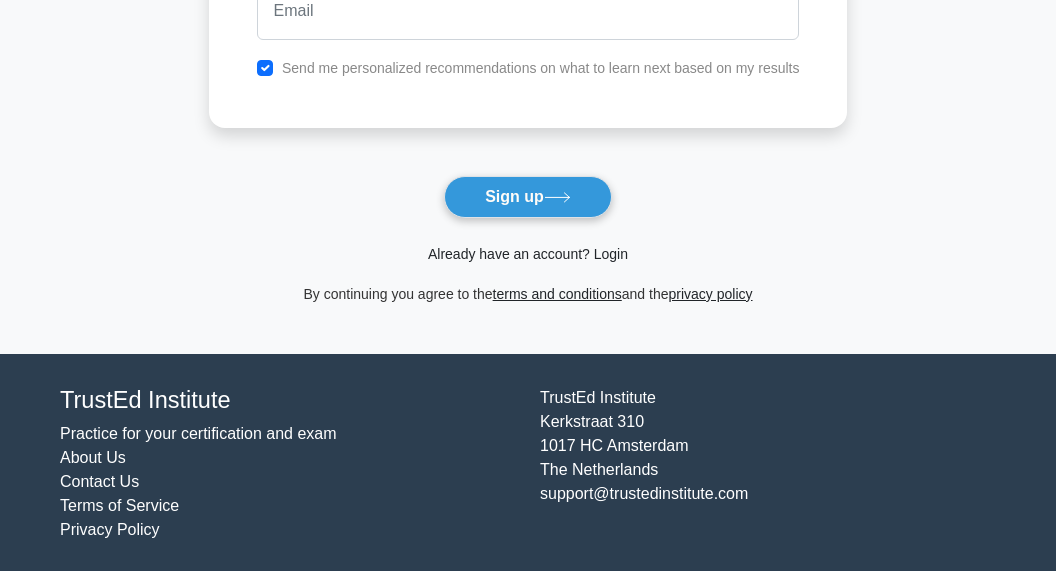 click on "Already have an account? Login" at bounding box center (528, 254) 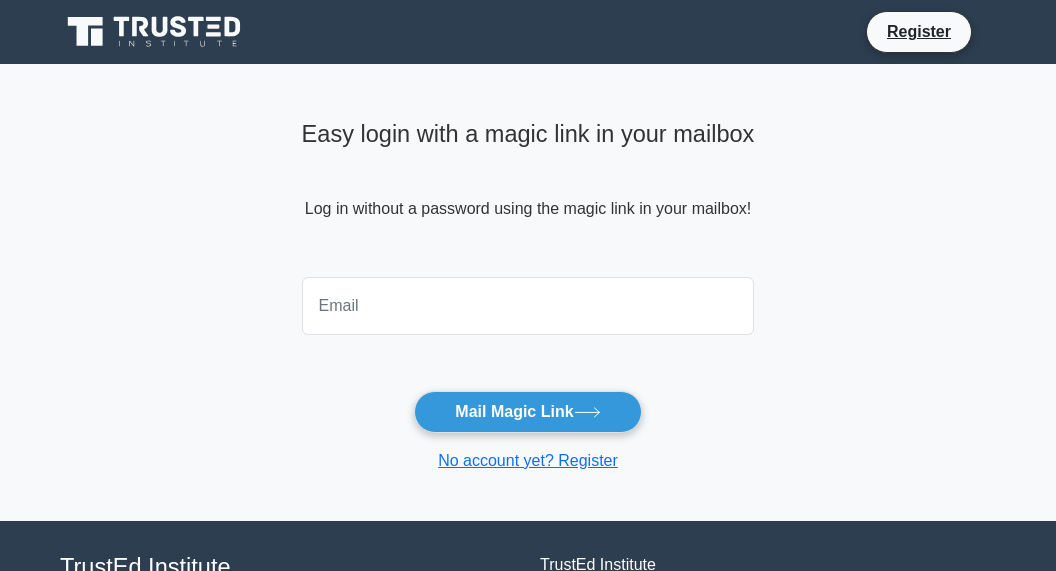 scroll, scrollTop: 0, scrollLeft: 0, axis: both 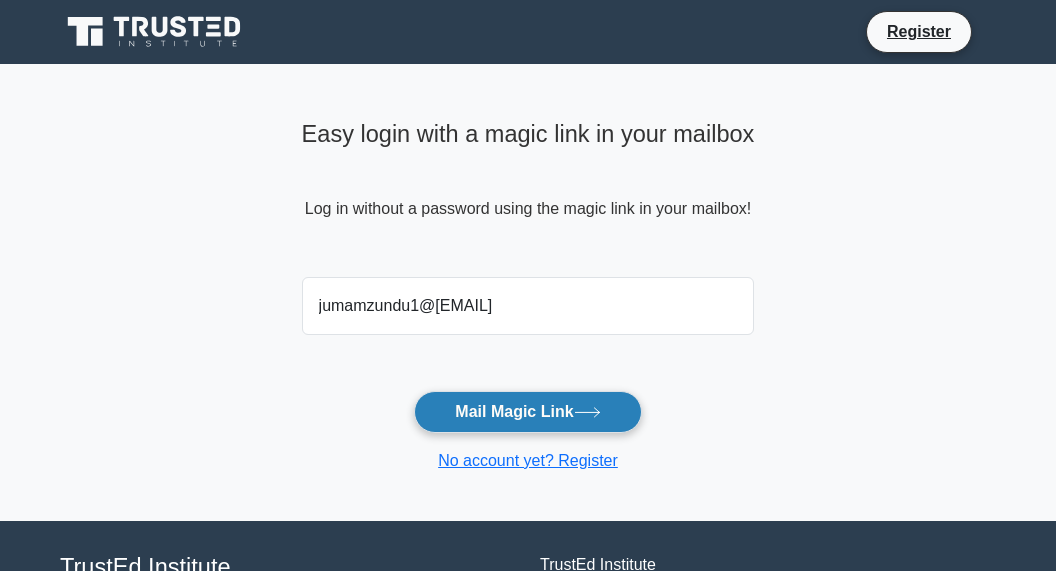 type on "jumamzundu1@gmail.com" 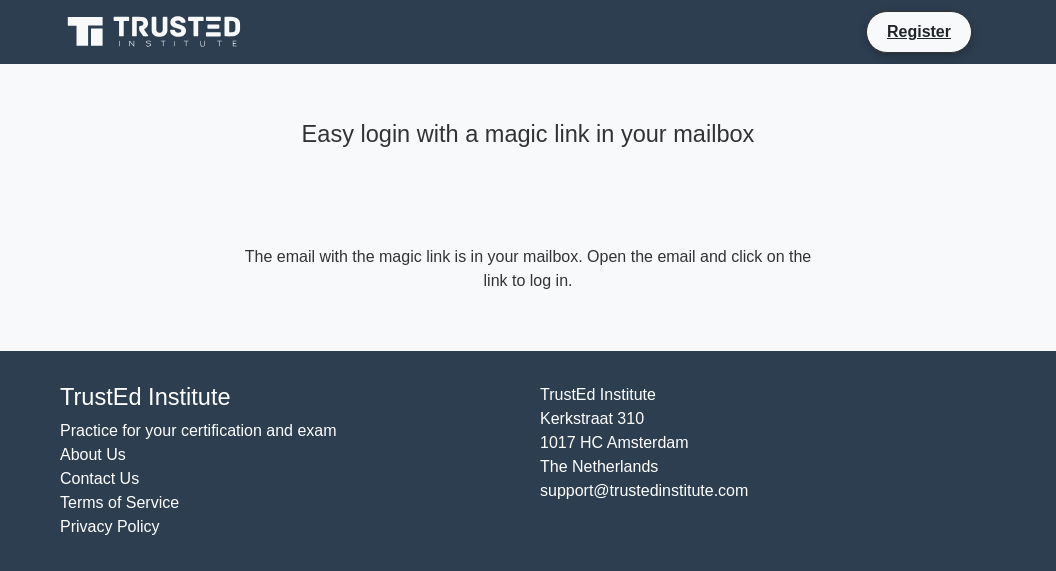 scroll, scrollTop: 0, scrollLeft: 0, axis: both 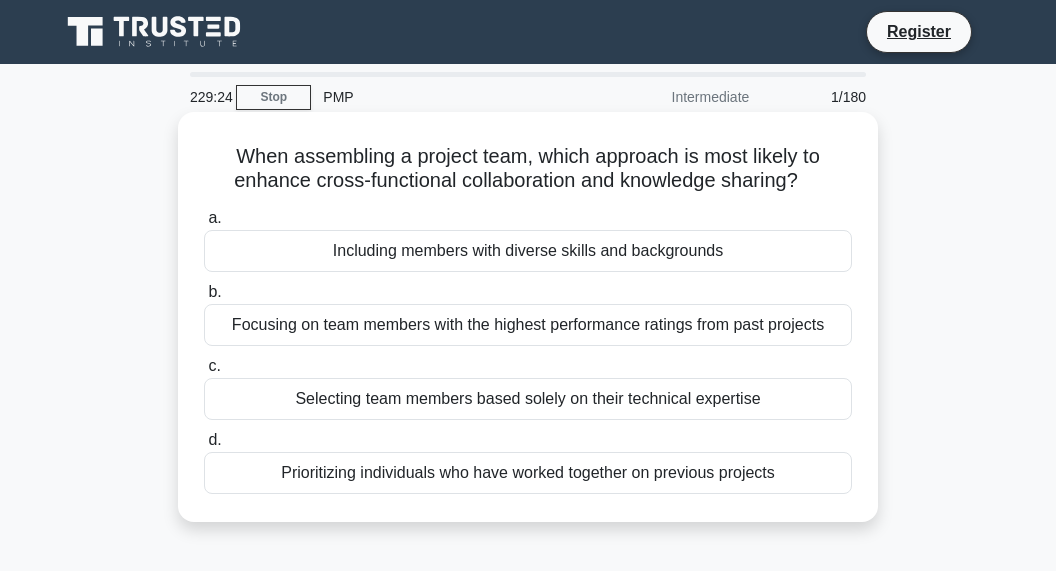 click on "Including members with diverse skills and backgrounds" at bounding box center [528, 251] 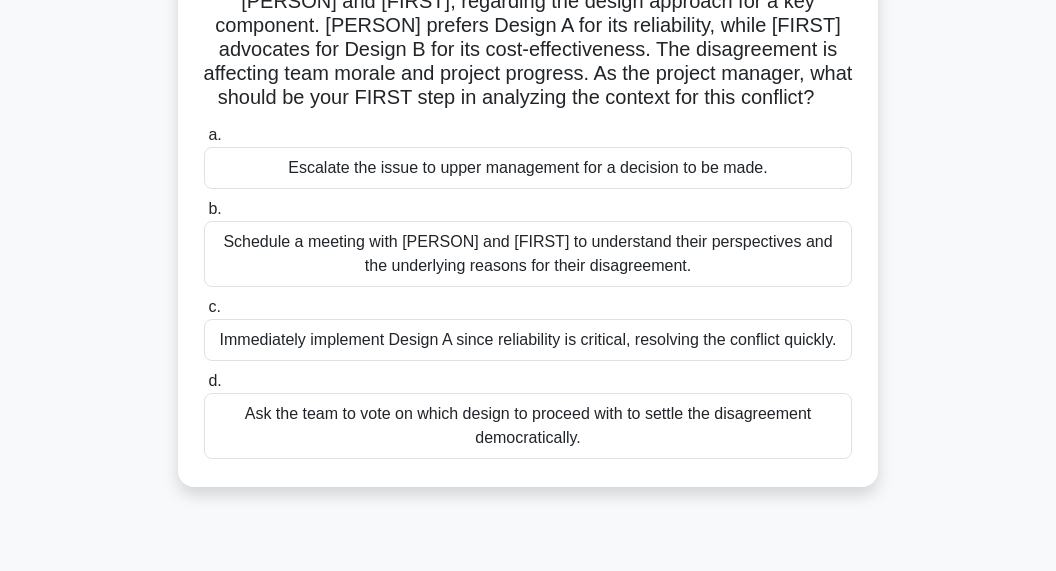 scroll, scrollTop: 211, scrollLeft: 0, axis: vertical 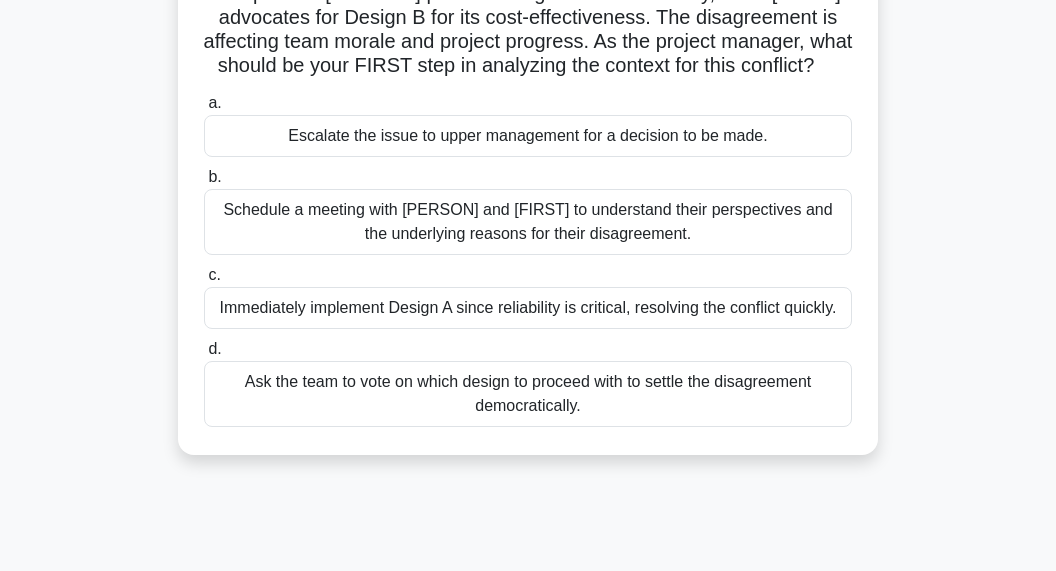 click on "Schedule a meeting with [PERSON] and [FIRST] to understand their perspectives and the underlying reasons for their disagreement." at bounding box center [528, 222] 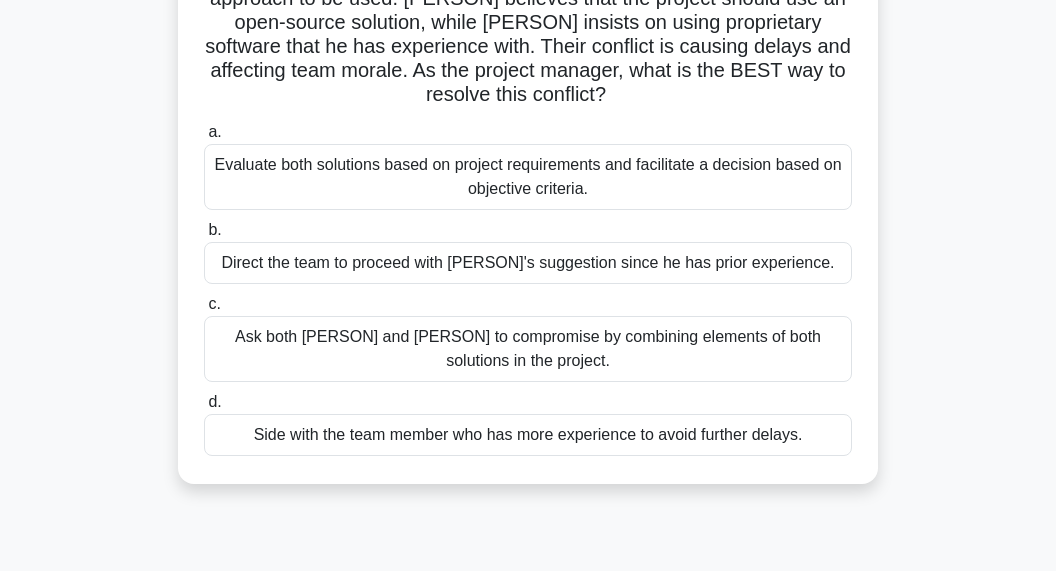 scroll, scrollTop: 211, scrollLeft: 0, axis: vertical 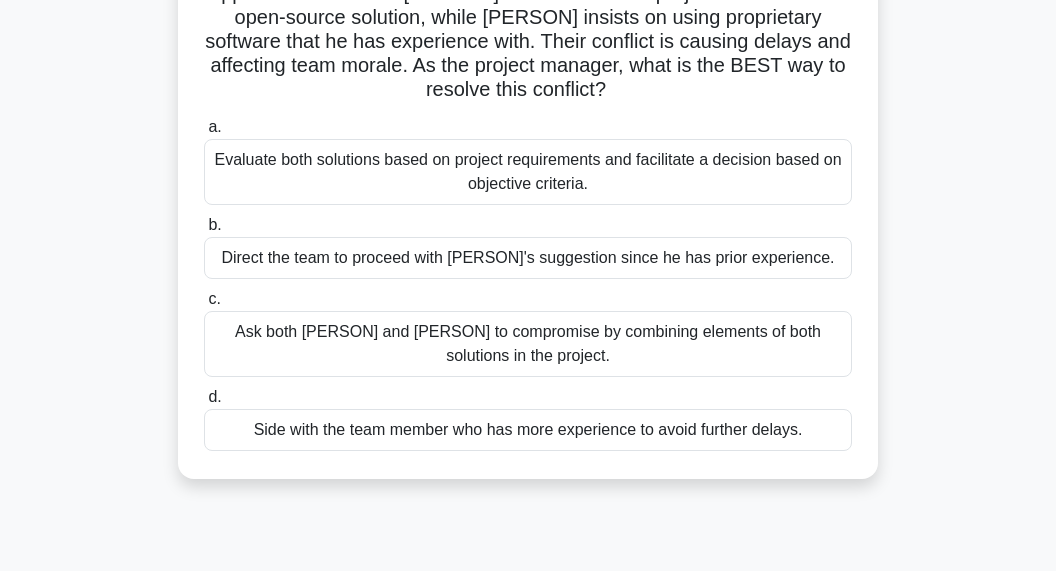 click on "Ask both [PERSON] and [PERSON] to compromise by combining elements of both solutions in the project." at bounding box center [528, 344] 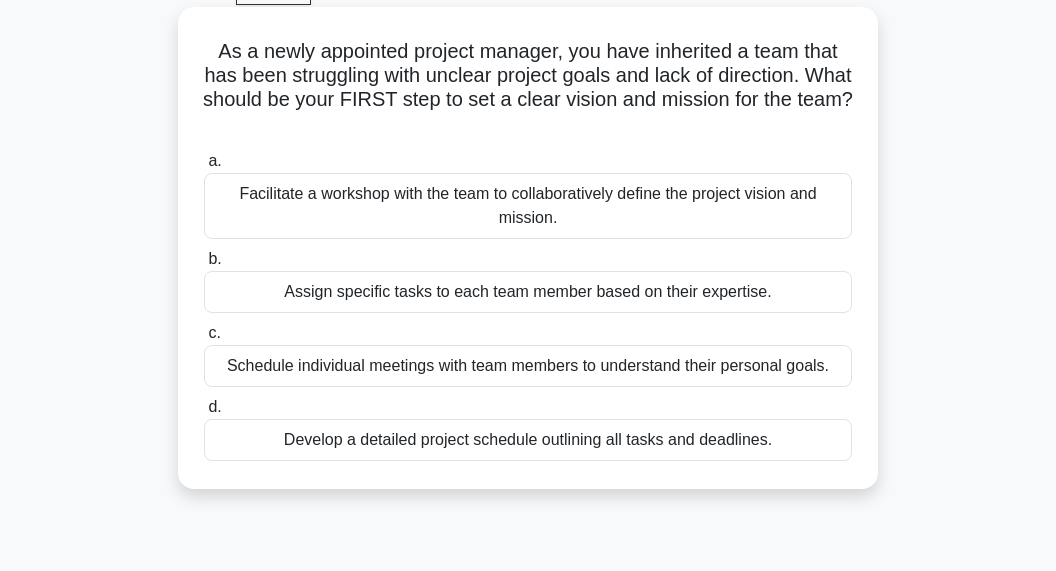 scroll, scrollTop: 105, scrollLeft: 0, axis: vertical 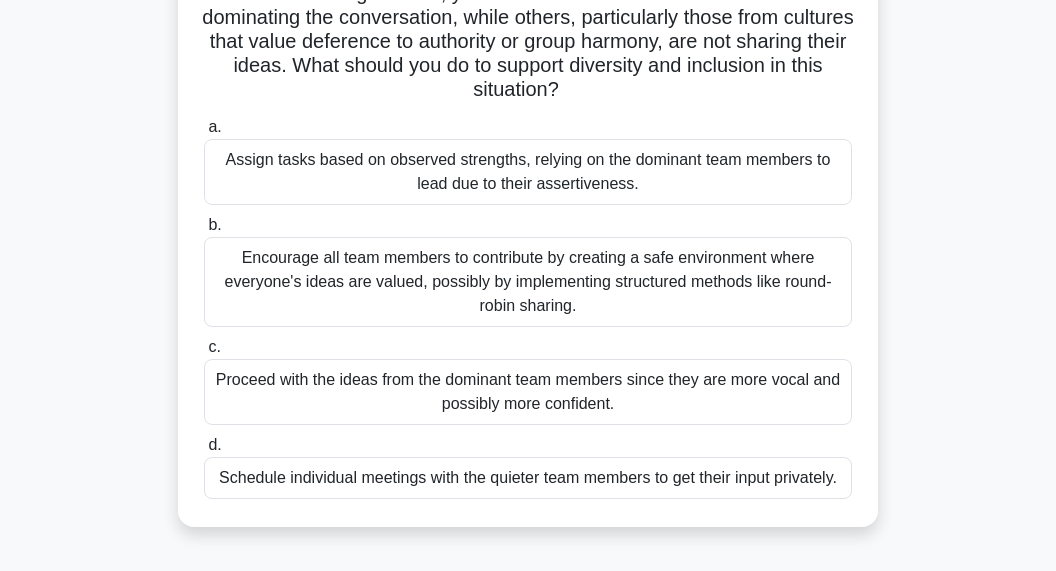 click on "Encourage all team members to contribute by creating a safe environment where everyone's ideas are valued, possibly by implementing structured methods like round-robin sharing." at bounding box center (528, 282) 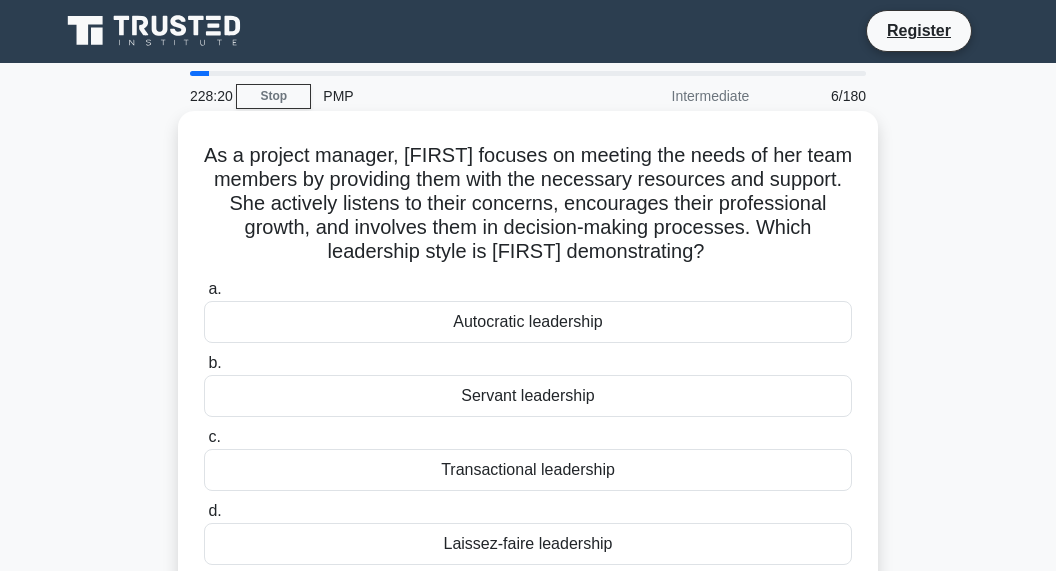 scroll, scrollTop: 0, scrollLeft: 0, axis: both 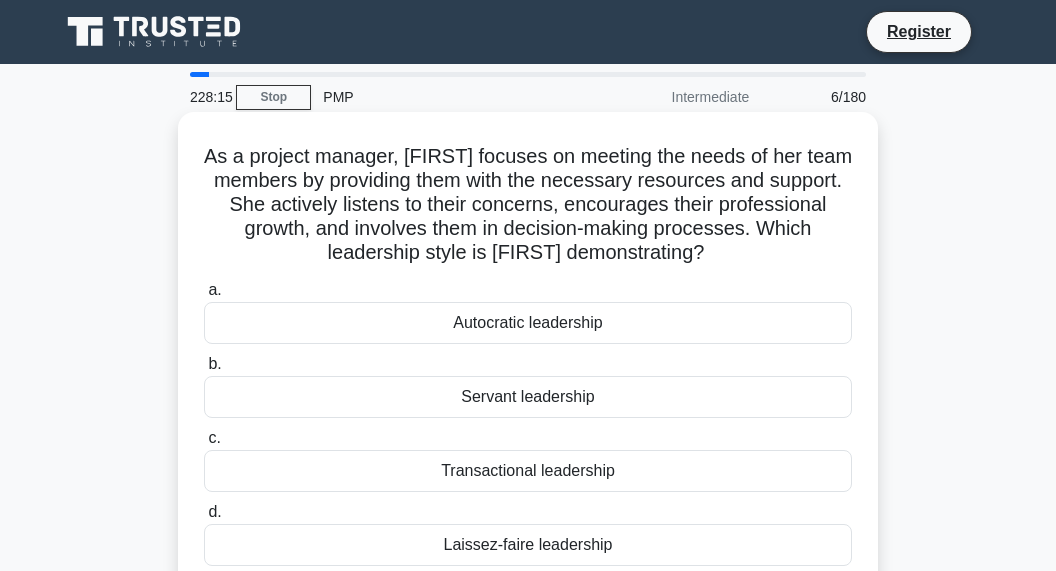 click on "Servant leadership" at bounding box center [528, 397] 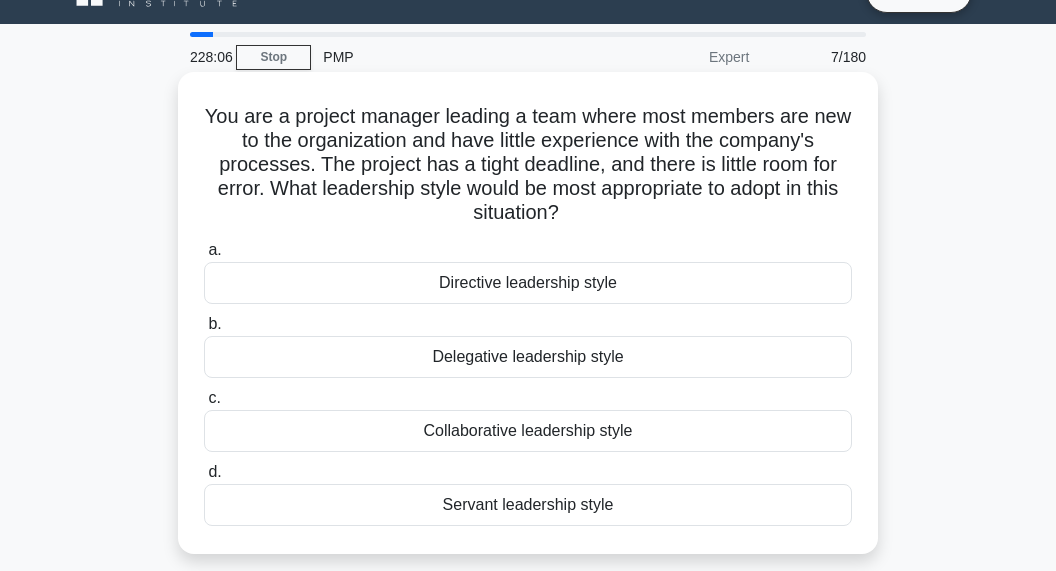 scroll, scrollTop: 0, scrollLeft: 0, axis: both 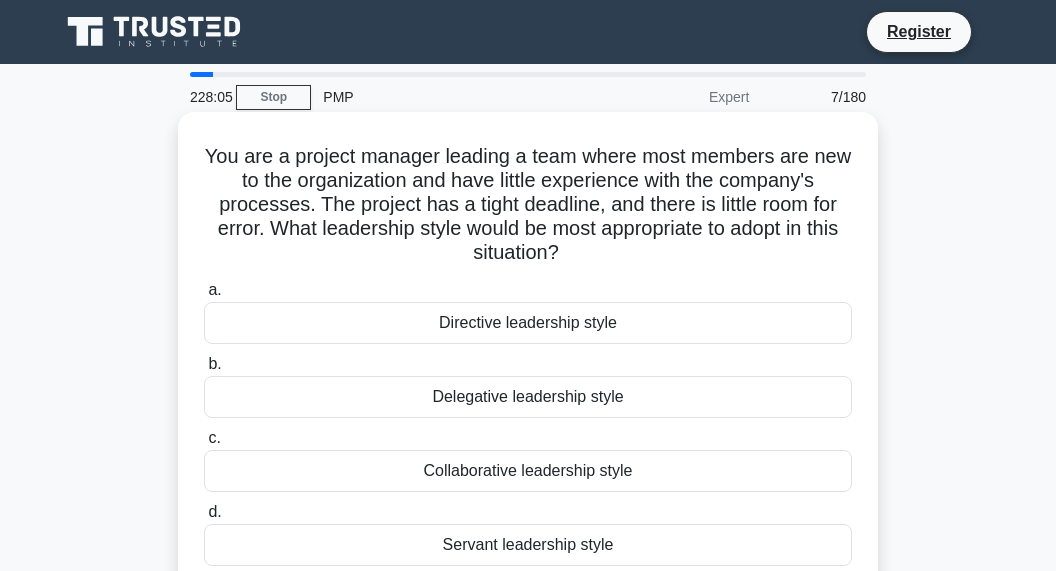 click on "Directive leadership style" at bounding box center [528, 323] 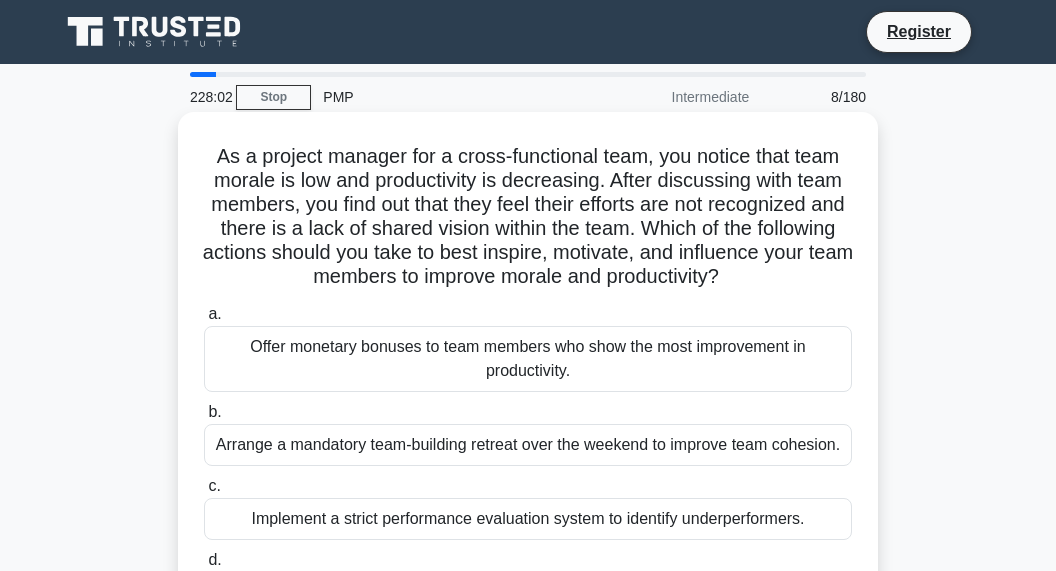 scroll, scrollTop: 105, scrollLeft: 0, axis: vertical 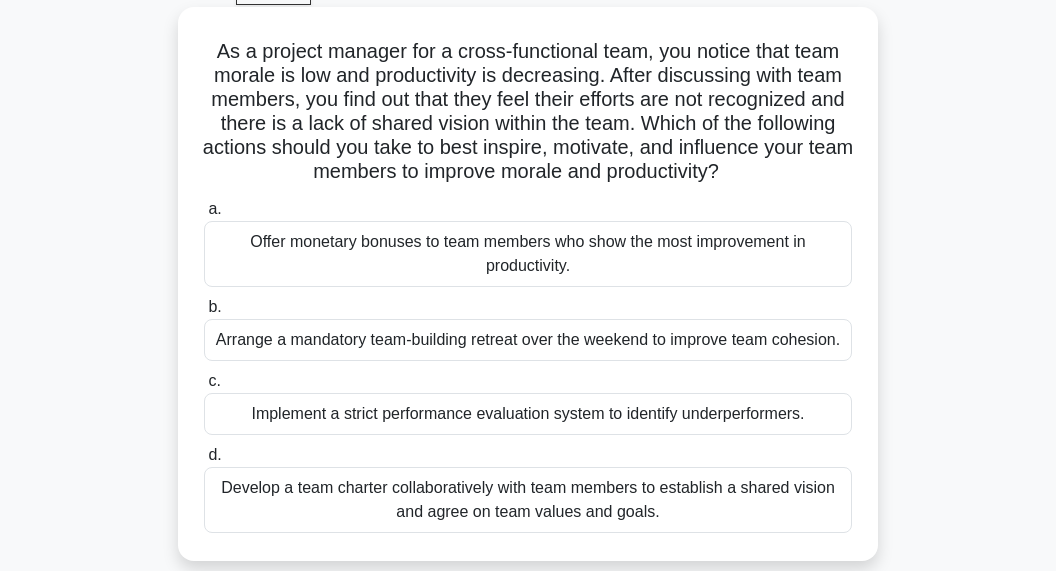 click on "Develop a team charter collaboratively with team members to establish a shared vision and agree on team values and goals." at bounding box center [528, 500] 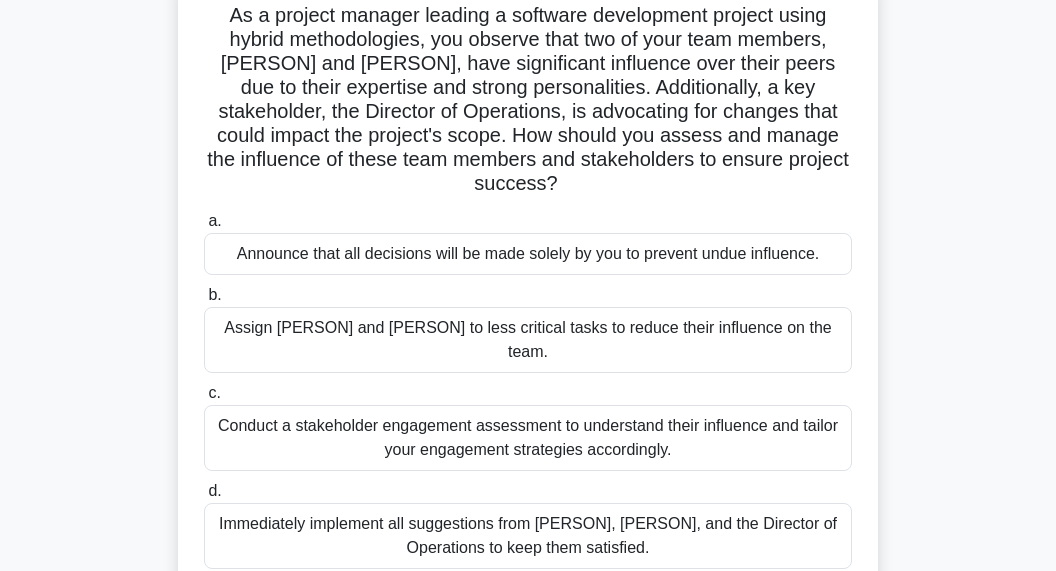 scroll, scrollTop: 211, scrollLeft: 0, axis: vertical 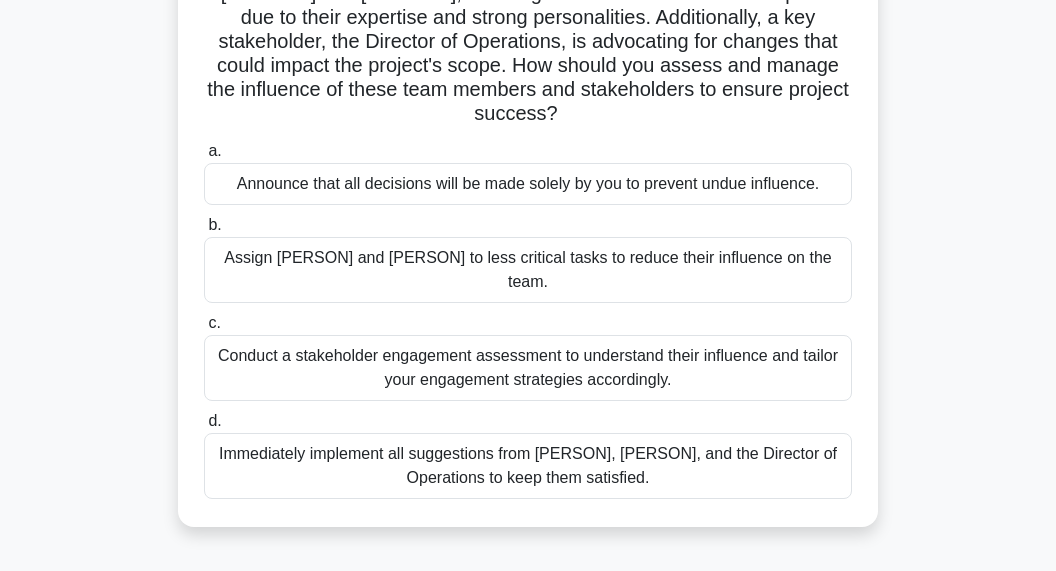 drag, startPoint x: 489, startPoint y: 321, endPoint x: 477, endPoint y: 326, distance: 13 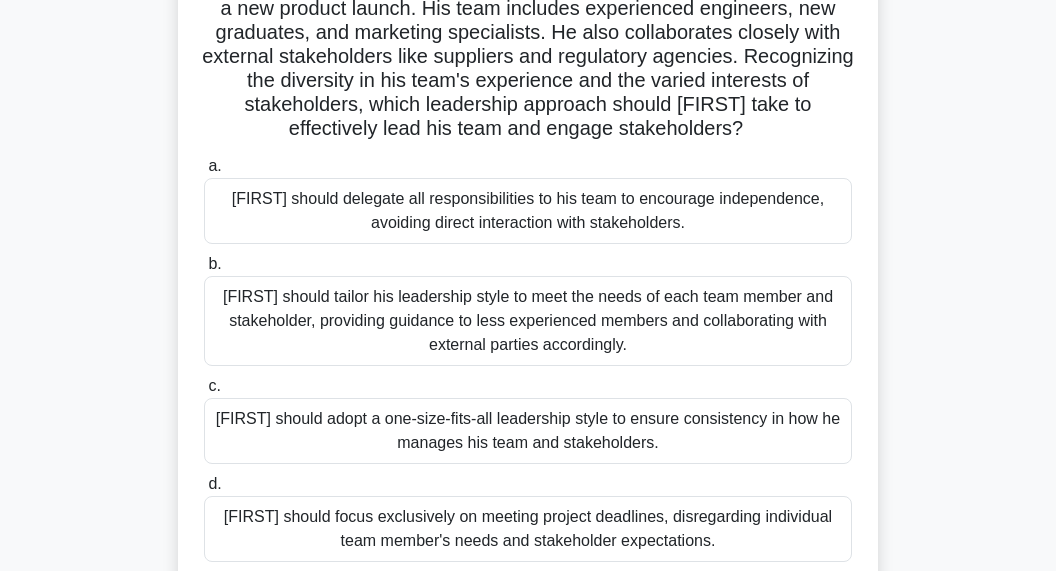 scroll, scrollTop: 316, scrollLeft: 0, axis: vertical 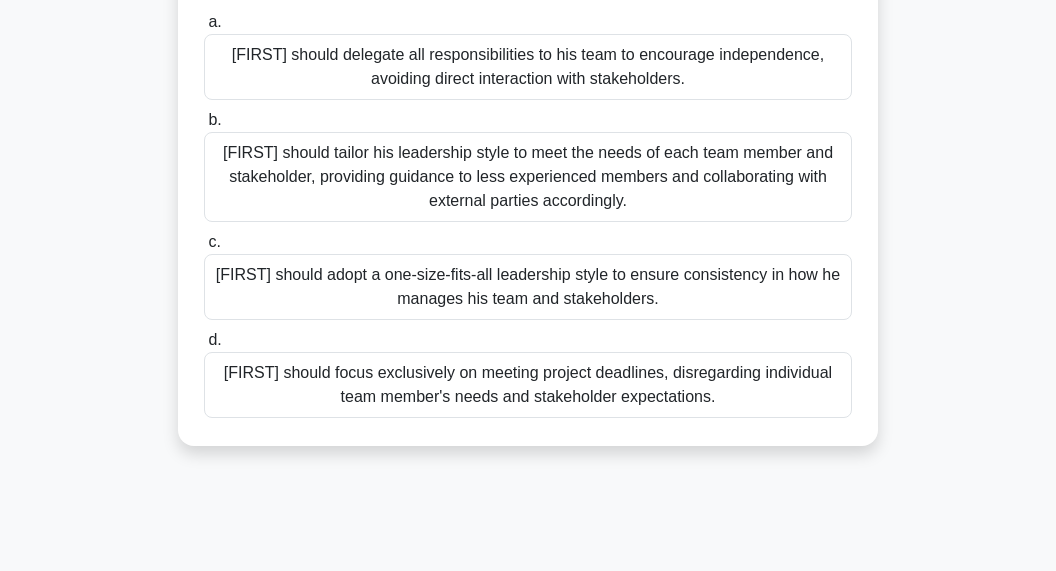 click on "[FIRST] should tailor his leadership style to meet the needs of each team member and stakeholder, providing guidance to less experienced members and collaborating with external parties accordingly." at bounding box center [528, 177] 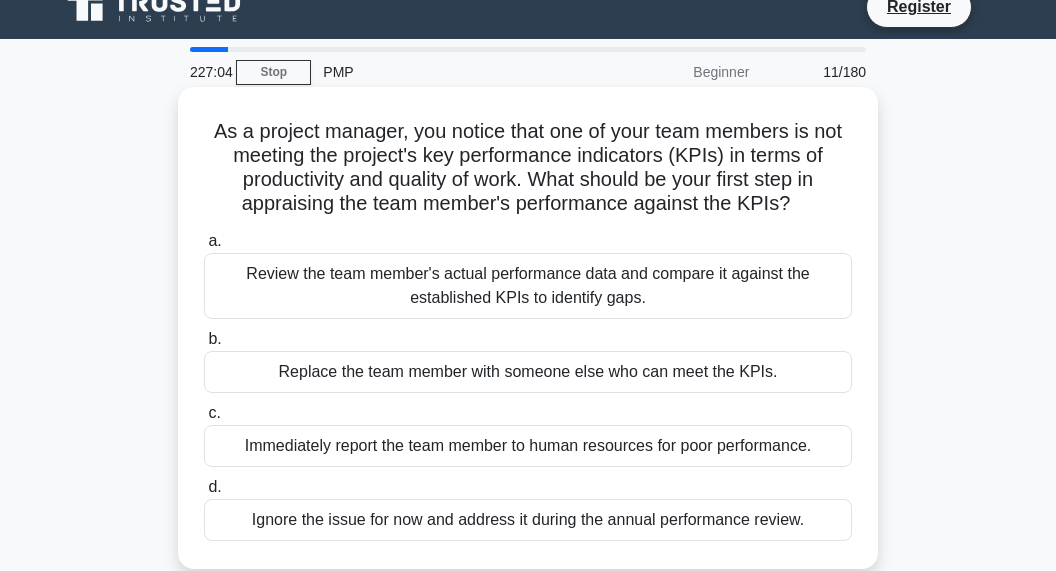 scroll, scrollTop: 0, scrollLeft: 0, axis: both 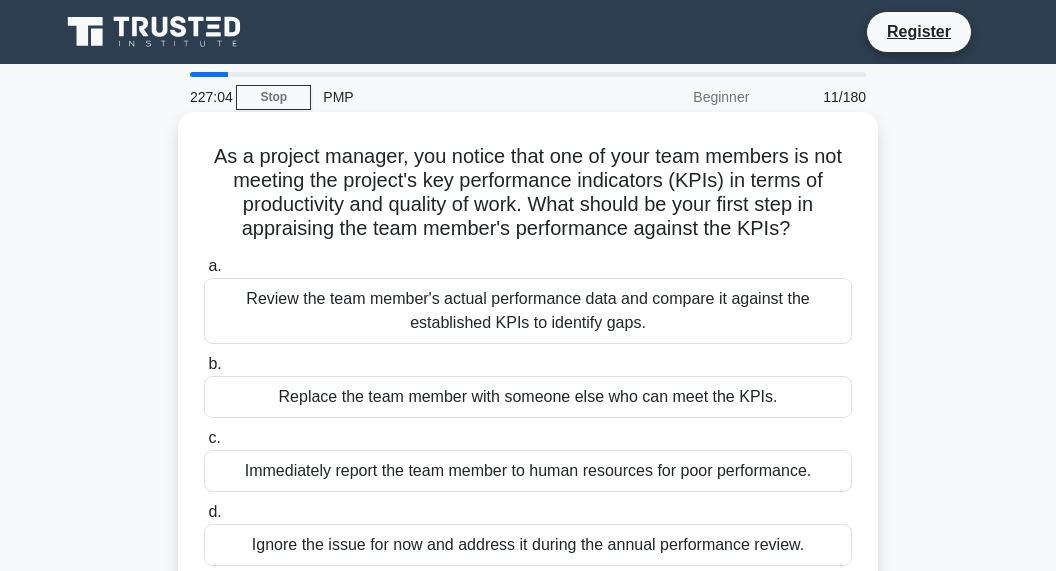 click on "Review the team member's actual performance data and compare it against the established KPIs to identify gaps." at bounding box center (528, 311) 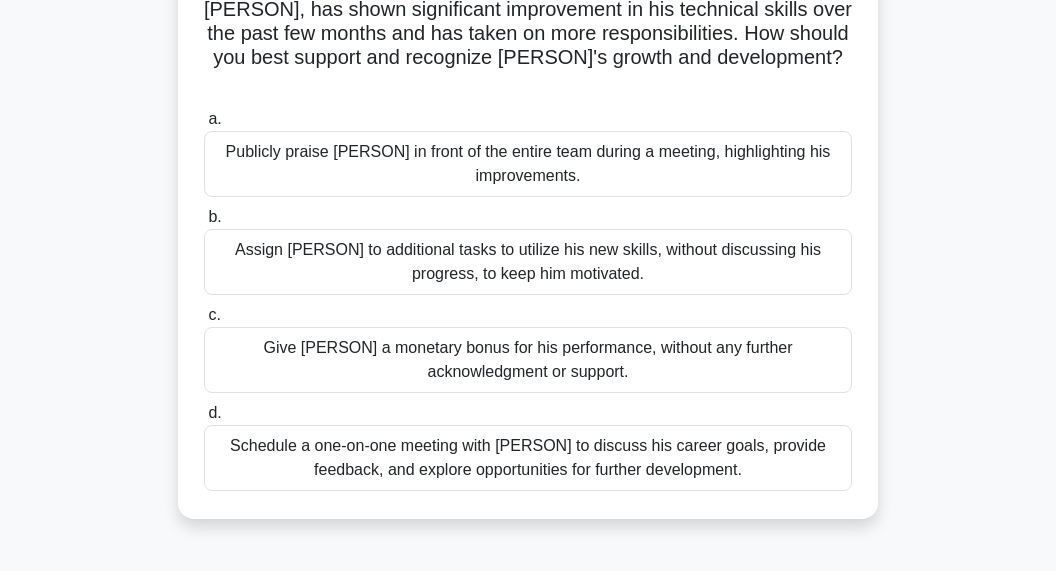 scroll, scrollTop: 211, scrollLeft: 0, axis: vertical 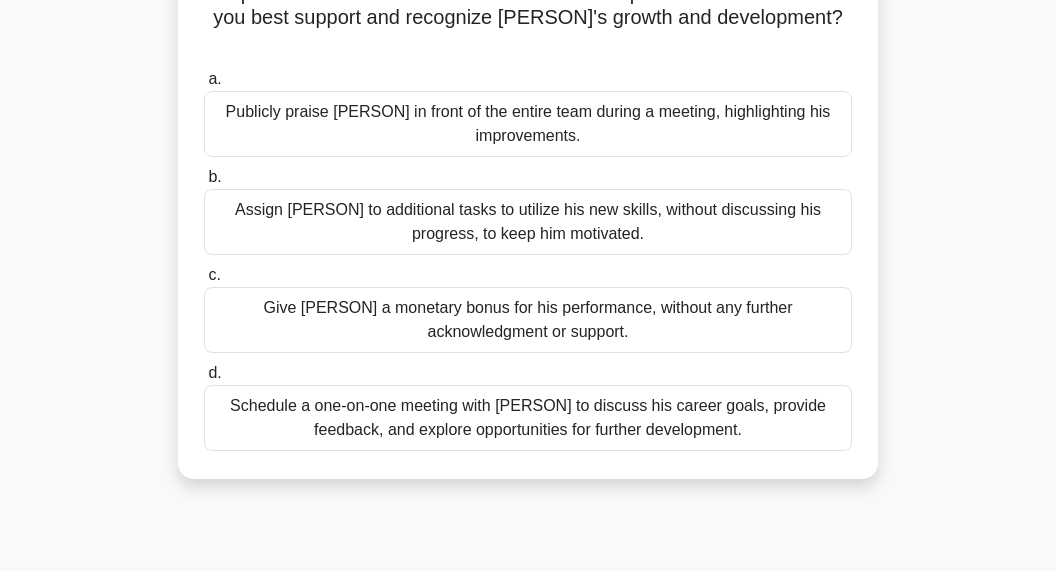 click on "Schedule a one-on-one meeting with [PERSON] to discuss his career goals, provide feedback, and explore opportunities for further development." at bounding box center (528, 418) 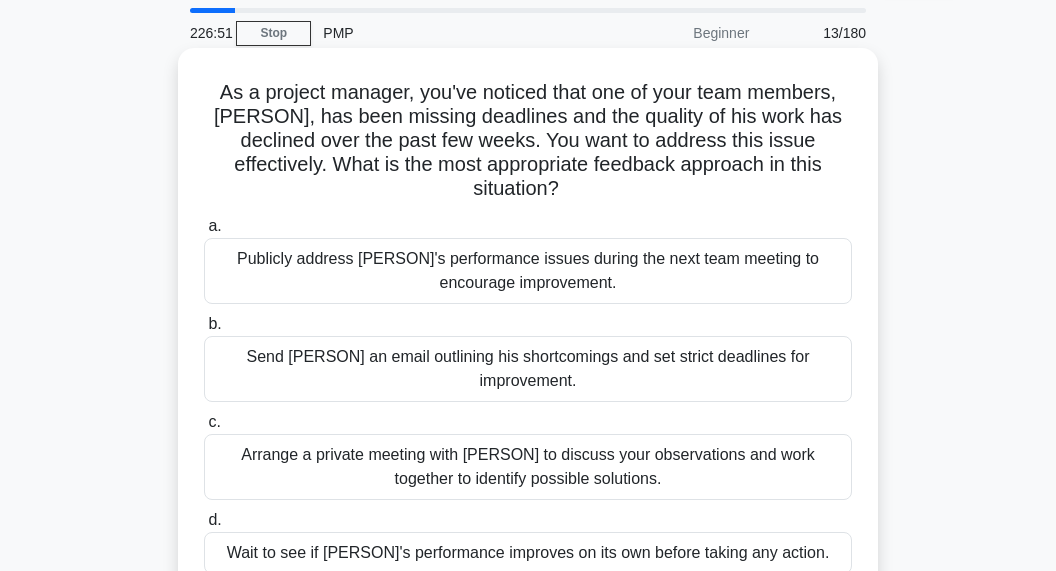 scroll, scrollTop: 105, scrollLeft: 0, axis: vertical 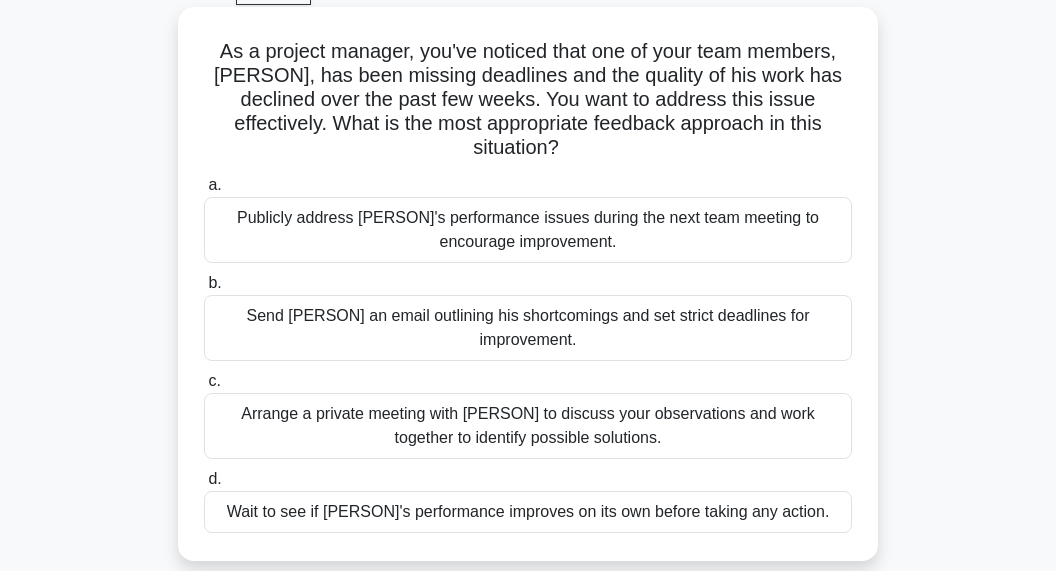 click on "Arrange a private meeting with [PERSON] to discuss your observations and work together to identify possible solutions." at bounding box center [528, 426] 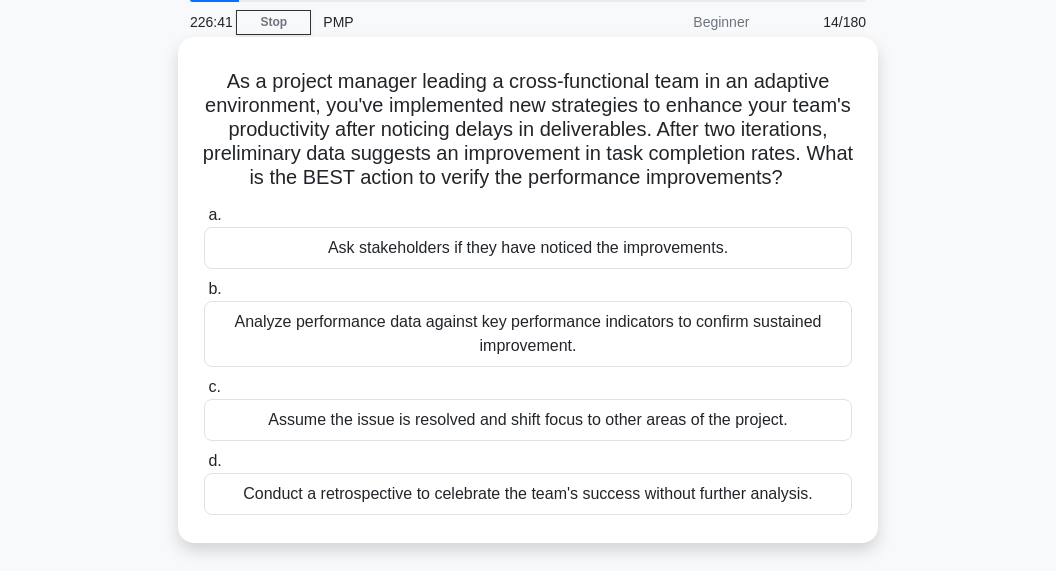 scroll, scrollTop: 105, scrollLeft: 0, axis: vertical 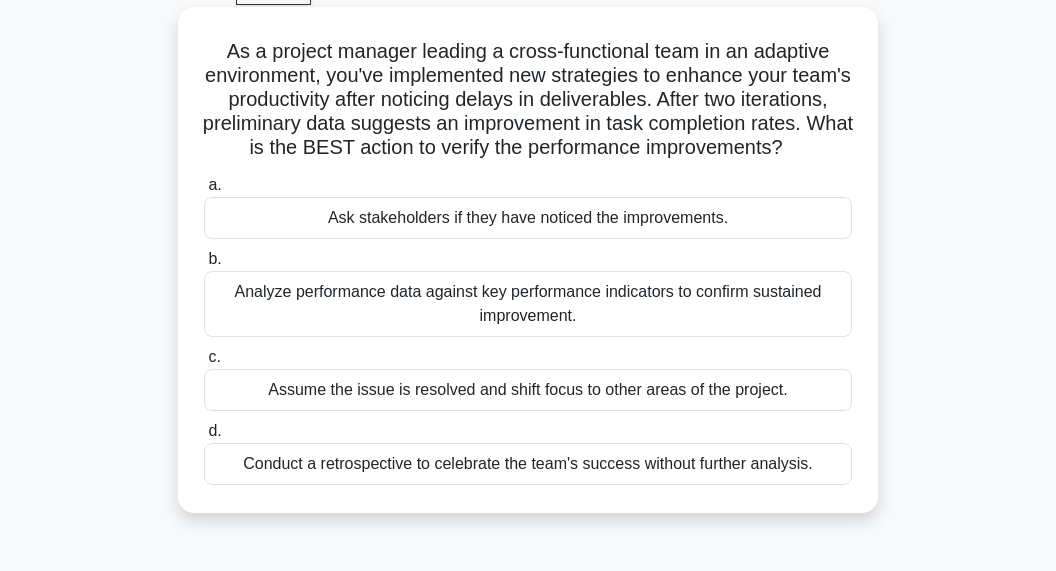 click on "Analyze performance data against key performance indicators to confirm sustained improvement." at bounding box center [528, 304] 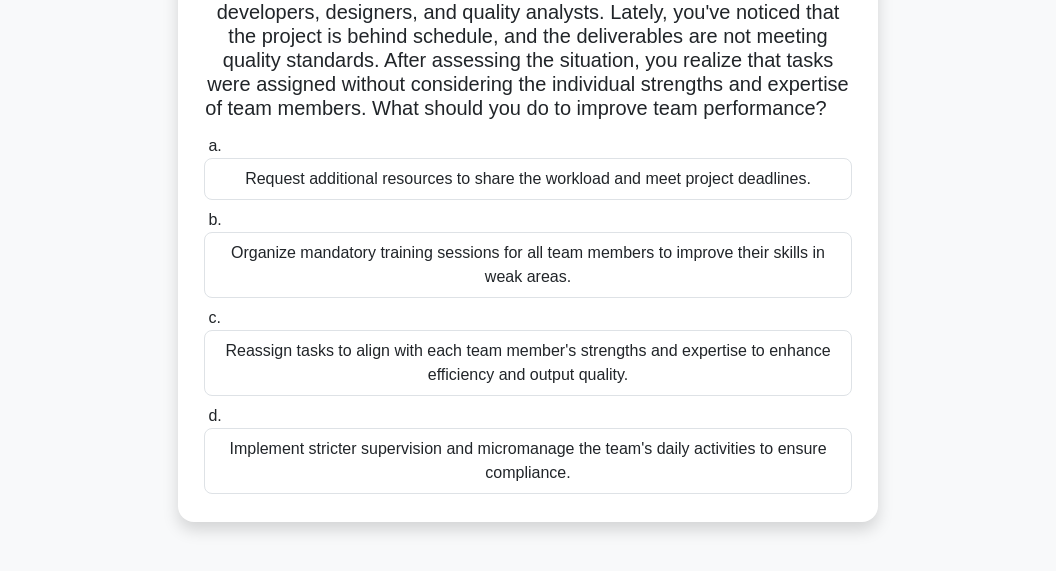 scroll, scrollTop: 211, scrollLeft: 0, axis: vertical 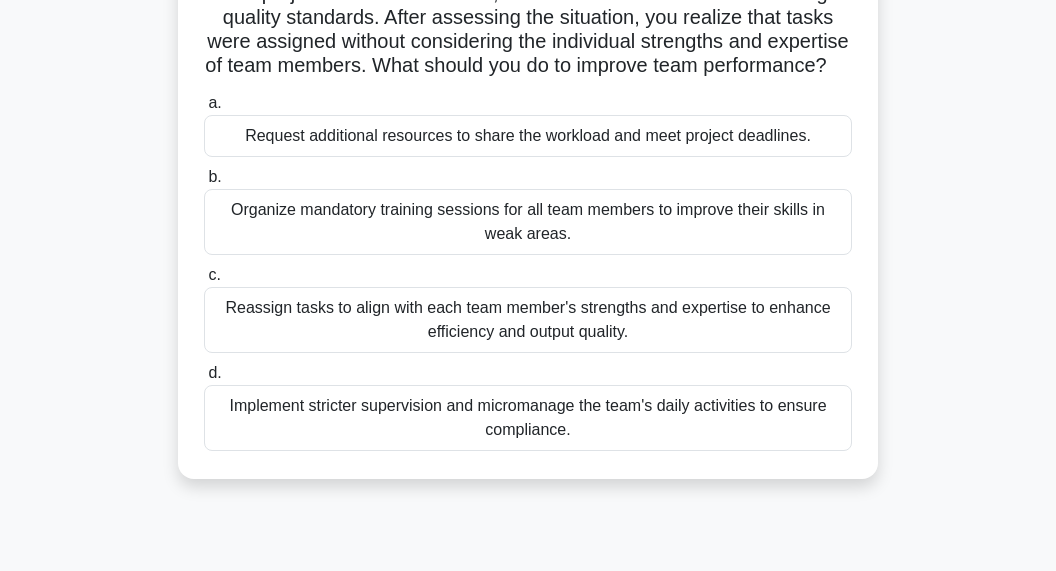 click on "Reassign tasks to align with each team member's strengths and expertise to enhance efficiency and output quality." at bounding box center (528, 320) 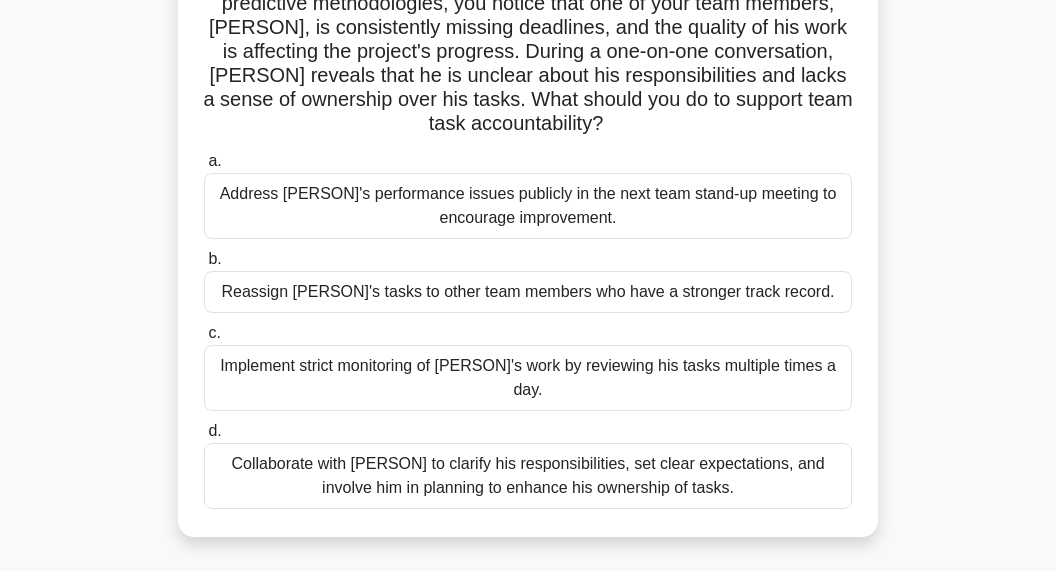 scroll, scrollTop: 211, scrollLeft: 0, axis: vertical 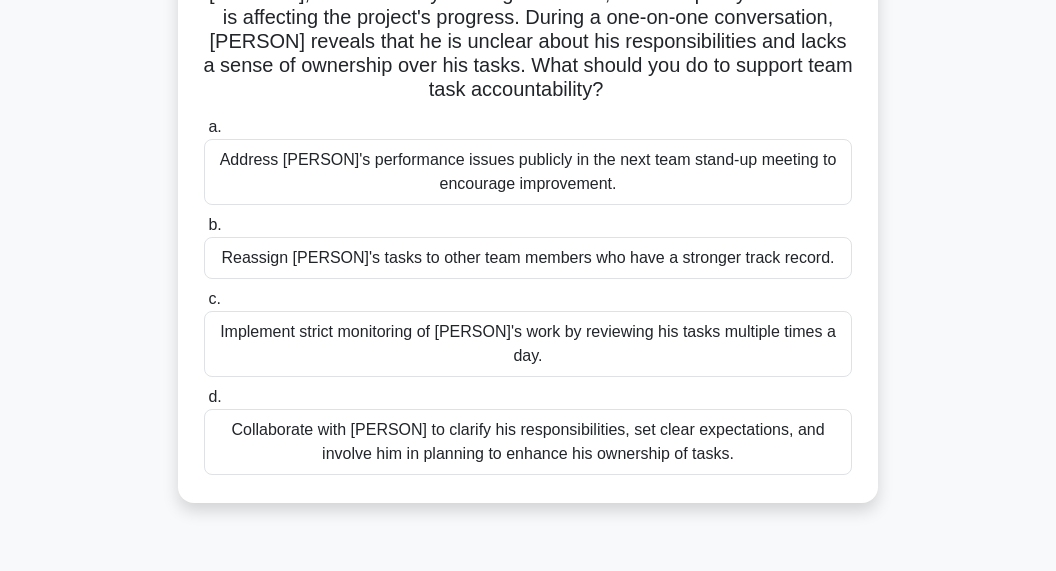 click on "Collaborate with [PERSON] to clarify his responsibilities, set clear expectations, and involve him in planning to enhance his ownership of tasks." at bounding box center (528, 442) 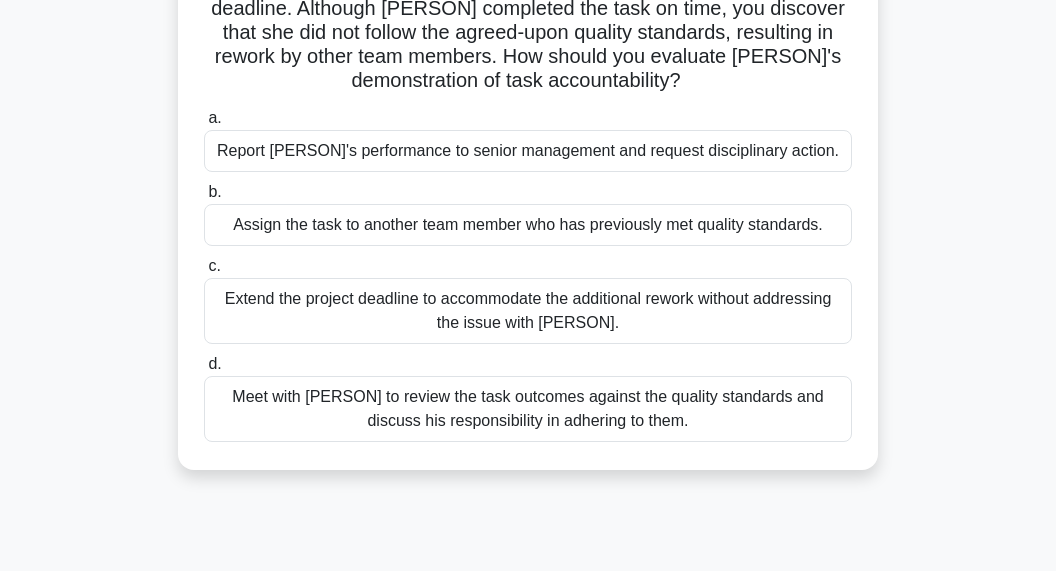 scroll, scrollTop: 211, scrollLeft: 0, axis: vertical 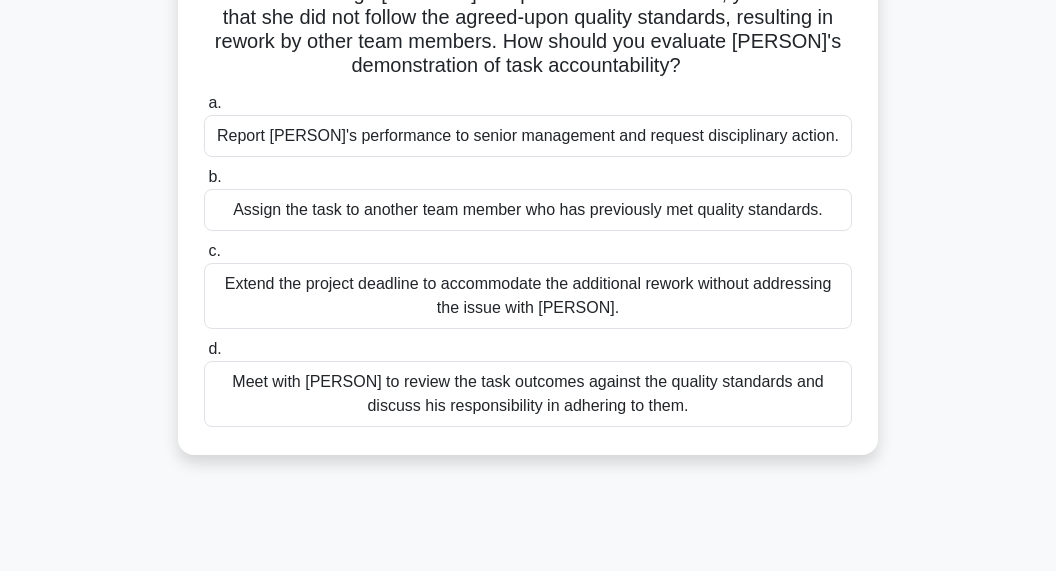 click on "Meet with [PERSON] to review the task outcomes against the quality standards and discuss his responsibility in adhering to them." at bounding box center [528, 394] 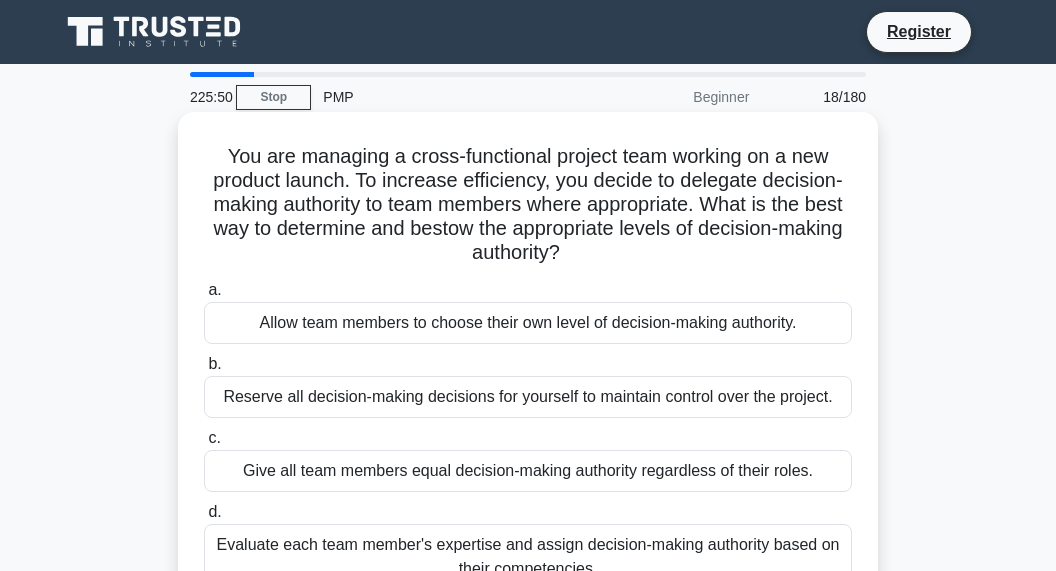 scroll, scrollTop: 0, scrollLeft: 0, axis: both 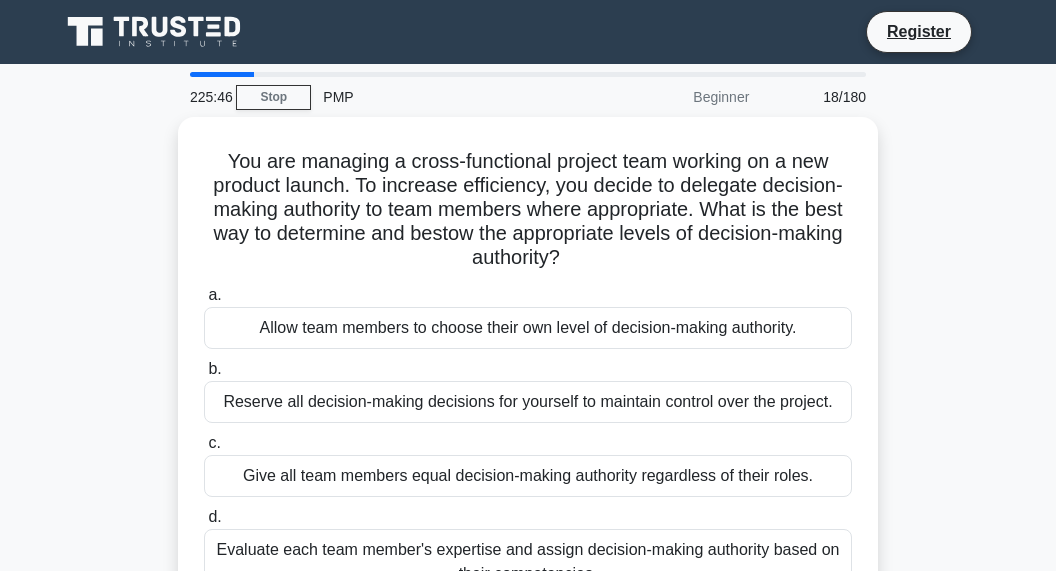drag, startPoint x: 253, startPoint y: 72, endPoint x: 231, endPoint y: 78, distance: 22.803509 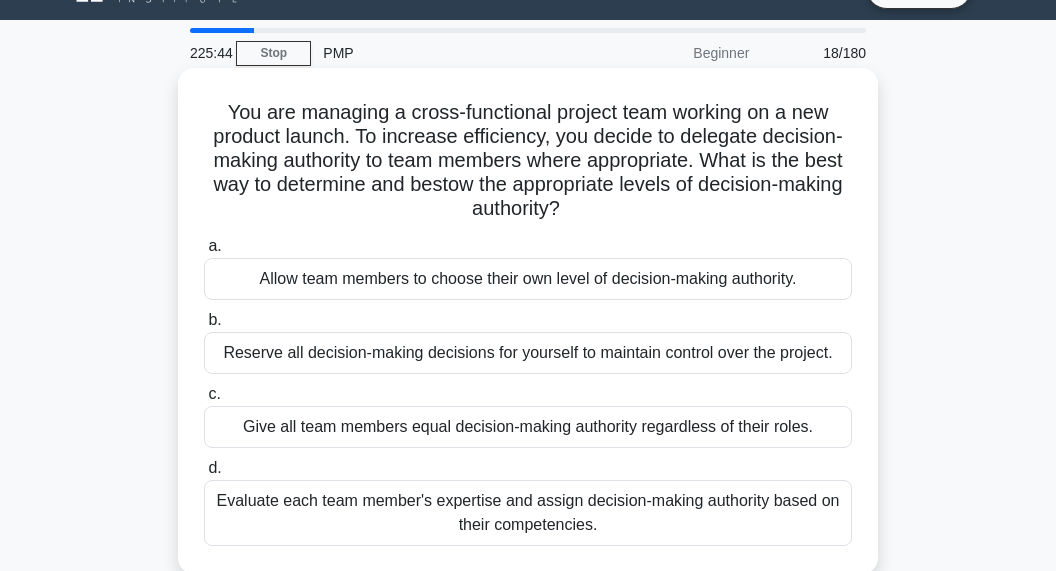 scroll, scrollTop: 105, scrollLeft: 0, axis: vertical 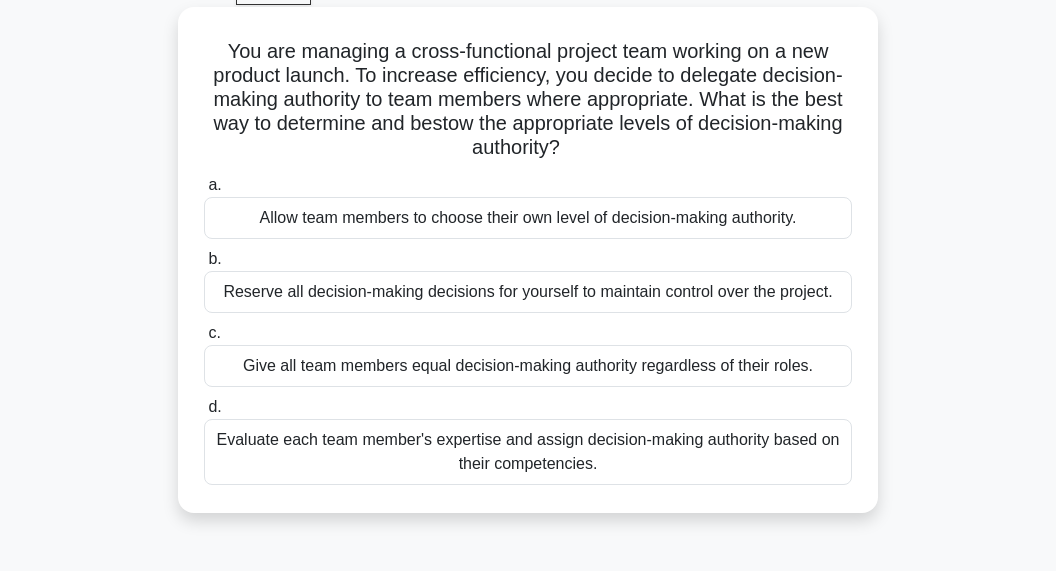 click on "Evaluate each team member's expertise and assign decision-making authority based on their competencies." at bounding box center (528, 452) 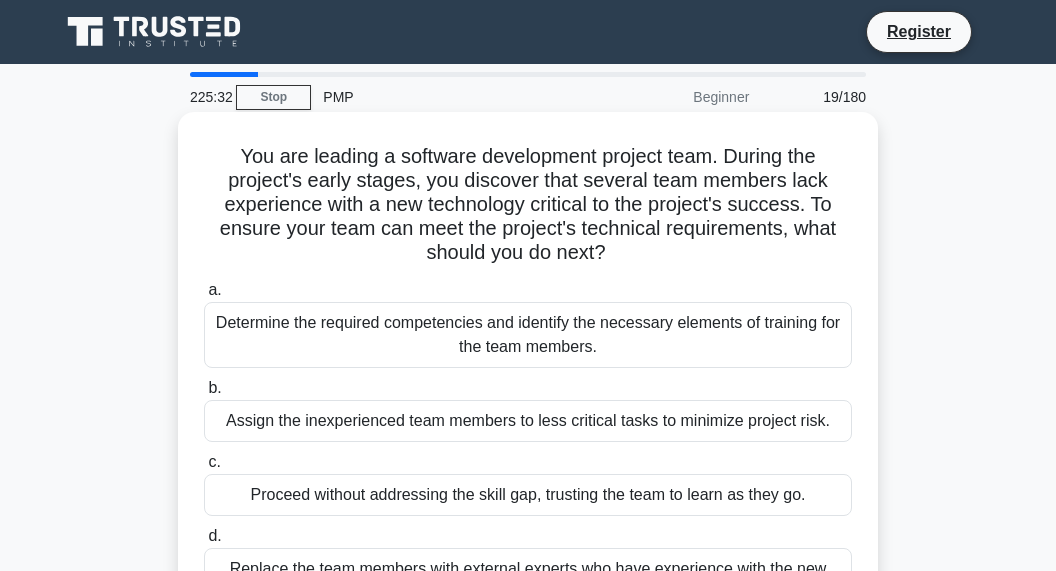scroll, scrollTop: 105, scrollLeft: 0, axis: vertical 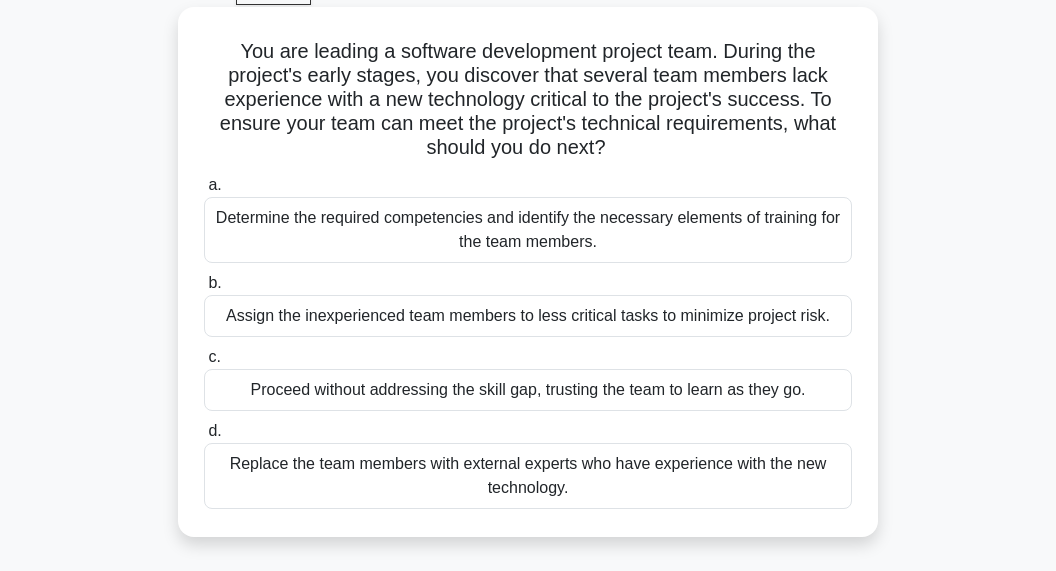 click on "Determine the required competencies and identify the necessary elements of training for the team members." at bounding box center [528, 230] 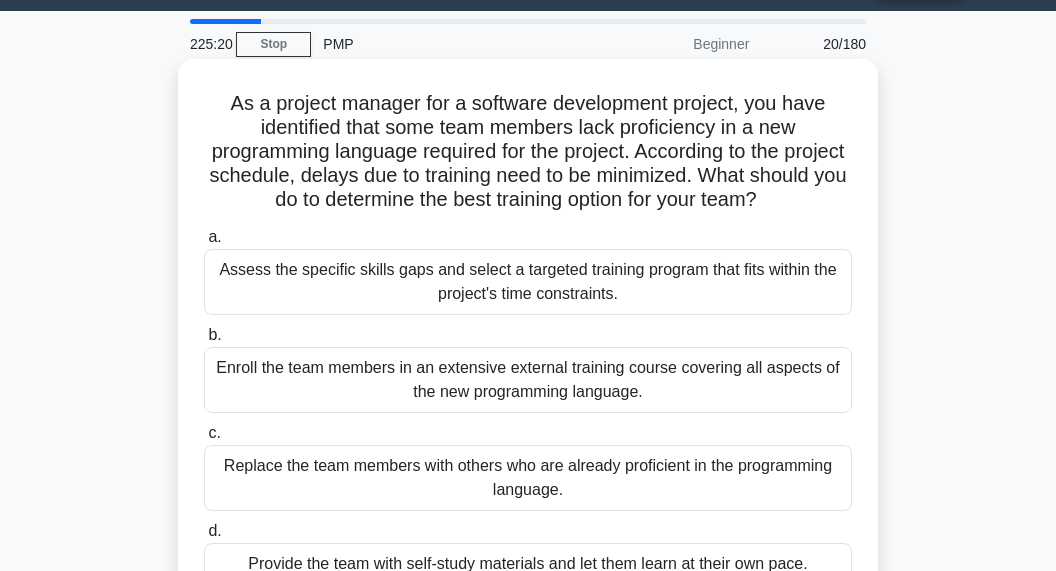 scroll, scrollTop: 105, scrollLeft: 0, axis: vertical 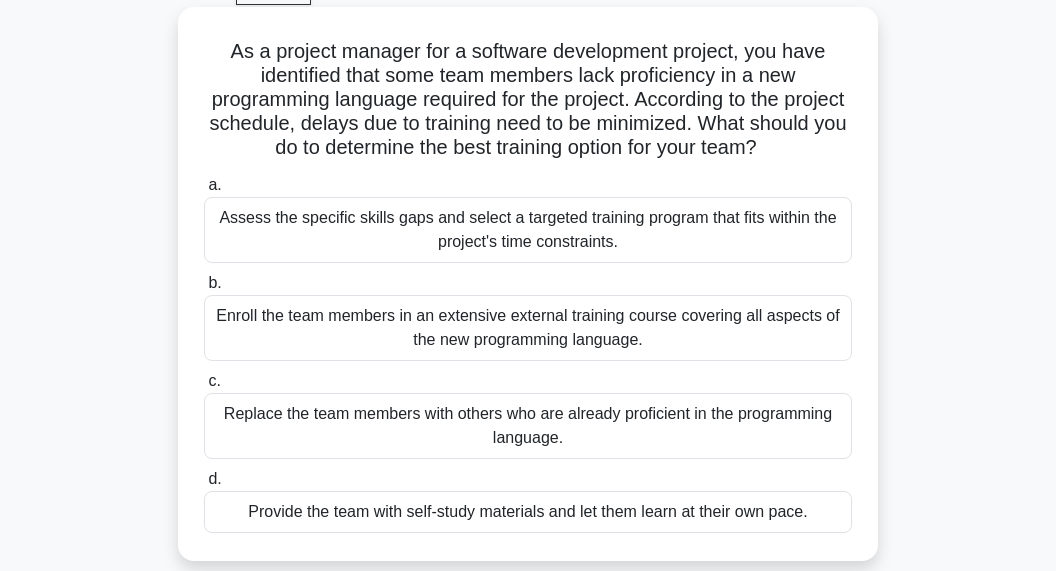 click on "Assess the specific skills gaps and select a targeted training program that fits within the project's time constraints." at bounding box center [528, 230] 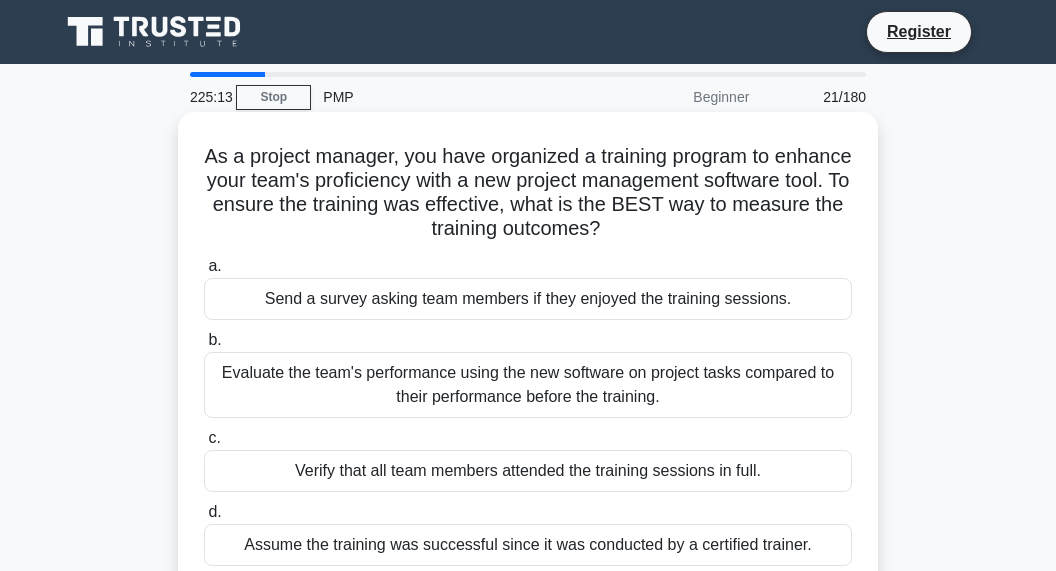 scroll, scrollTop: 0, scrollLeft: 0, axis: both 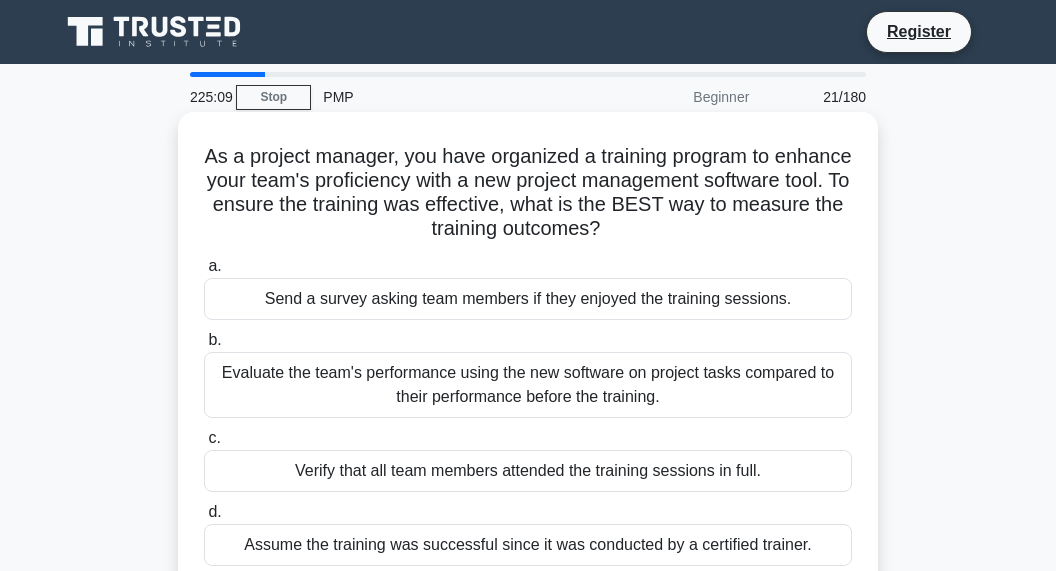 click on "Evaluate the team's performance using the new software on project tasks compared to their performance before the training." at bounding box center (528, 385) 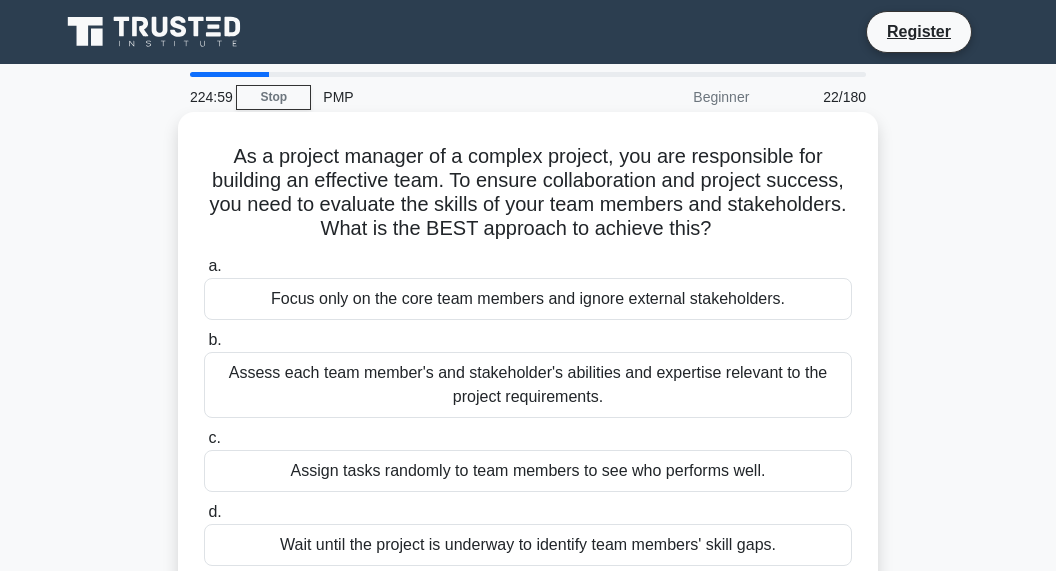 click on "Assess each team member's and stakeholder's abilities and expertise relevant to the project requirements." at bounding box center [528, 385] 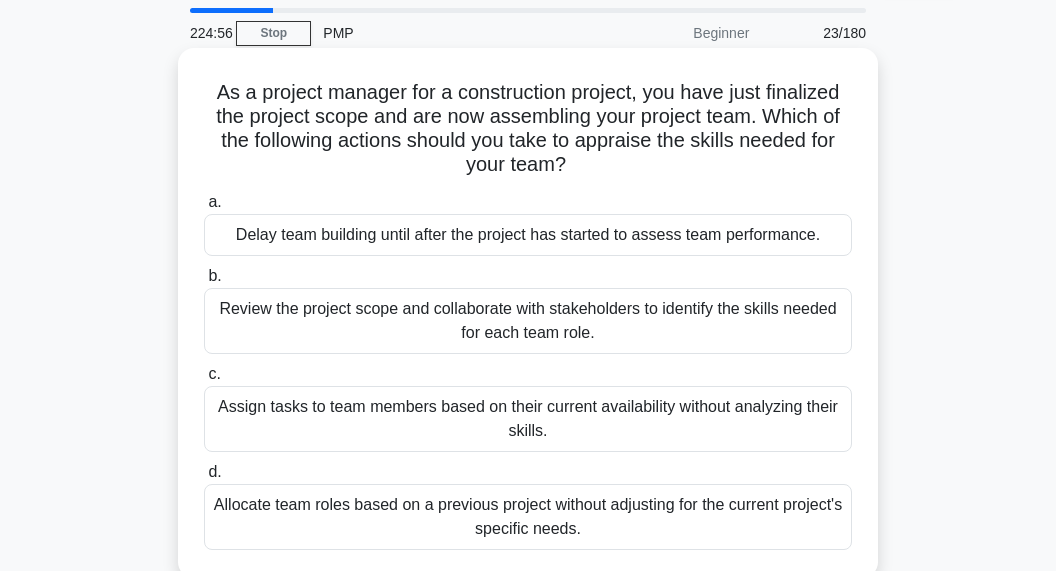 scroll, scrollTop: 105, scrollLeft: 0, axis: vertical 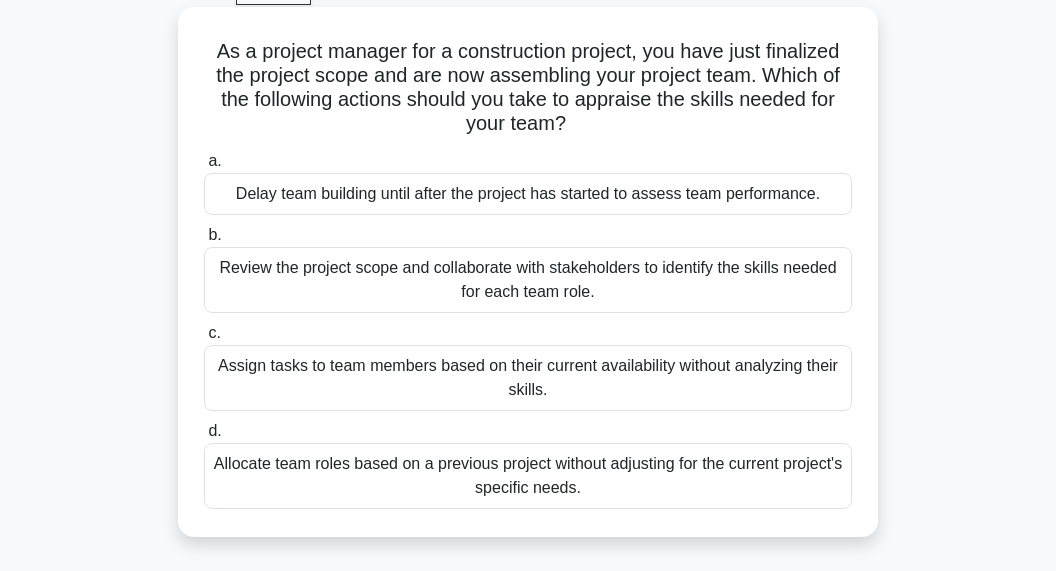 click on "Review the project scope and collaborate with stakeholders to identify the skills needed for each team role." at bounding box center (528, 280) 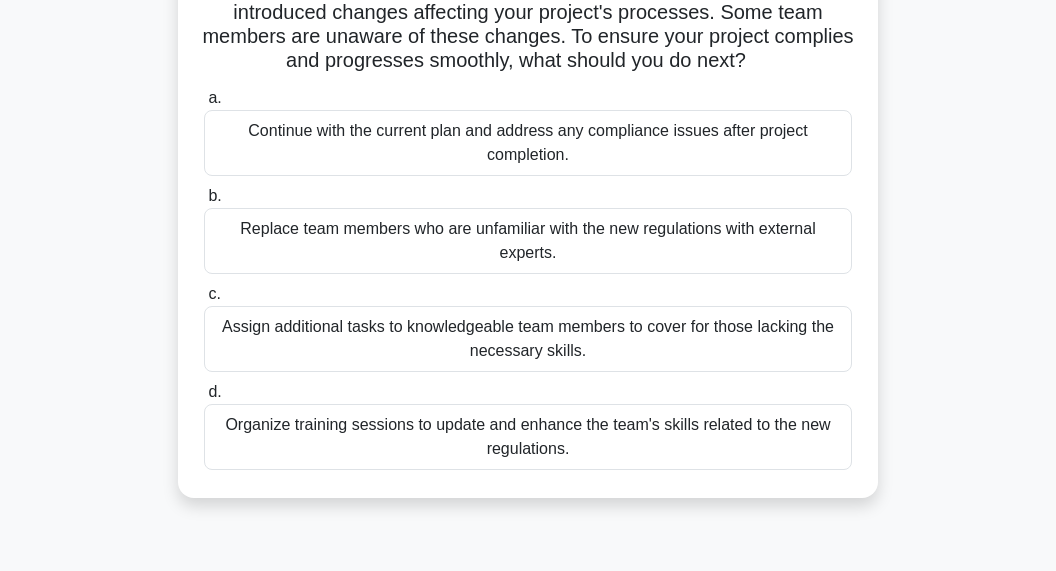scroll, scrollTop: 211, scrollLeft: 0, axis: vertical 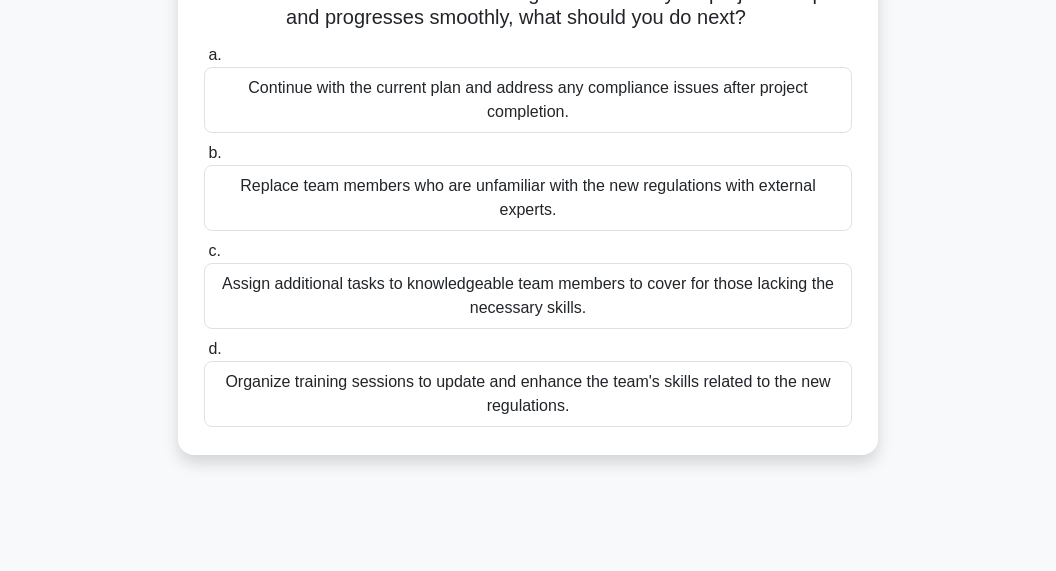 click on "Organize training sessions to update and enhance the team's skills related to the new regulations." at bounding box center [528, 394] 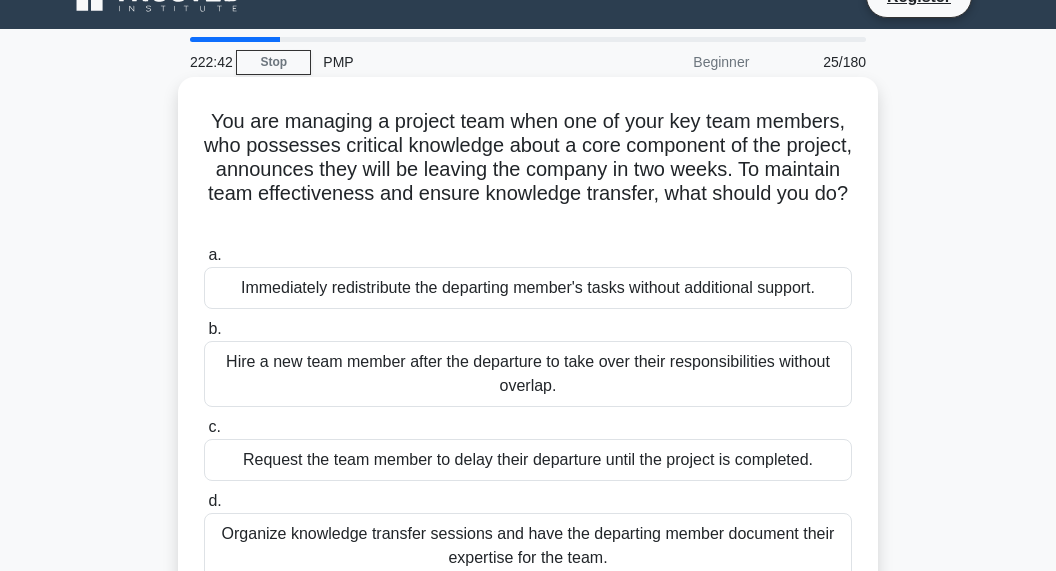 scroll, scrollTop: 0, scrollLeft: 0, axis: both 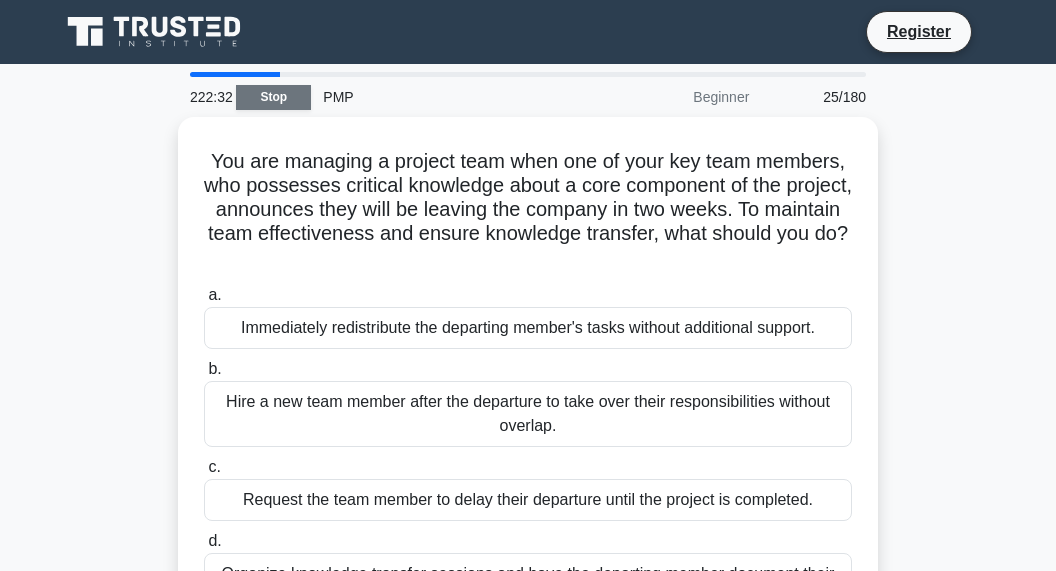 click on "Stop" at bounding box center [273, 97] 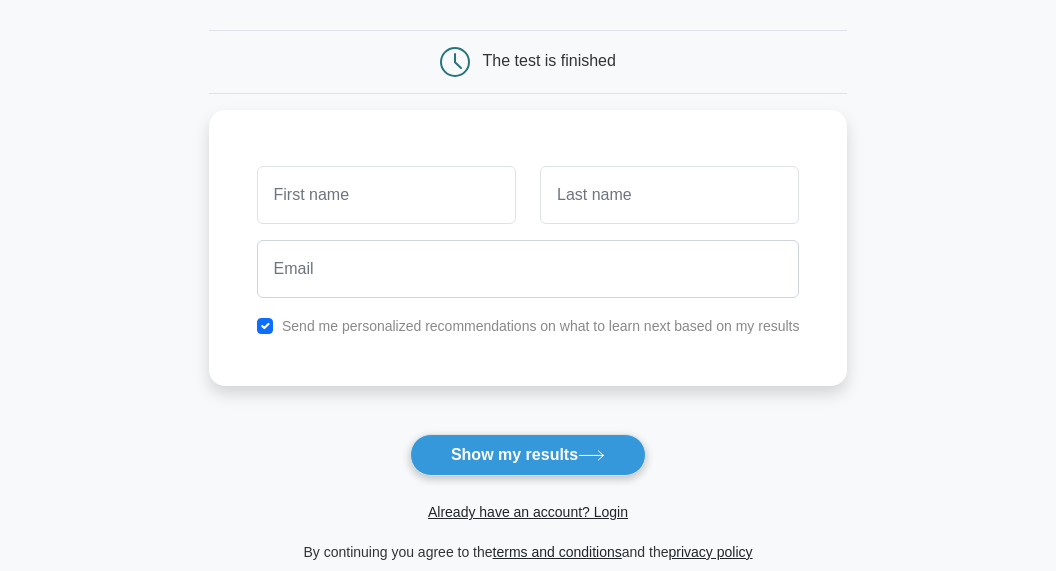 scroll, scrollTop: 429, scrollLeft: 0, axis: vertical 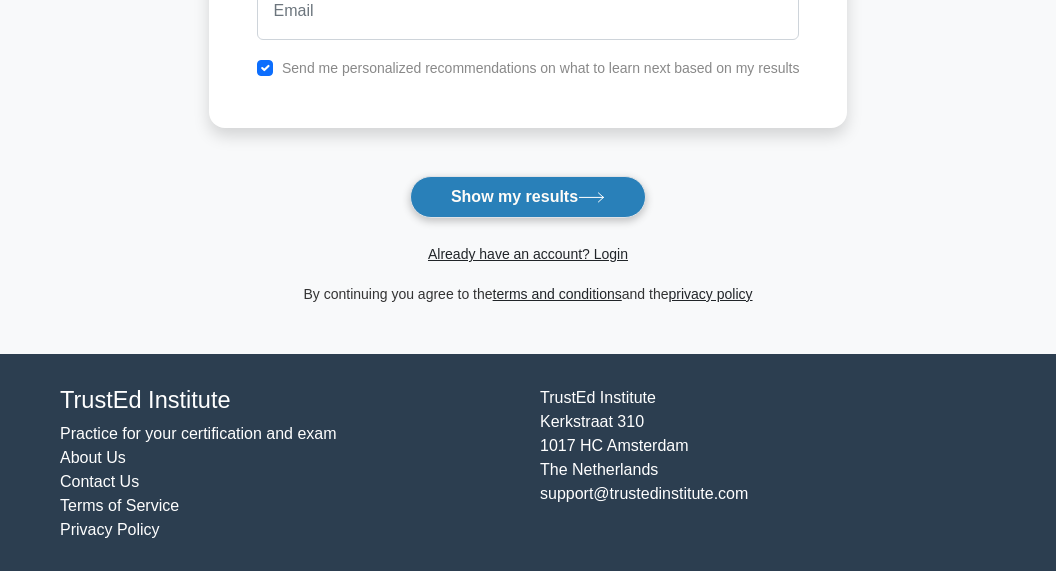 click on "Show my results" at bounding box center (528, 197) 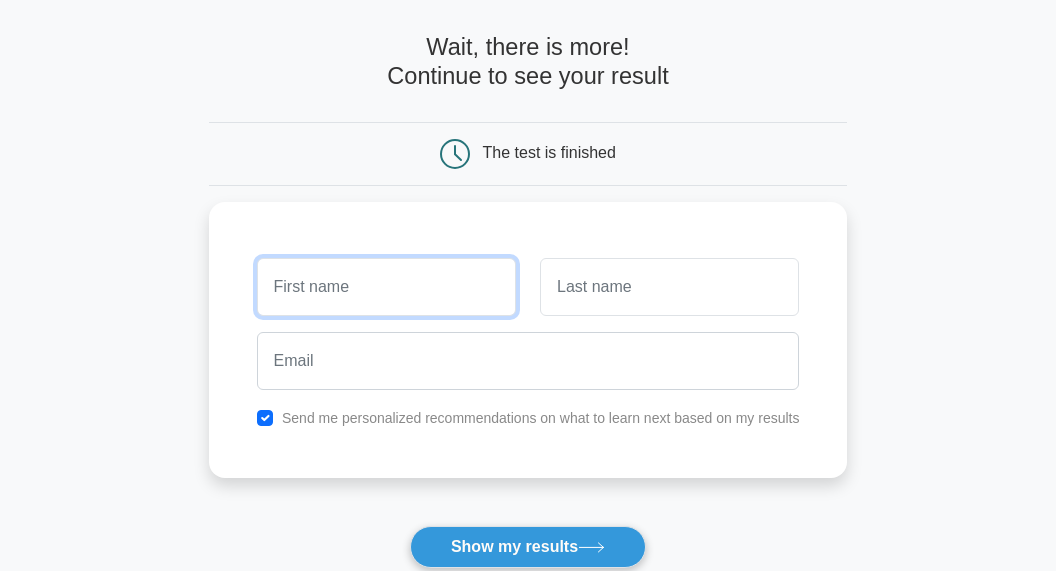 scroll, scrollTop: 429, scrollLeft: 0, axis: vertical 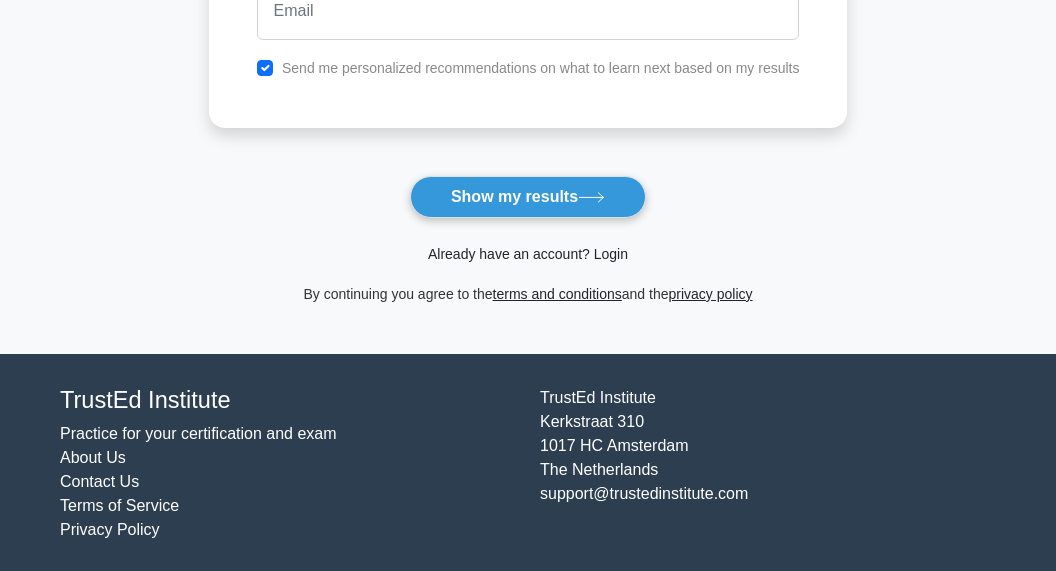 click on "Already have an account? Login" at bounding box center [528, 254] 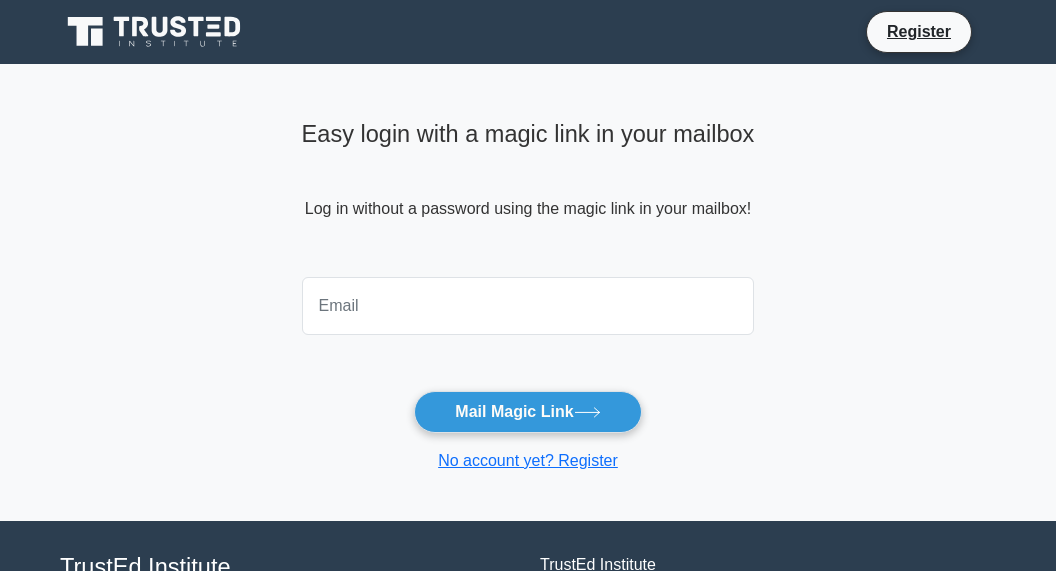 scroll, scrollTop: 0, scrollLeft: 0, axis: both 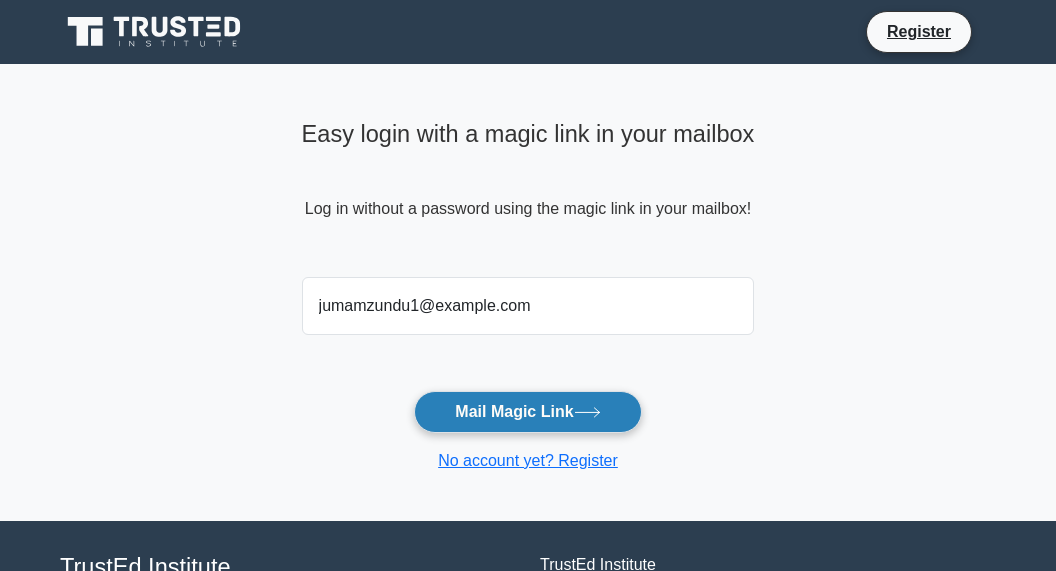 type on "jumamzundu1@example.com" 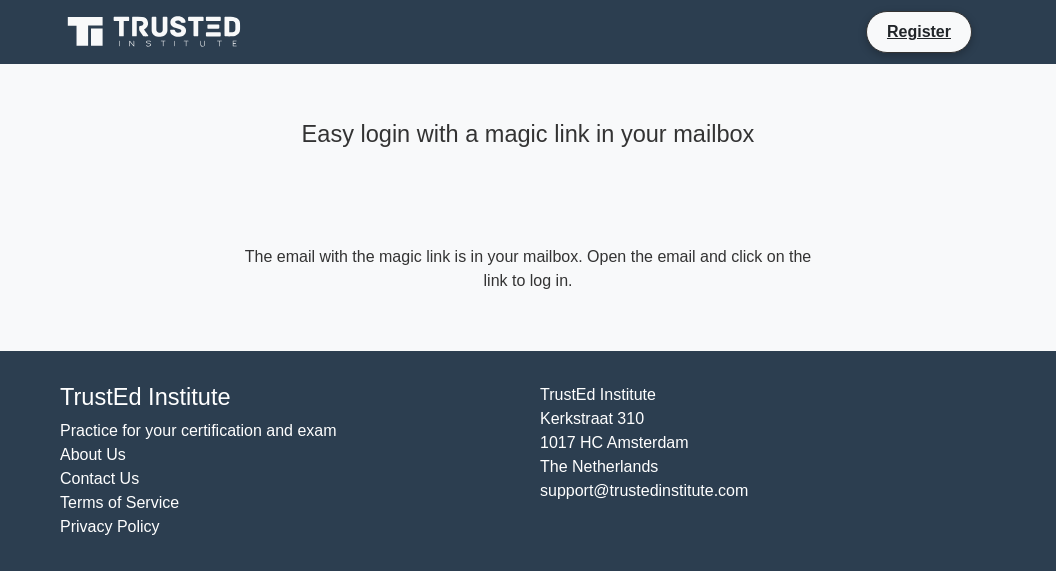 scroll, scrollTop: 0, scrollLeft: 0, axis: both 